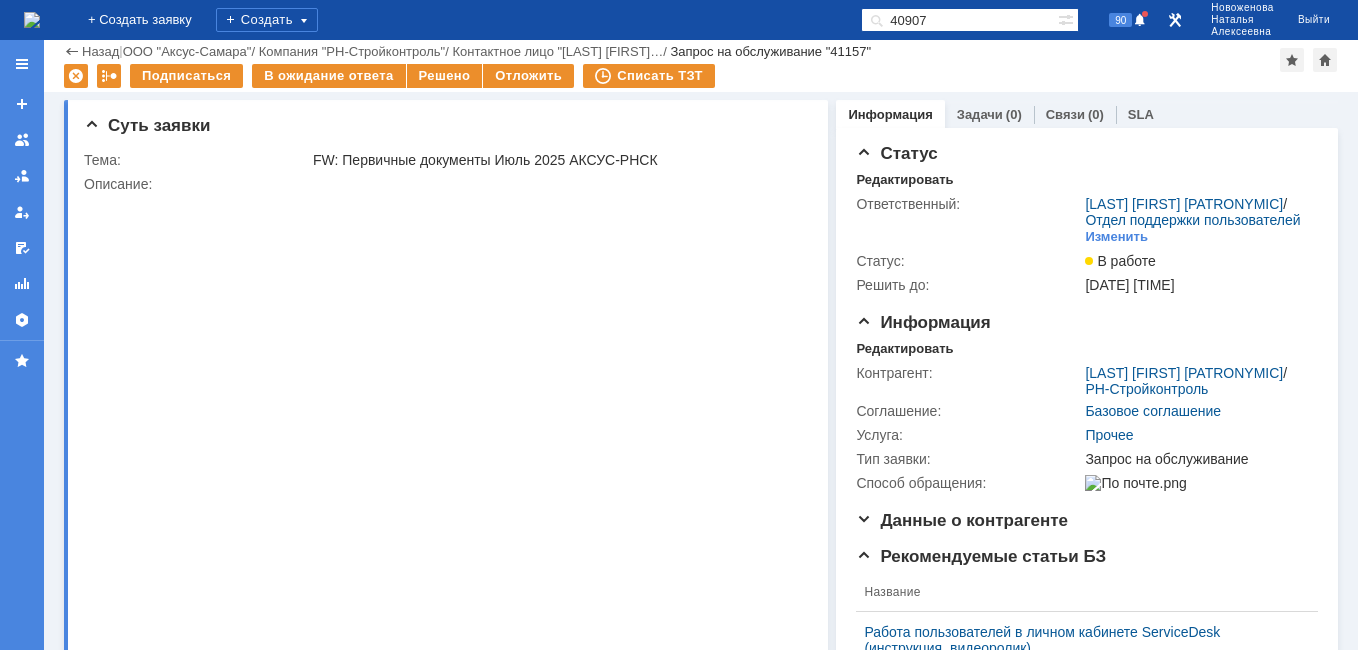 scroll, scrollTop: 0, scrollLeft: 0, axis: both 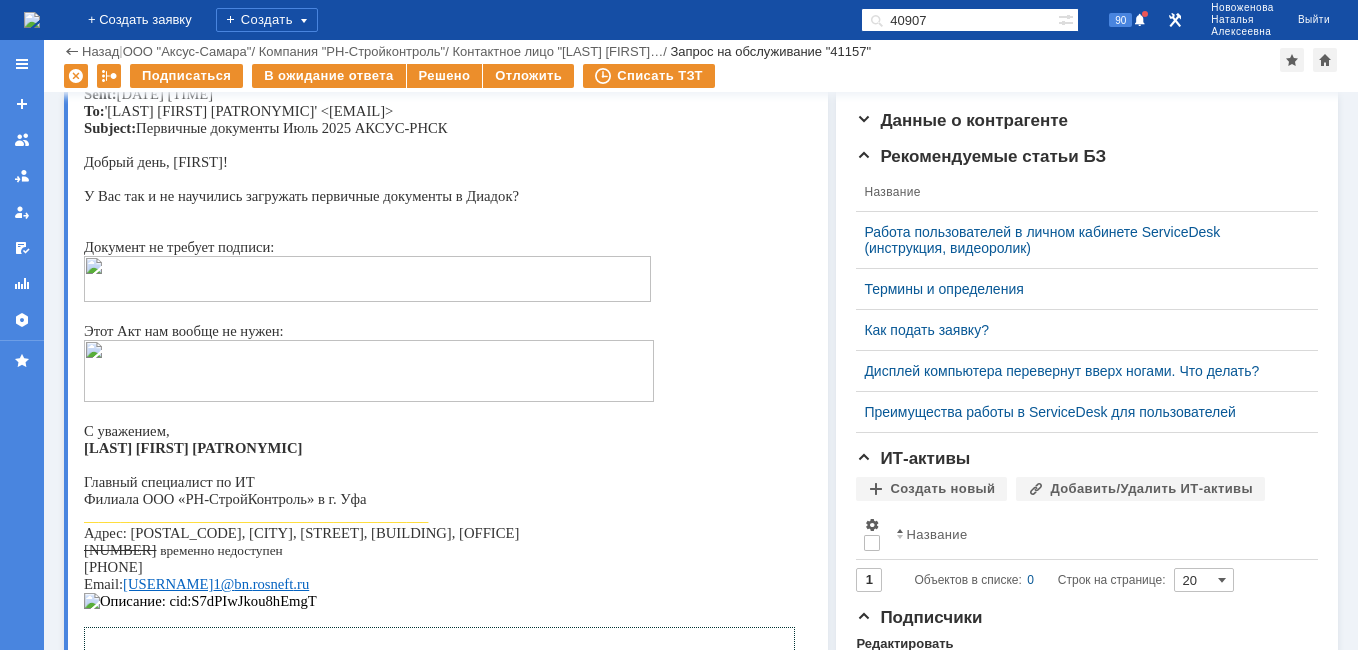 click at bounding box center (32, 20) 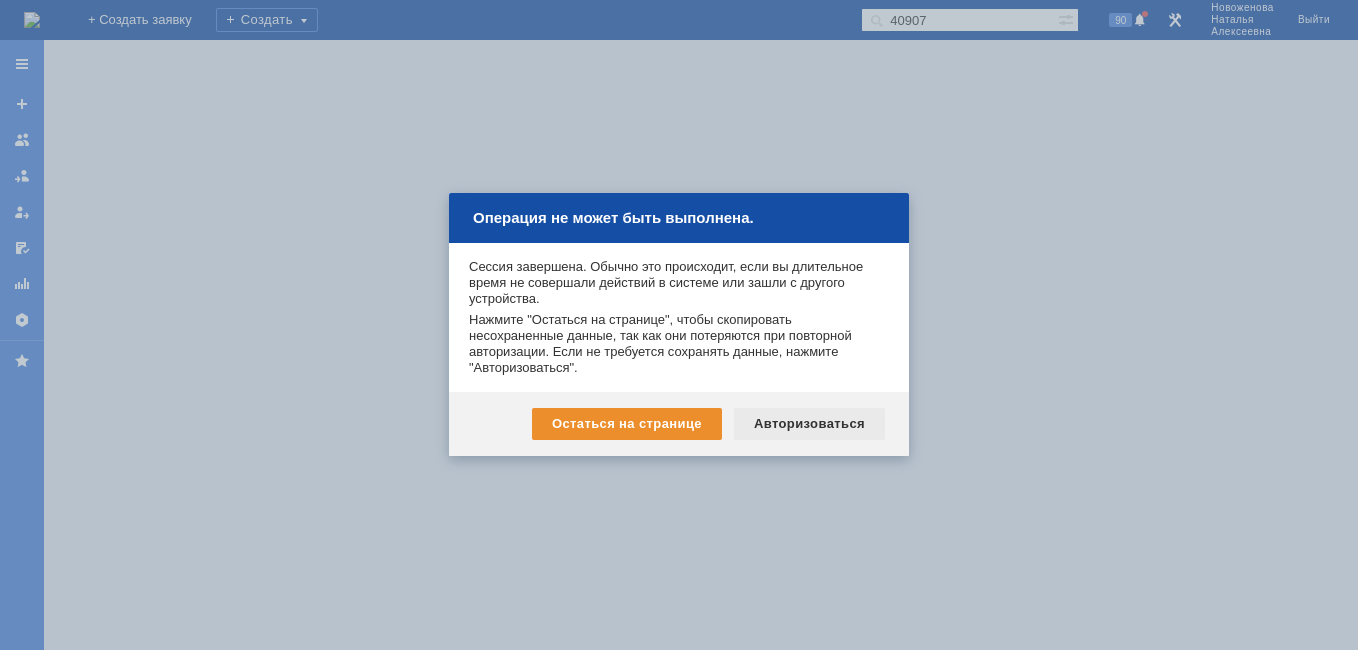 click on "Авторизоваться" at bounding box center (809, 424) 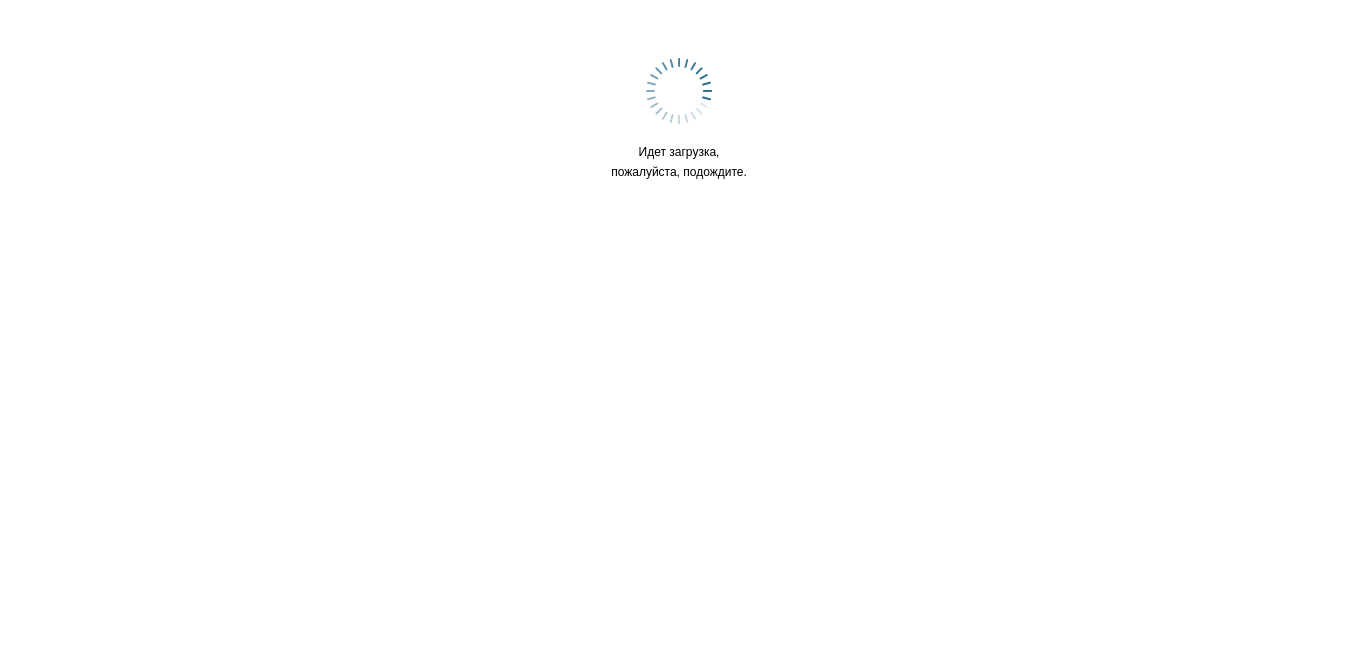 scroll, scrollTop: 0, scrollLeft: 0, axis: both 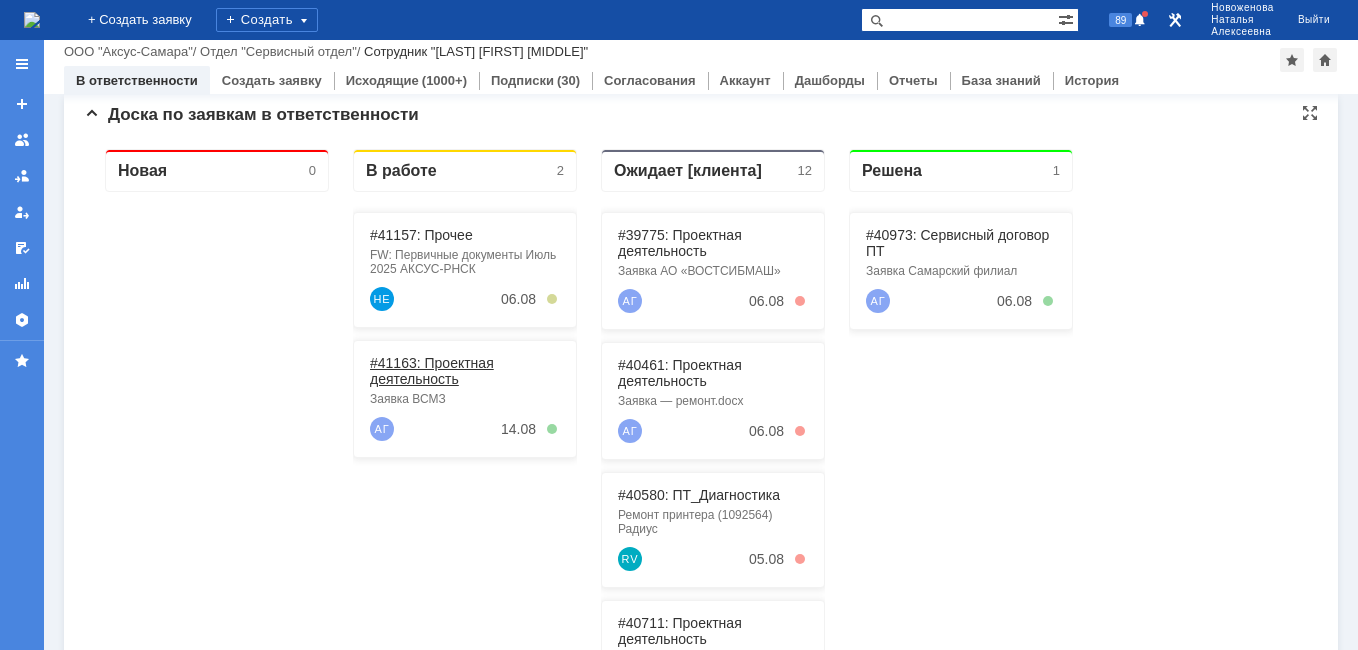 click on "#41163: Проектная деятельность" at bounding box center (432, 371) 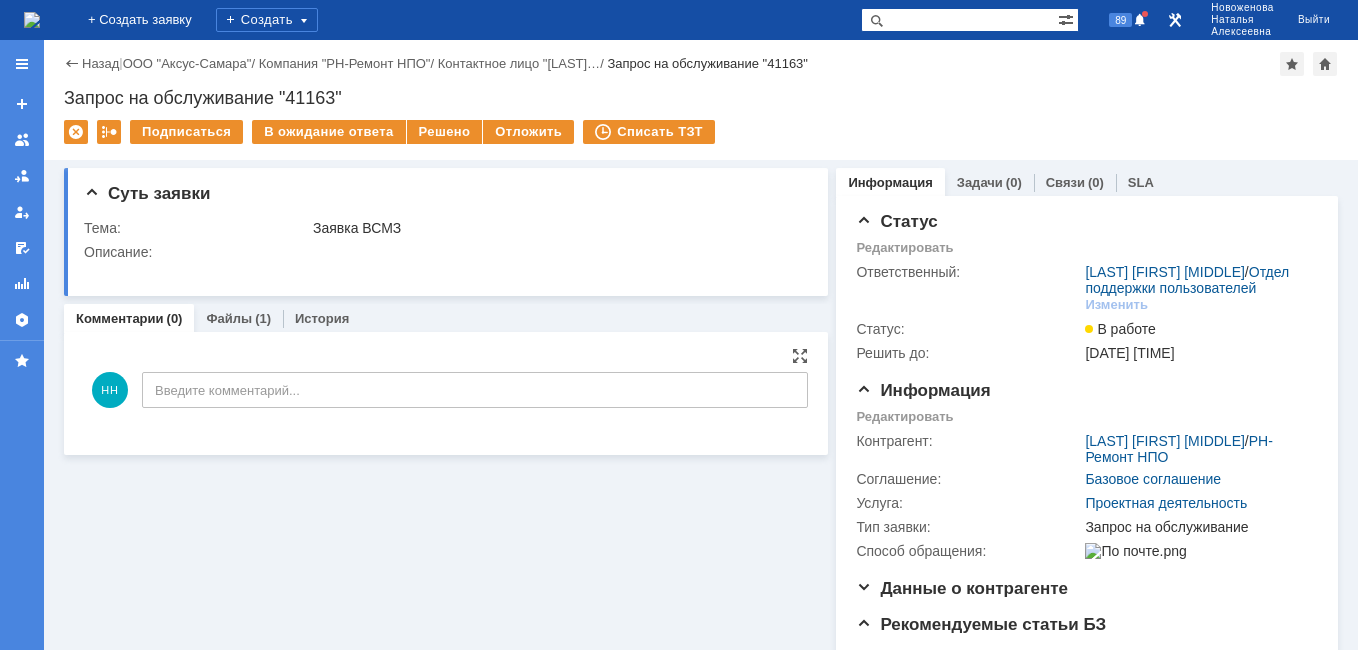 scroll, scrollTop: 0, scrollLeft: 0, axis: both 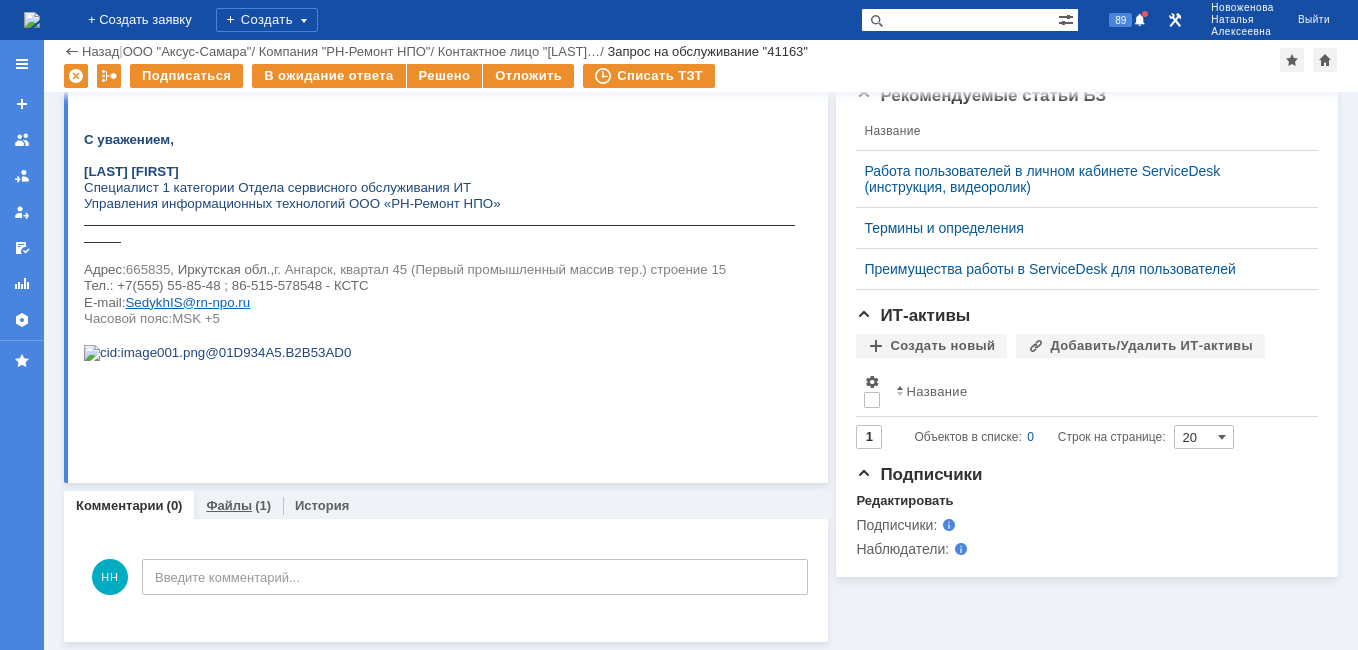 click on "Файлы" at bounding box center (229, 505) 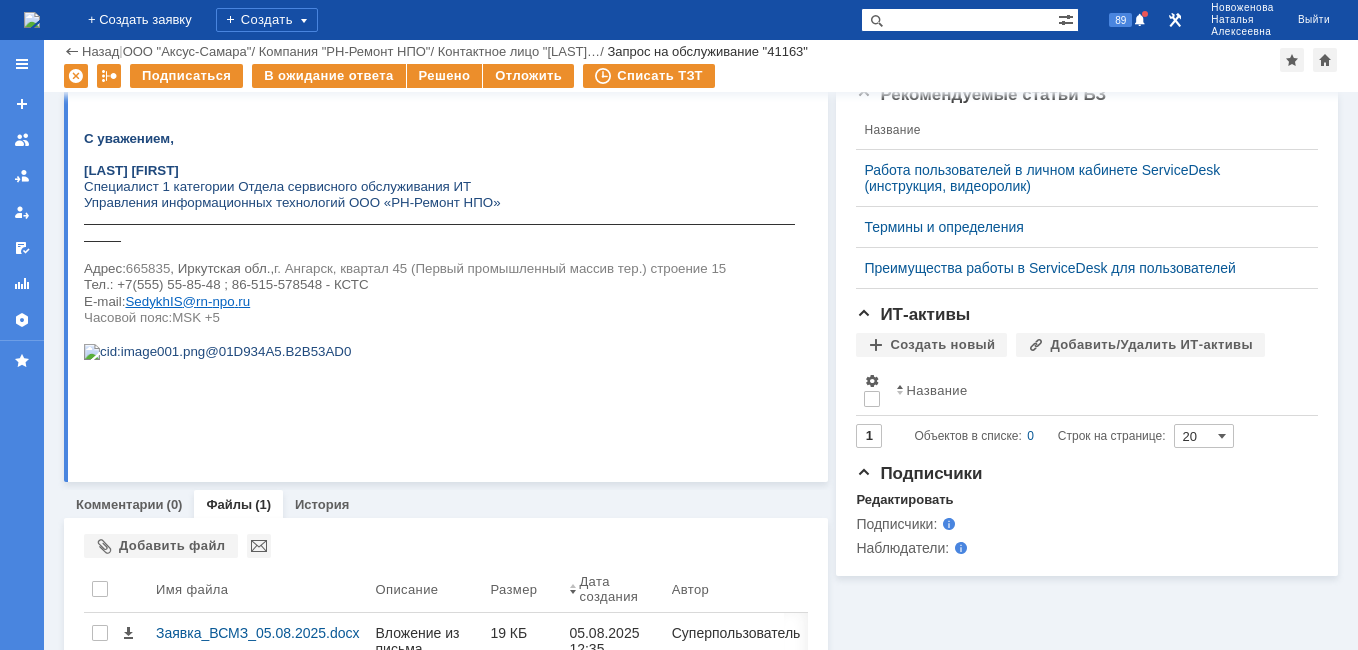 scroll, scrollTop: 539, scrollLeft: 0, axis: vertical 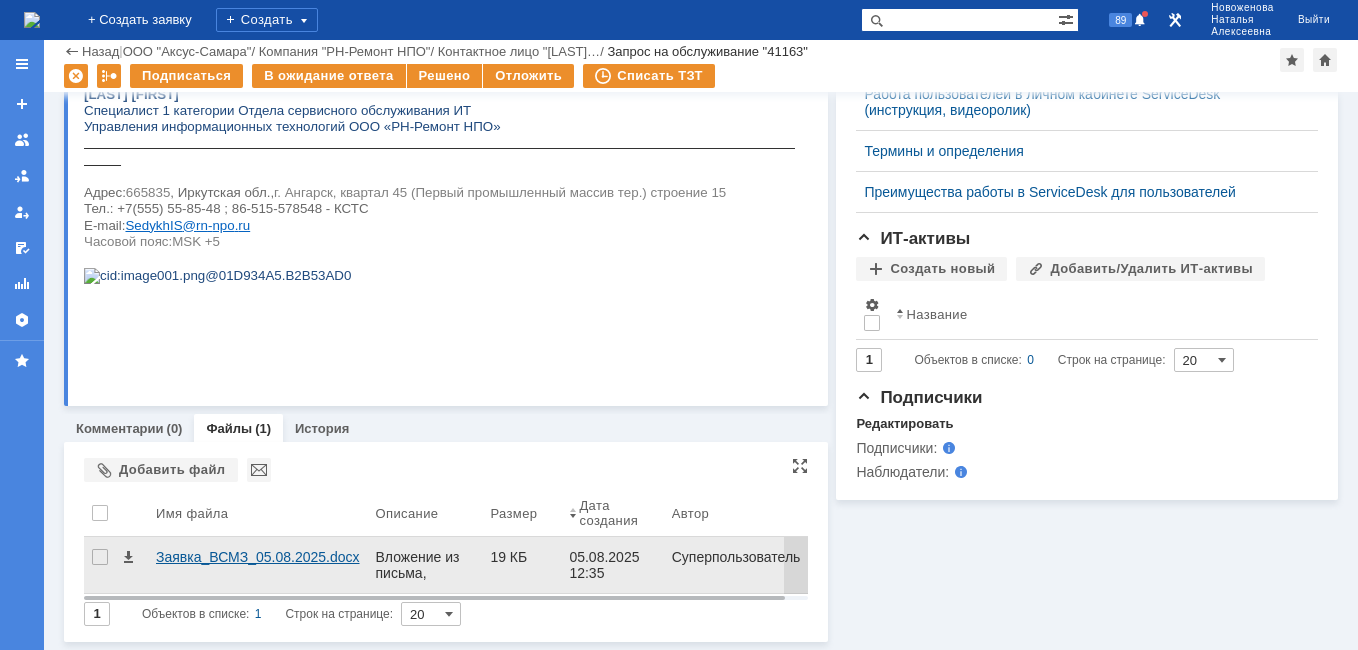 click on "Заявка_ВСМЗ_05.08.2025.docx" at bounding box center (258, 565) 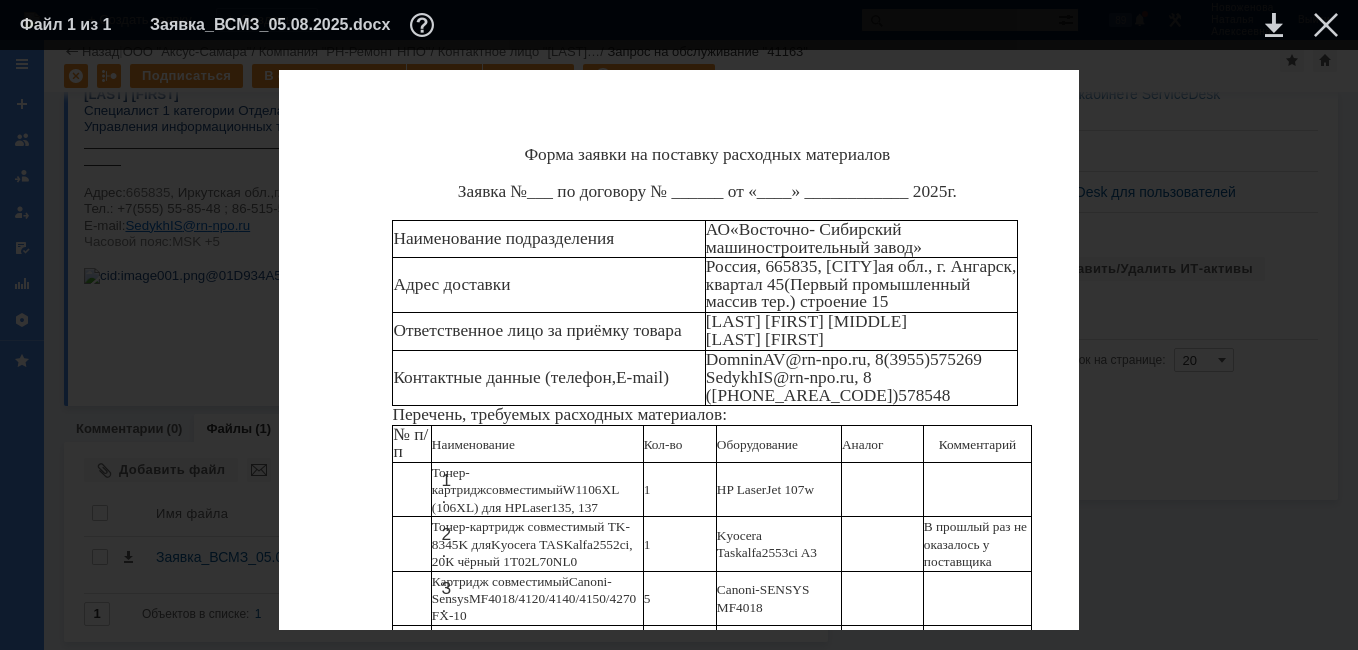 scroll, scrollTop: 200, scrollLeft: 0, axis: vertical 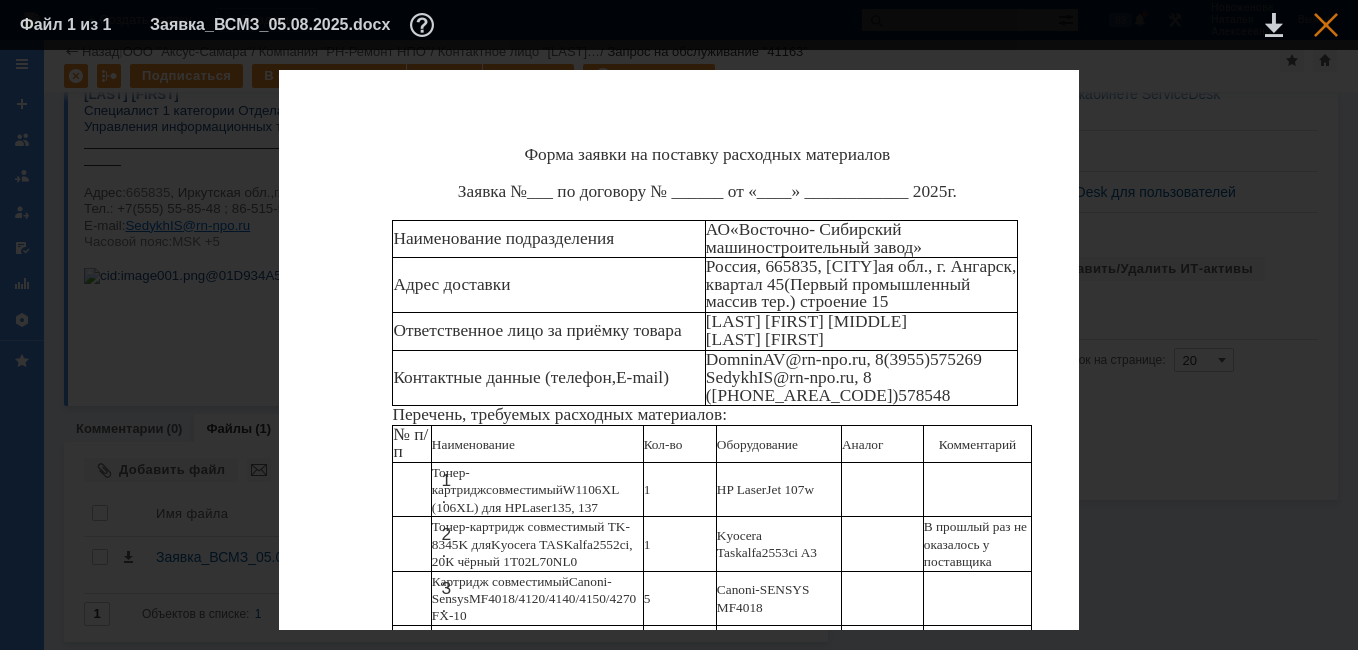 click at bounding box center [1326, 25] 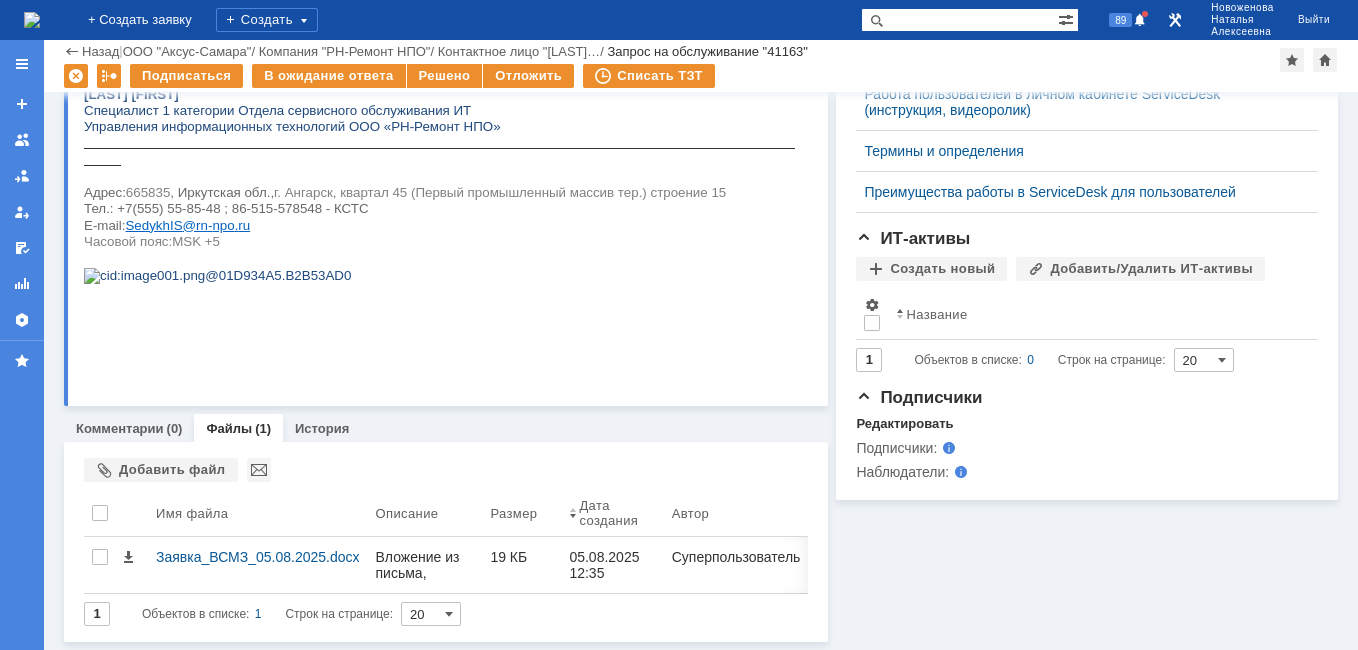 click at bounding box center [32, 20] 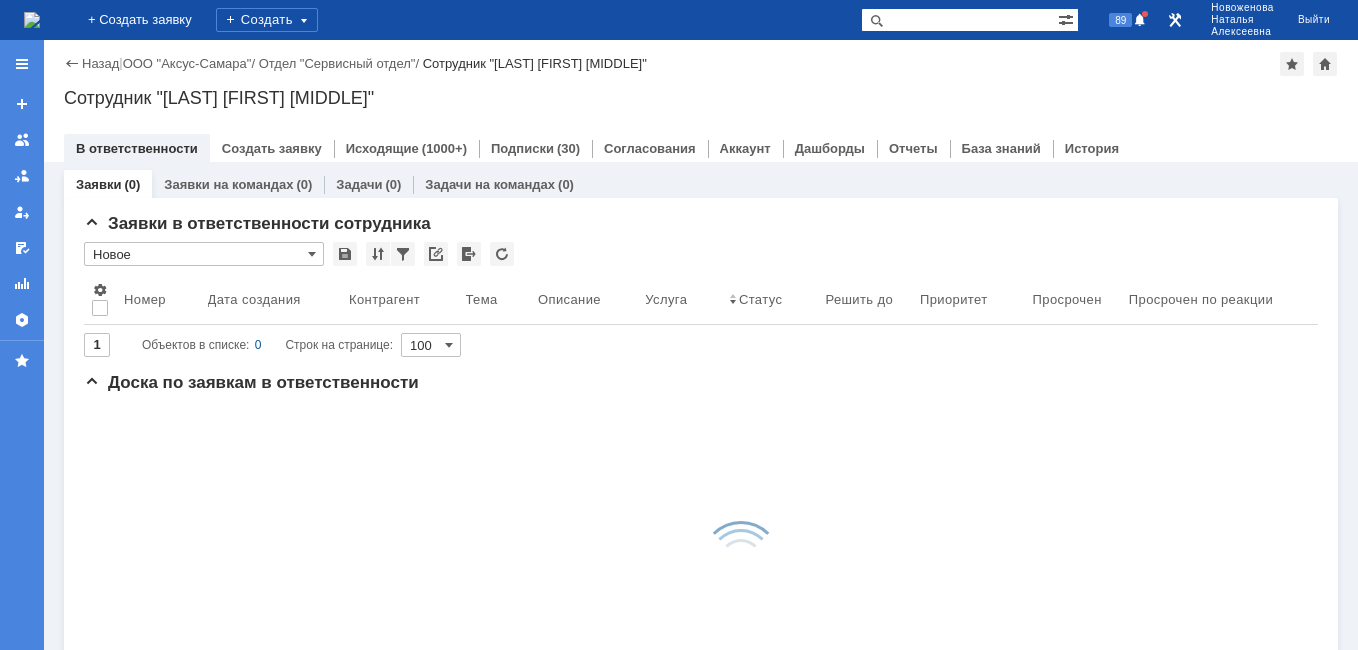 scroll, scrollTop: 0, scrollLeft: 0, axis: both 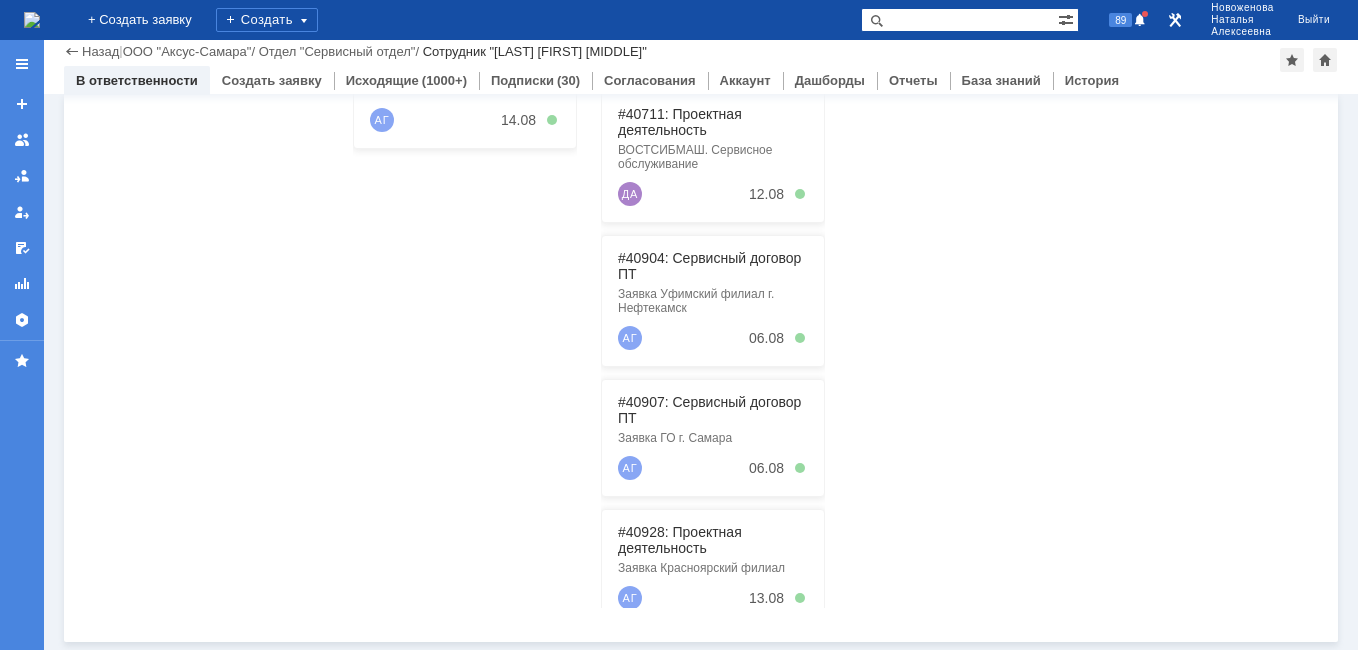 click at bounding box center (959, 20) 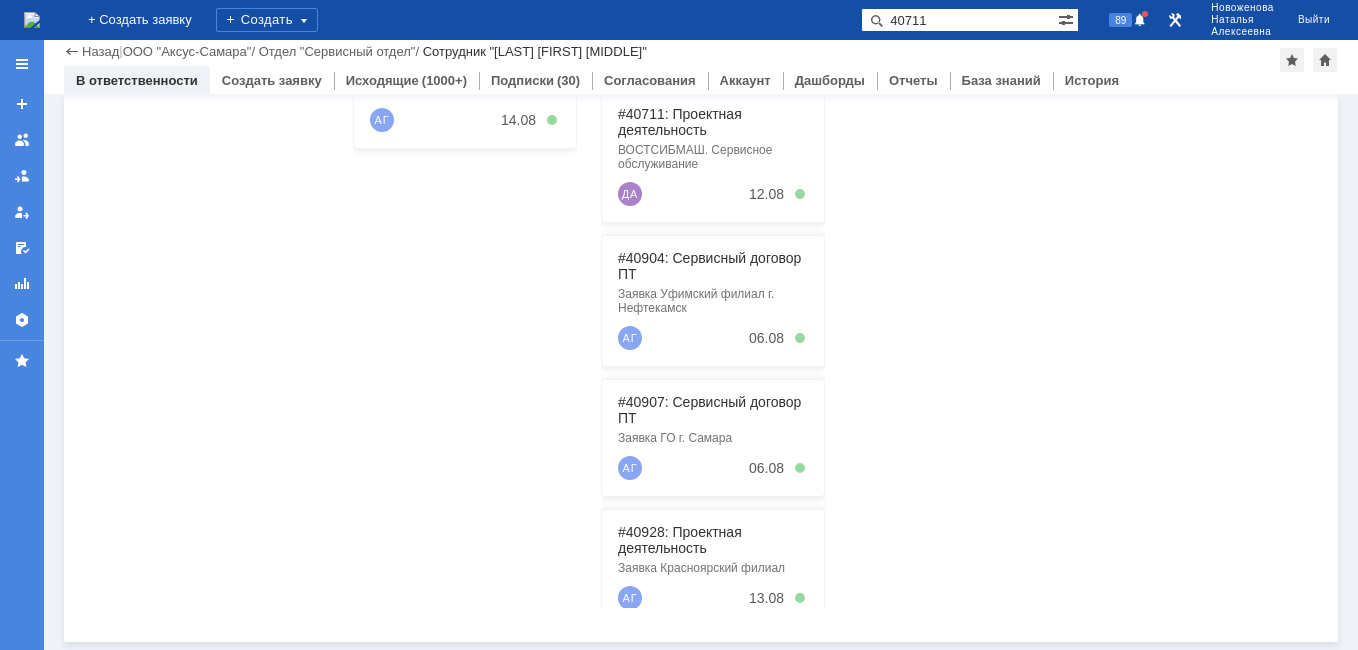 type on "40711" 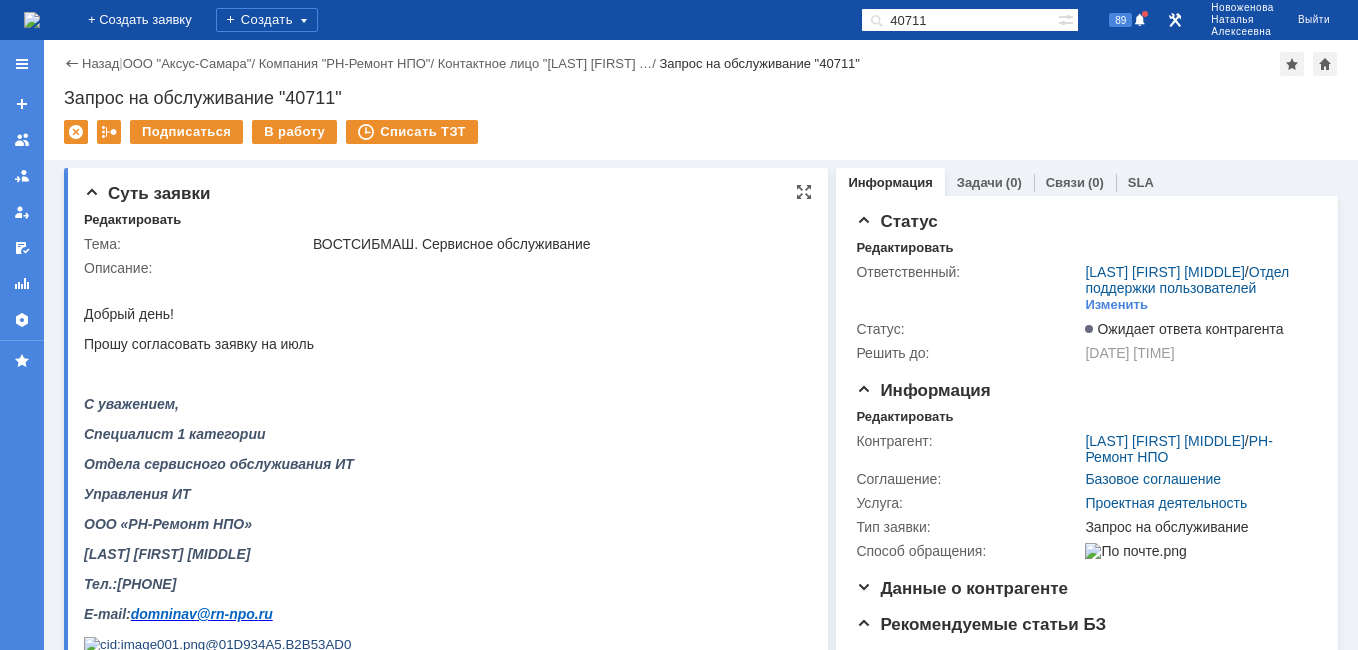 scroll, scrollTop: 0, scrollLeft: 0, axis: both 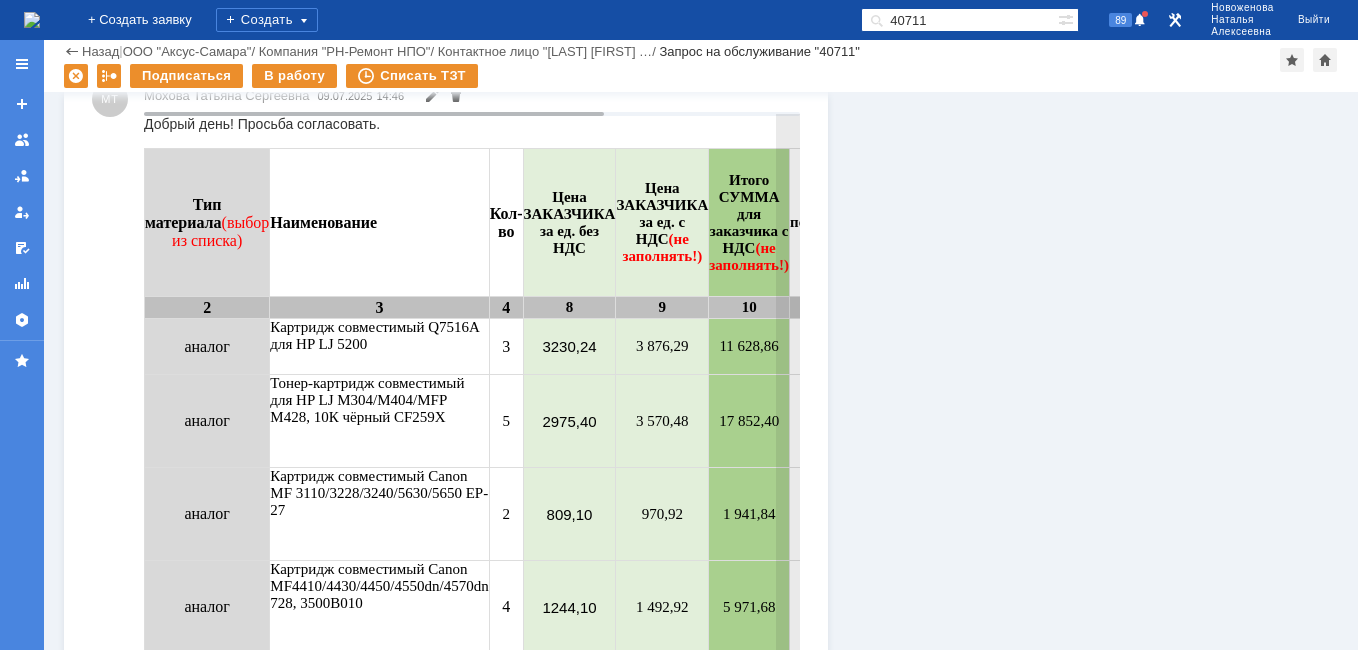 click on "2975,40" at bounding box center [569, 421] 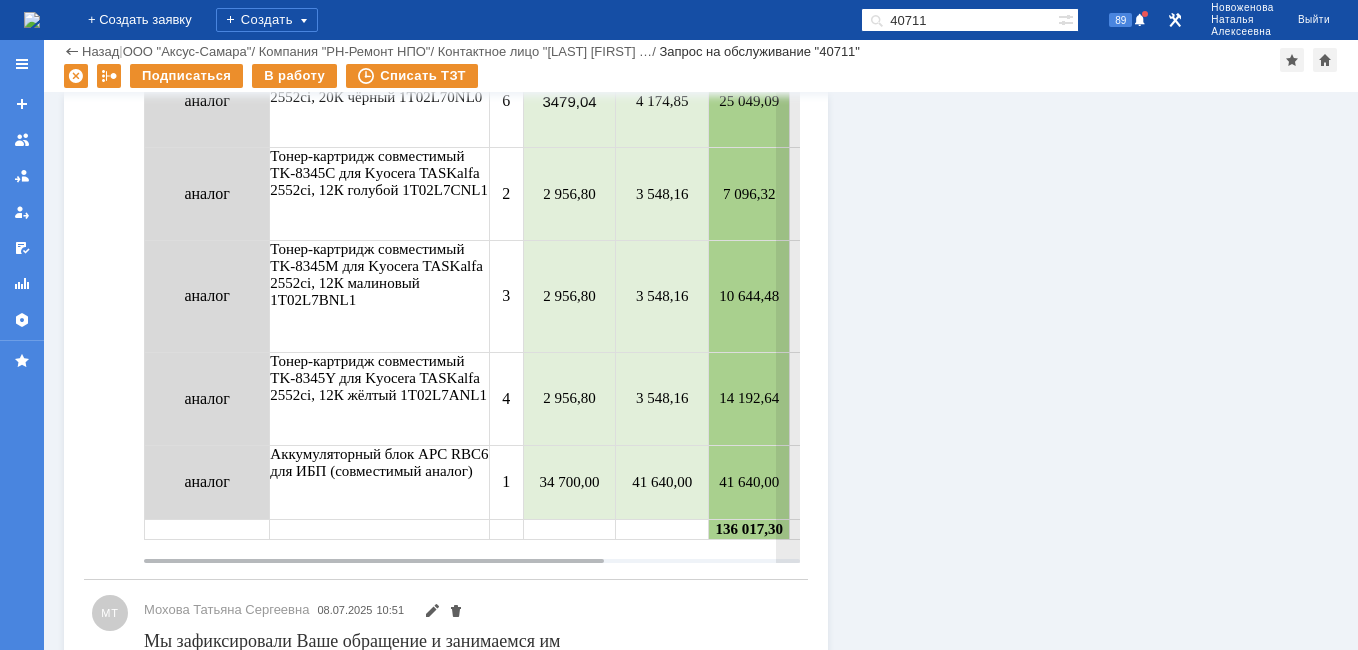 scroll, scrollTop: 2100, scrollLeft: 0, axis: vertical 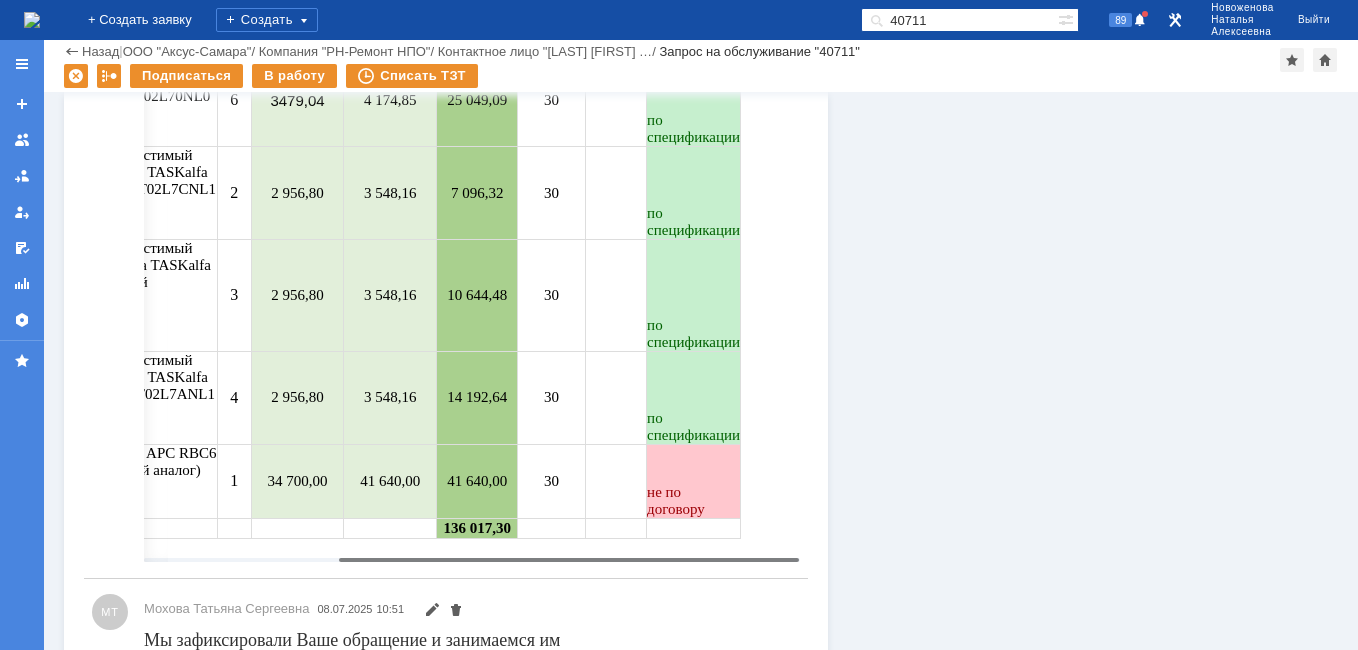 drag, startPoint x: 529, startPoint y: 559, endPoint x: 789, endPoint y: 572, distance: 260.3248 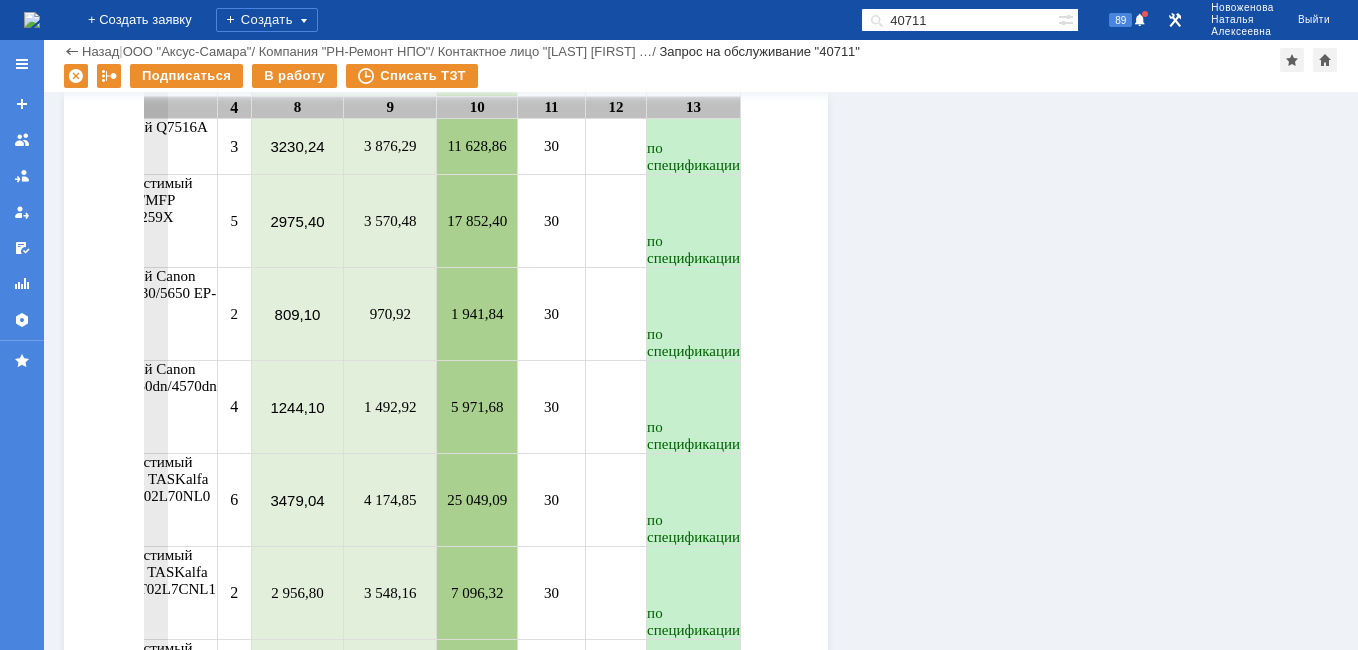 scroll, scrollTop: 1866, scrollLeft: 0, axis: vertical 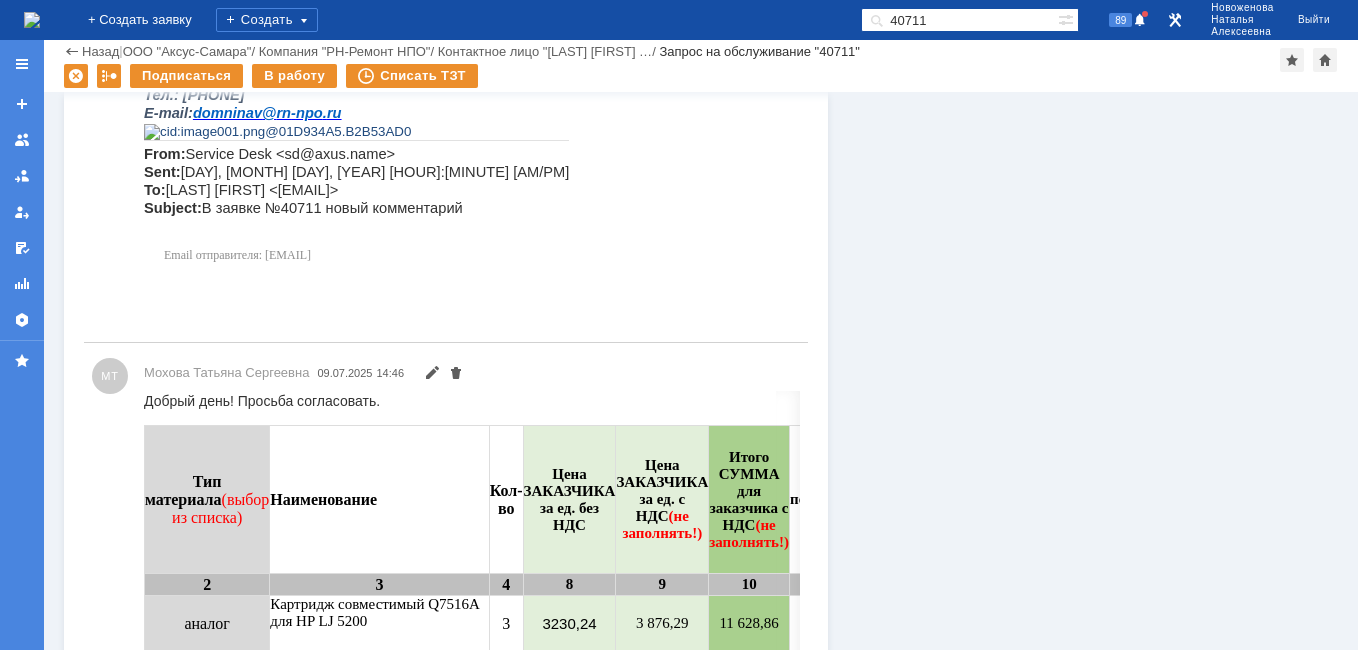 click at bounding box center (32, 20) 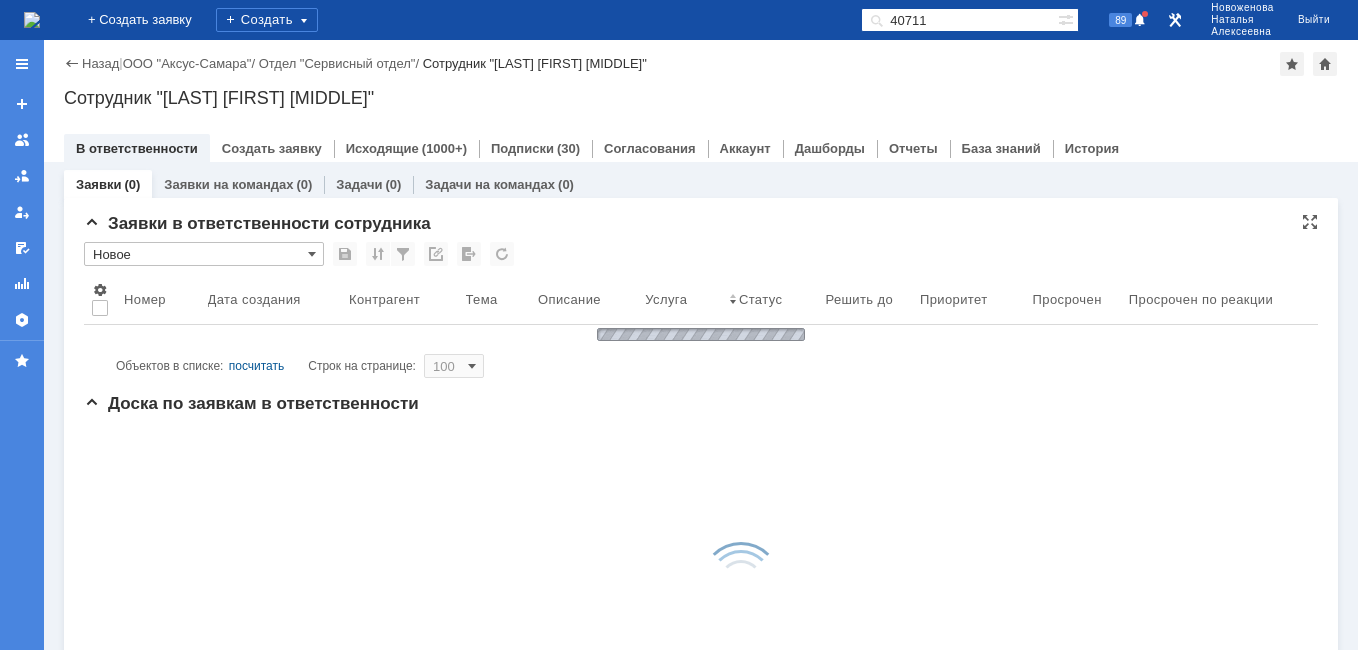scroll, scrollTop: 0, scrollLeft: 0, axis: both 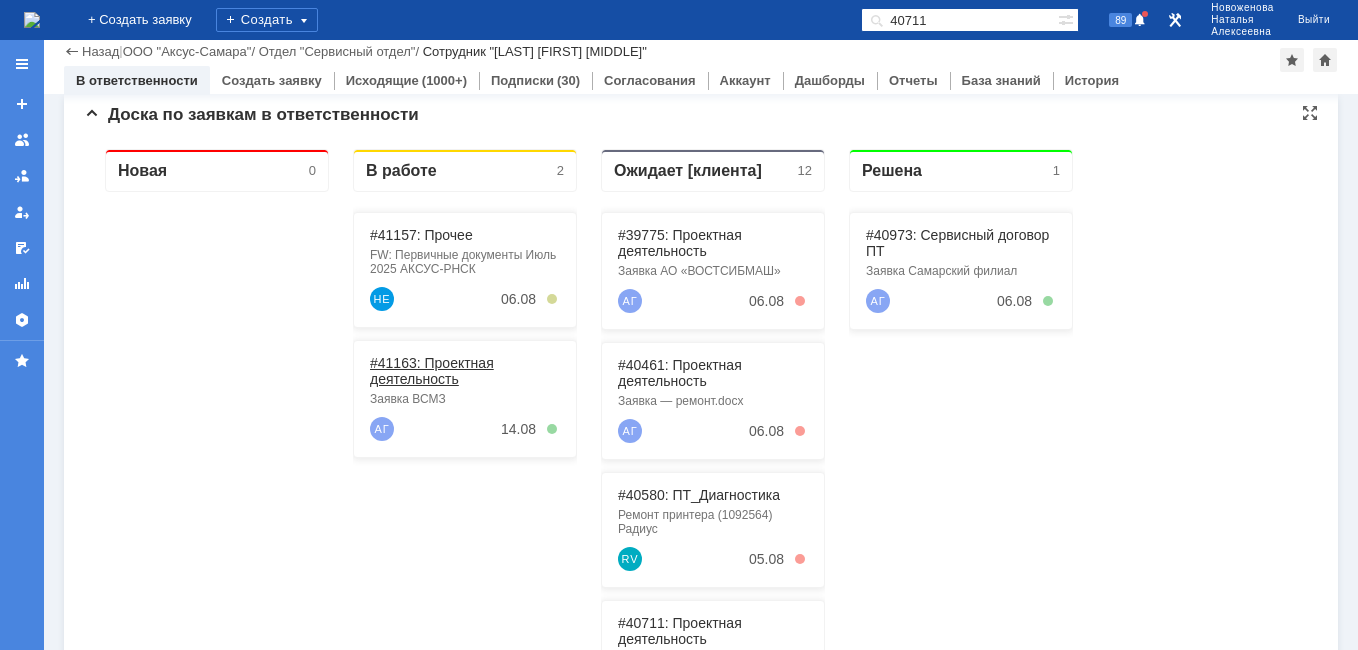 click on "#41163: Проектная деятельность" at bounding box center (432, 371) 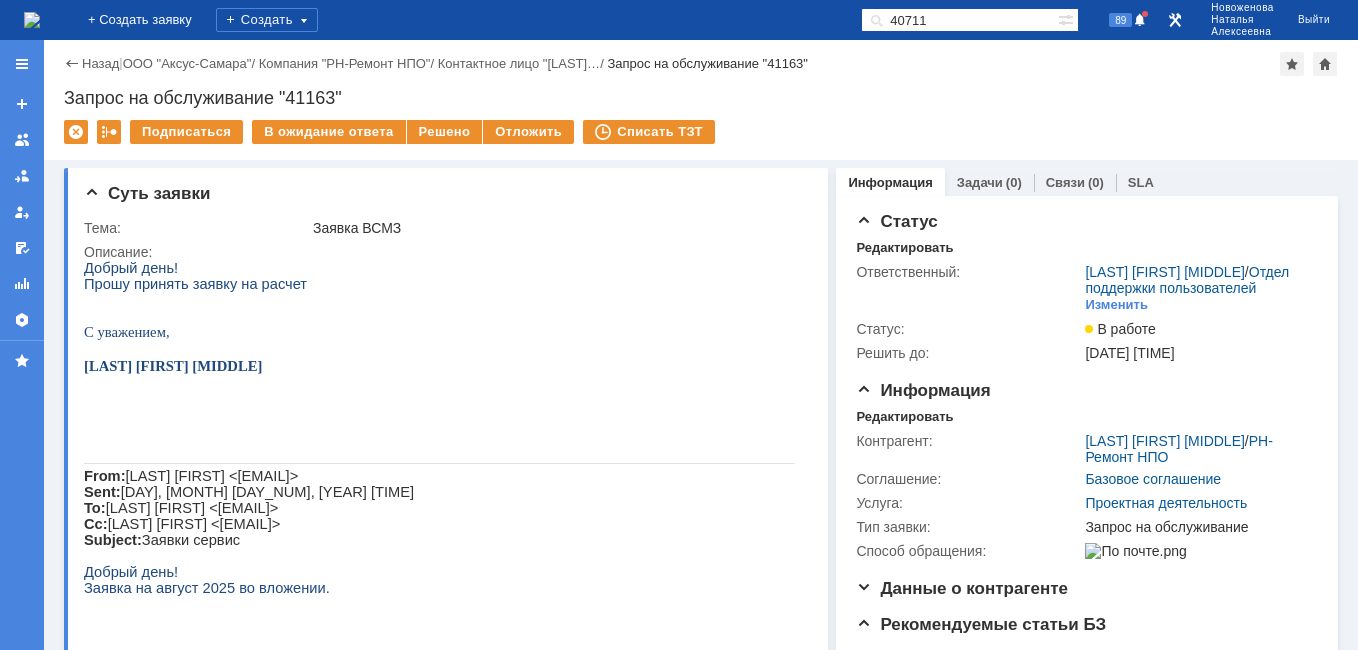 scroll, scrollTop: 0, scrollLeft: 0, axis: both 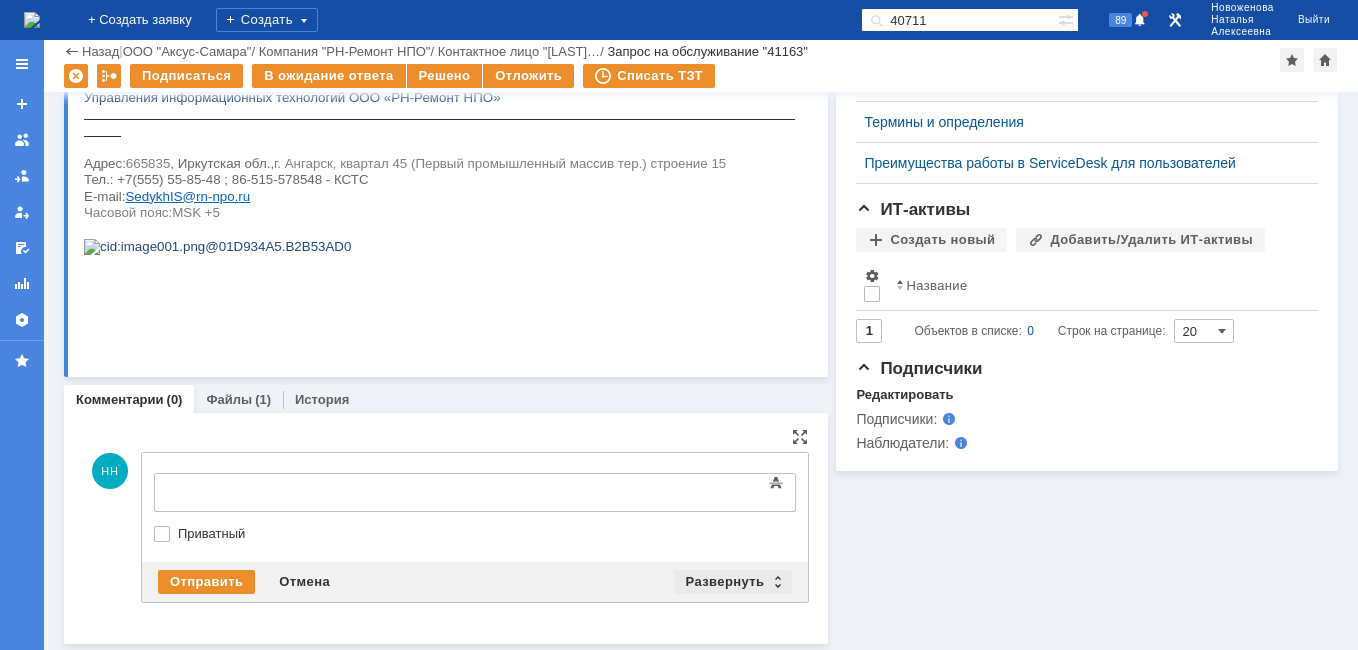 click on "Развернуть" at bounding box center (733, 582) 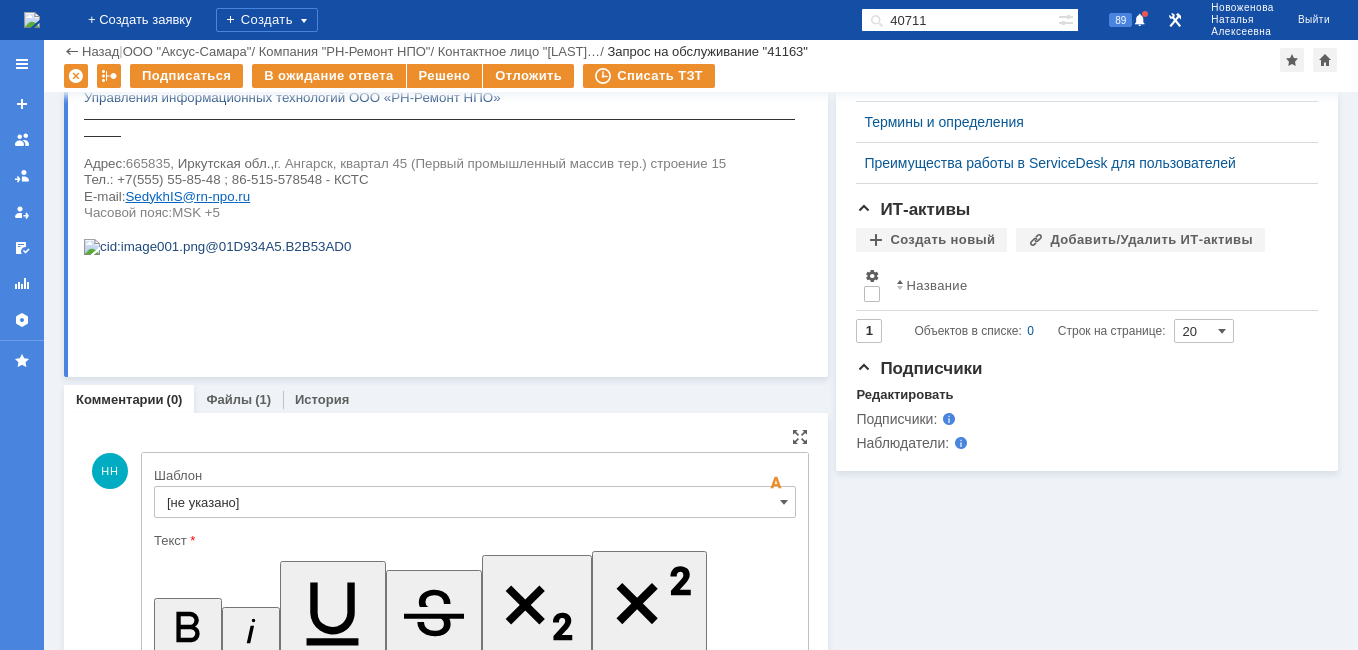 scroll, scrollTop: 0, scrollLeft: 0, axis: both 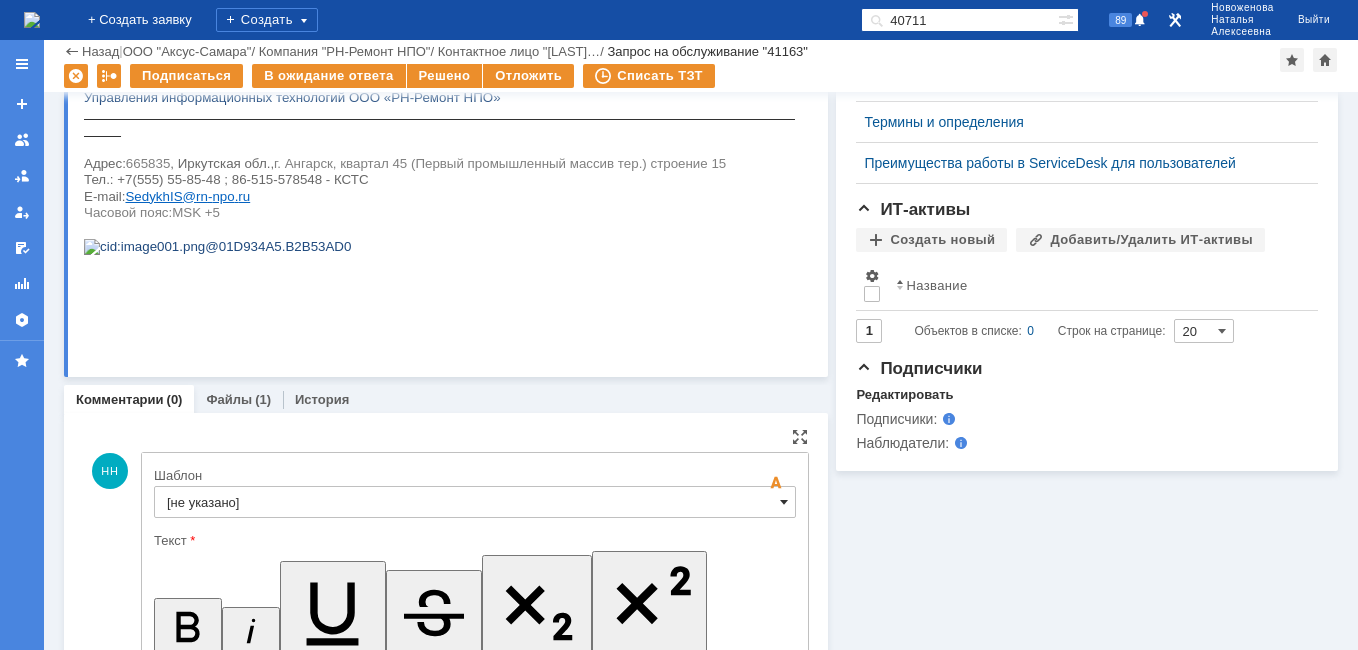 type 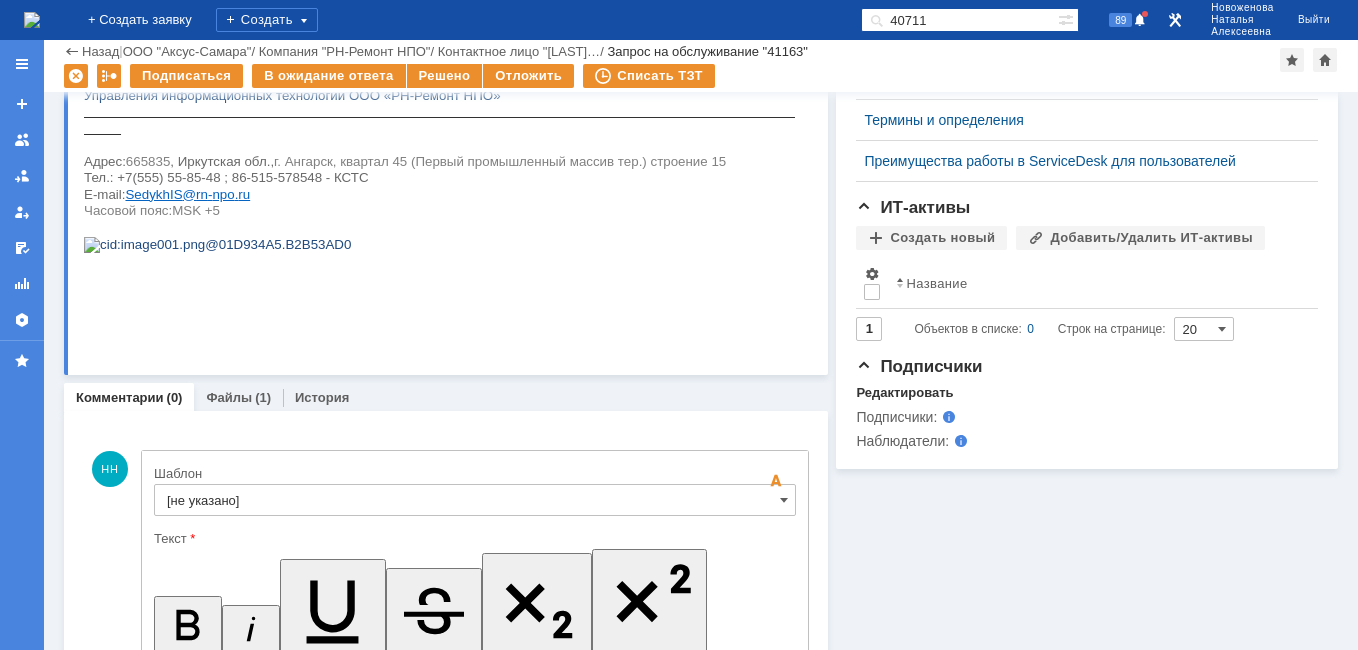 scroll, scrollTop: 669, scrollLeft: 0, axis: vertical 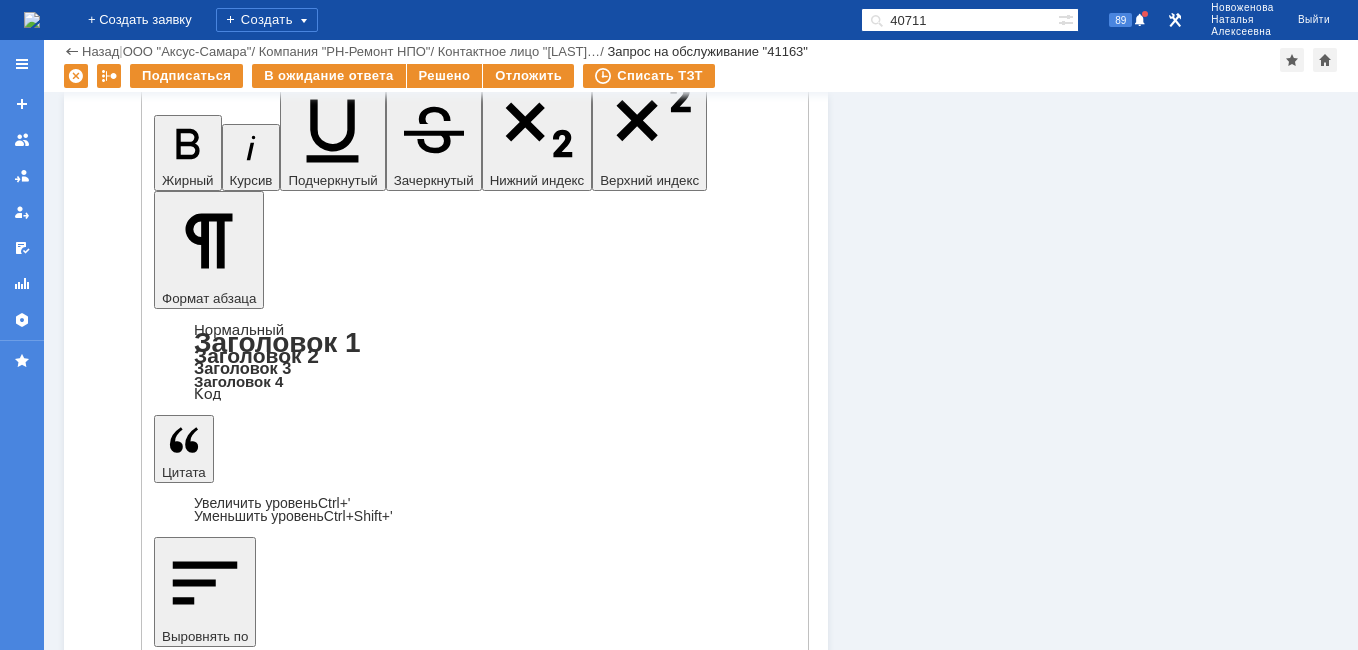 click on "Отправить" at bounding box center [206, 5076] 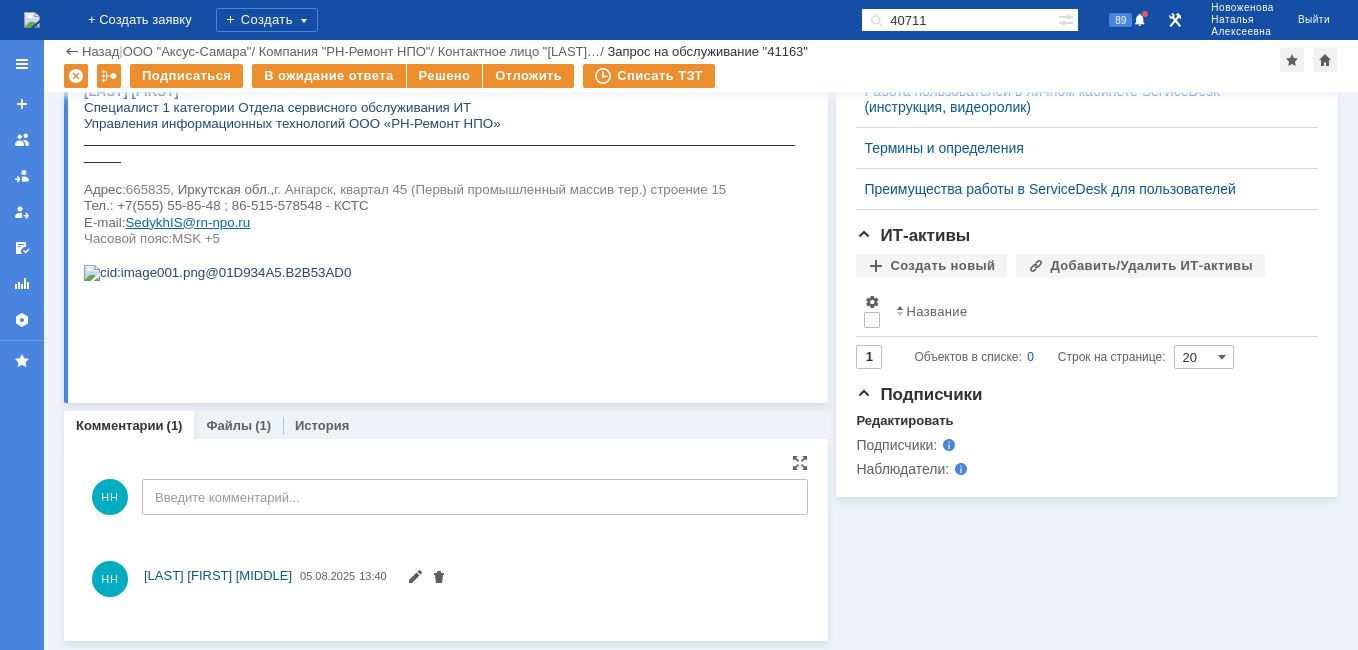 scroll, scrollTop: 0, scrollLeft: 0, axis: both 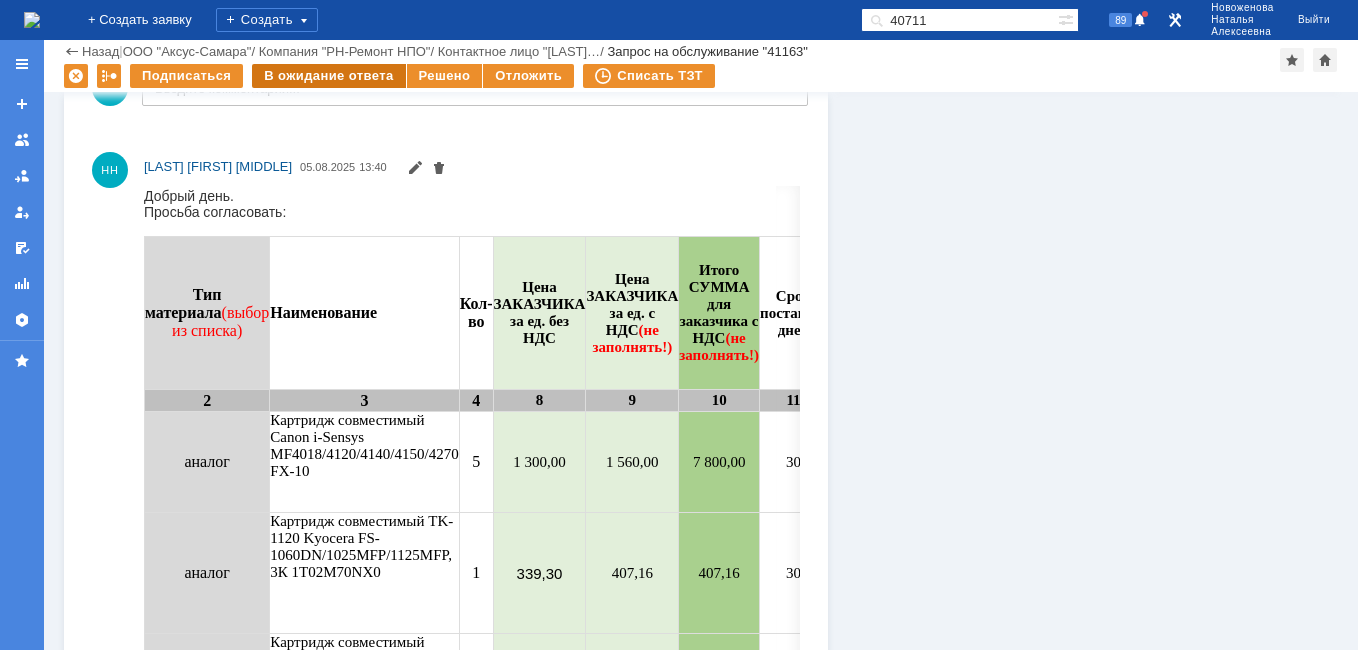 click on "В ожидание ответа" at bounding box center [328, 76] 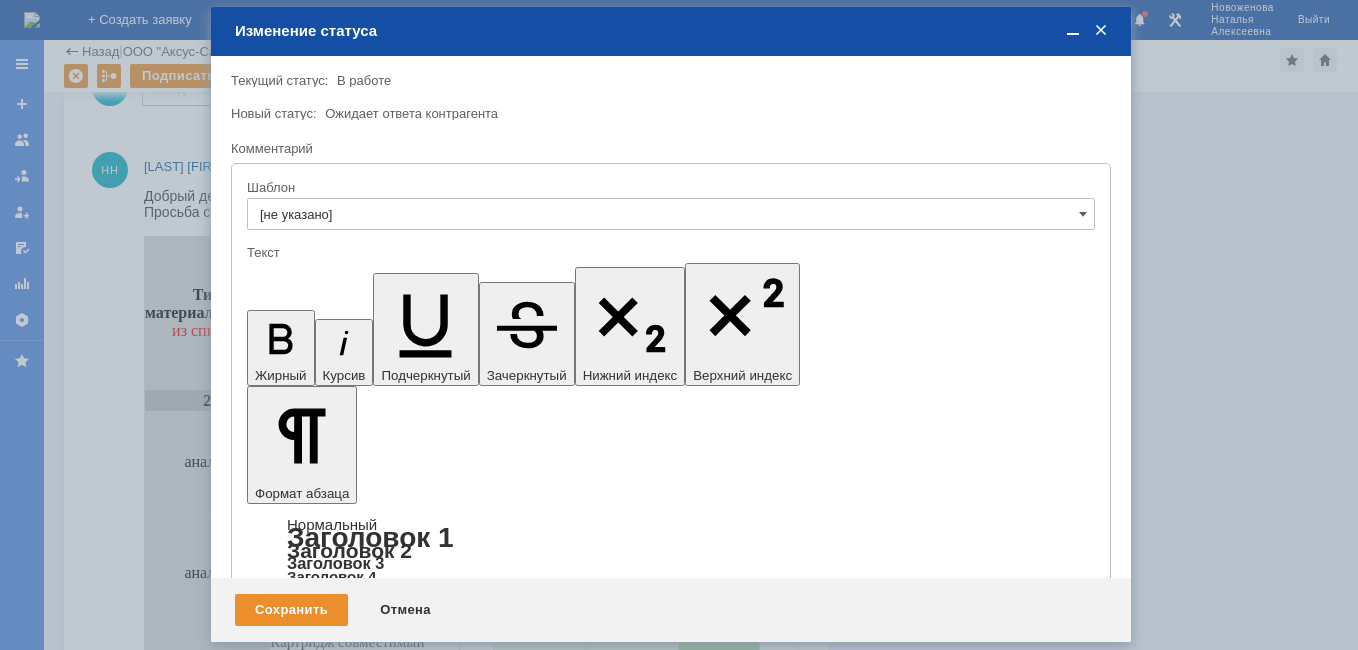 scroll, scrollTop: 0, scrollLeft: 0, axis: both 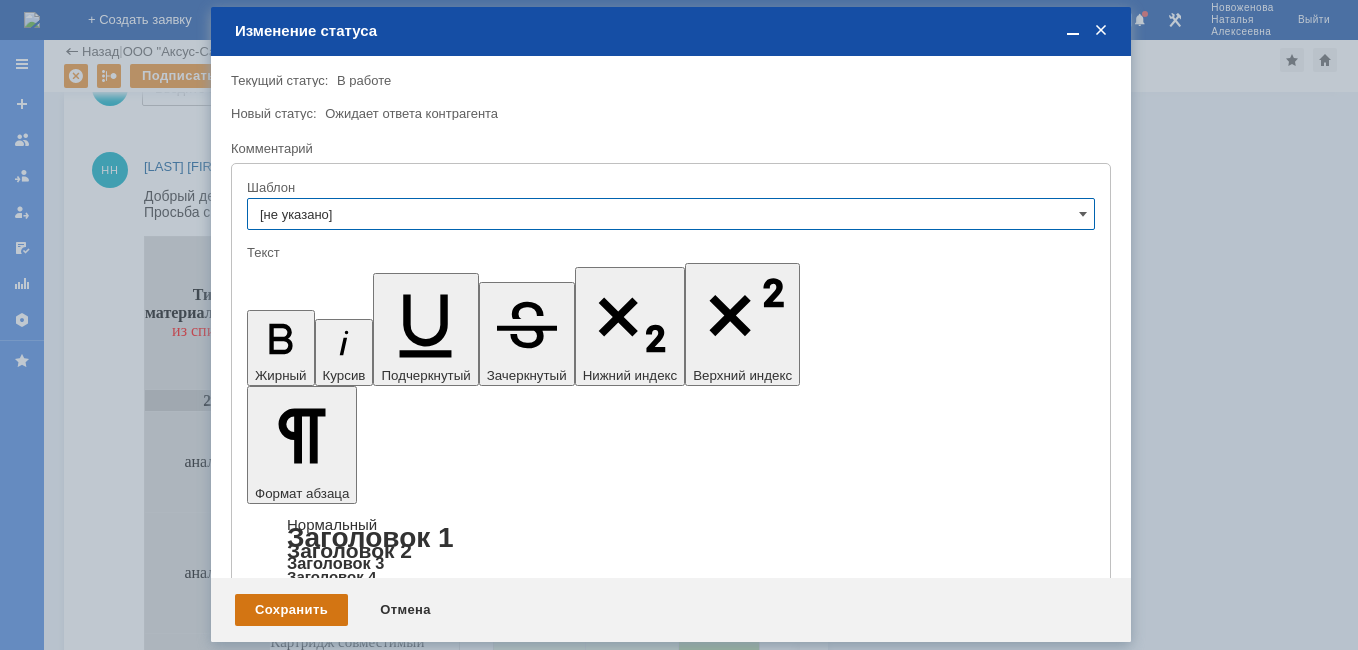 click on "Сохранить" at bounding box center (291, 610) 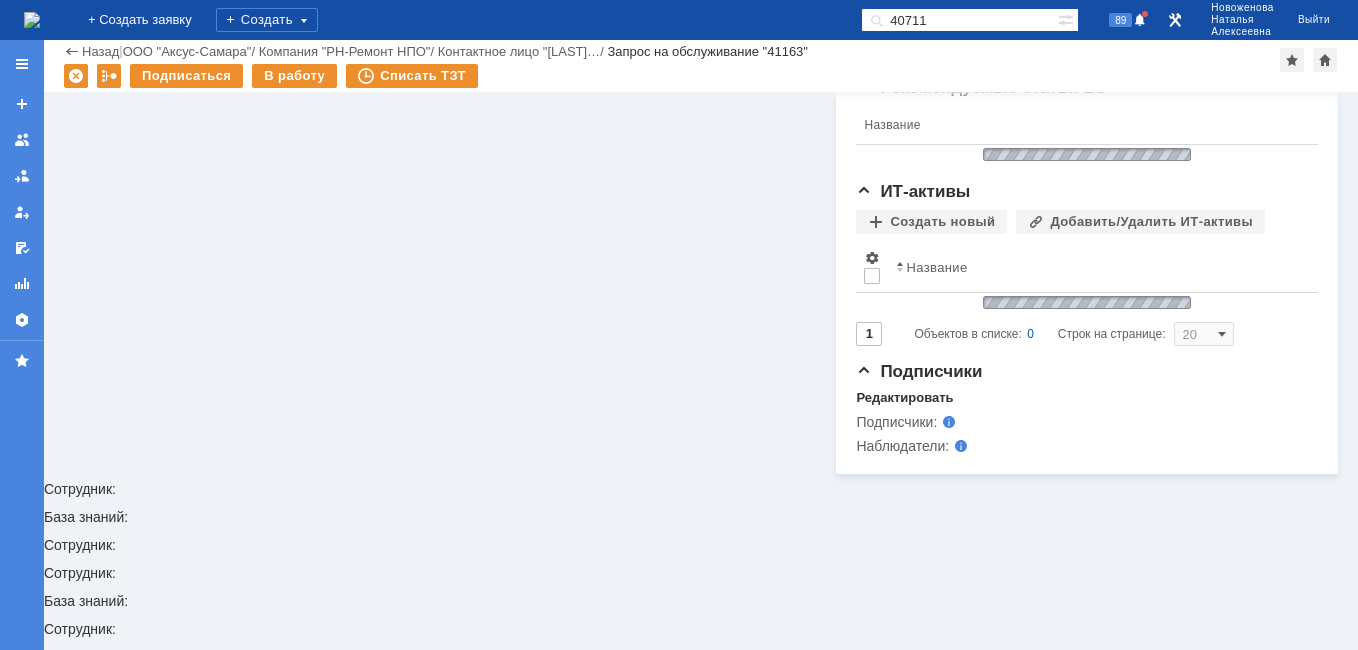 scroll, scrollTop: 249, scrollLeft: 0, axis: vertical 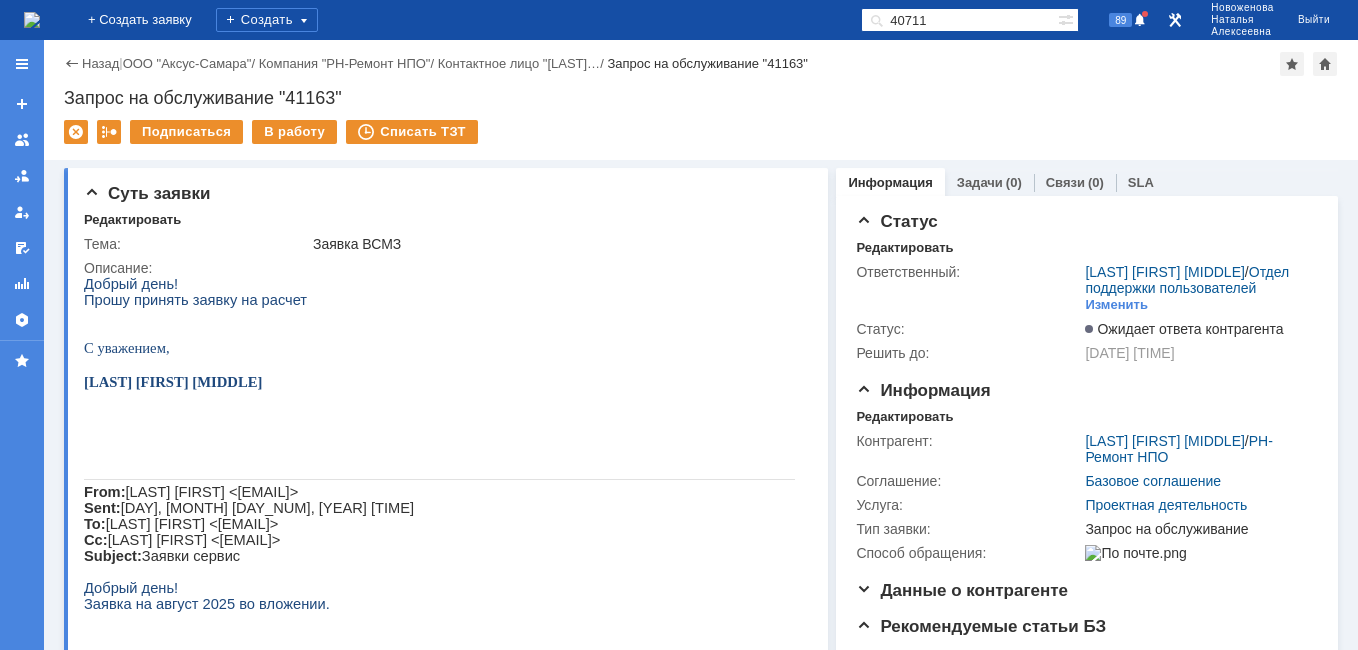 click at bounding box center [32, 20] 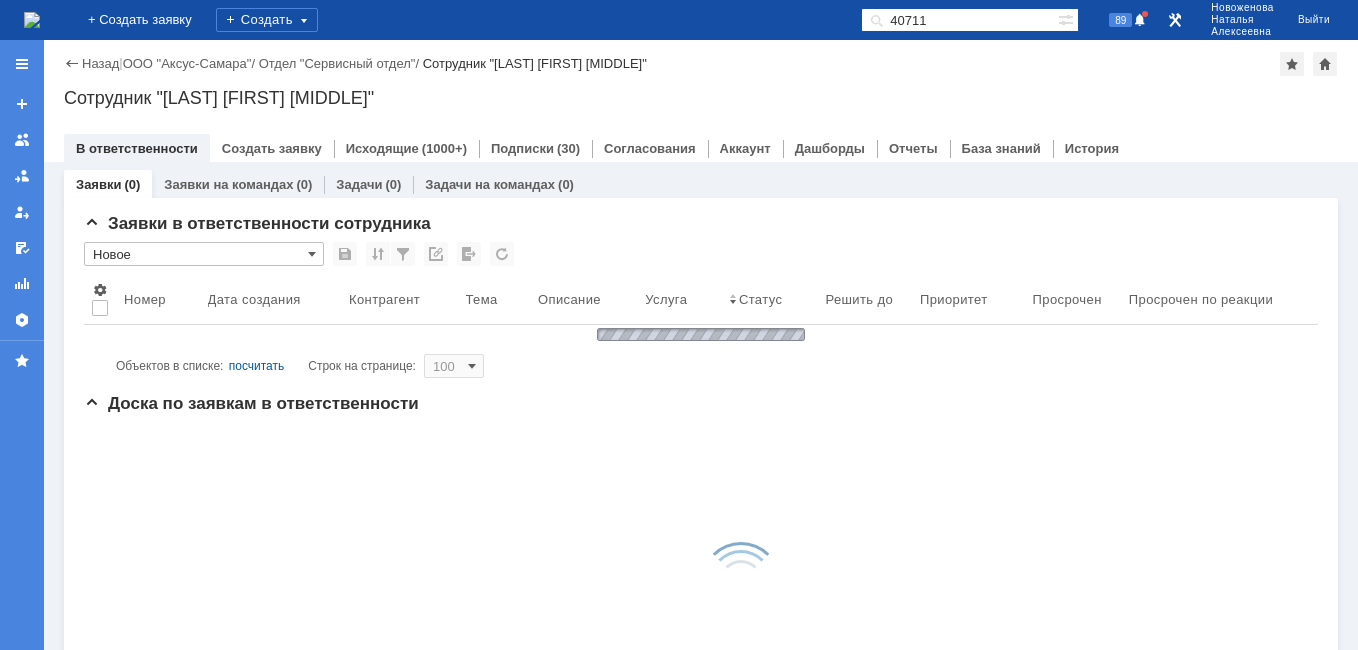 scroll, scrollTop: 0, scrollLeft: 0, axis: both 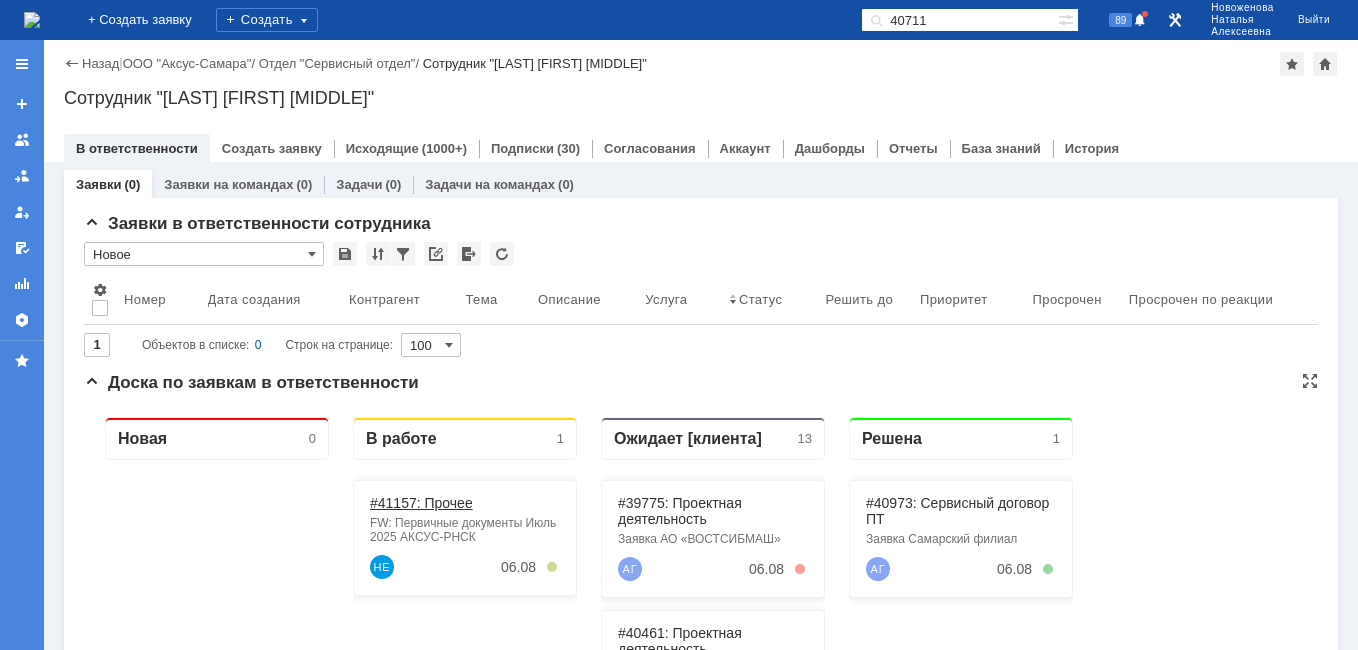 click on "#41157: Прочее" at bounding box center [421, 503] 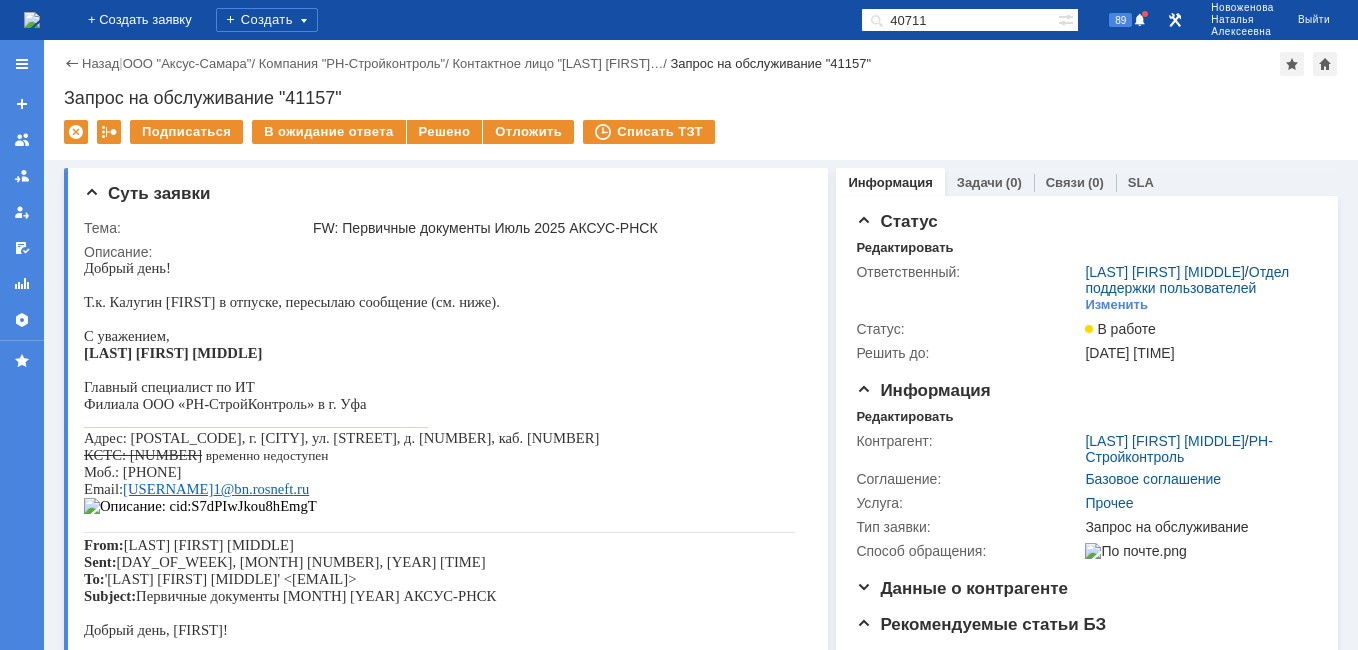 scroll, scrollTop: 0, scrollLeft: 0, axis: both 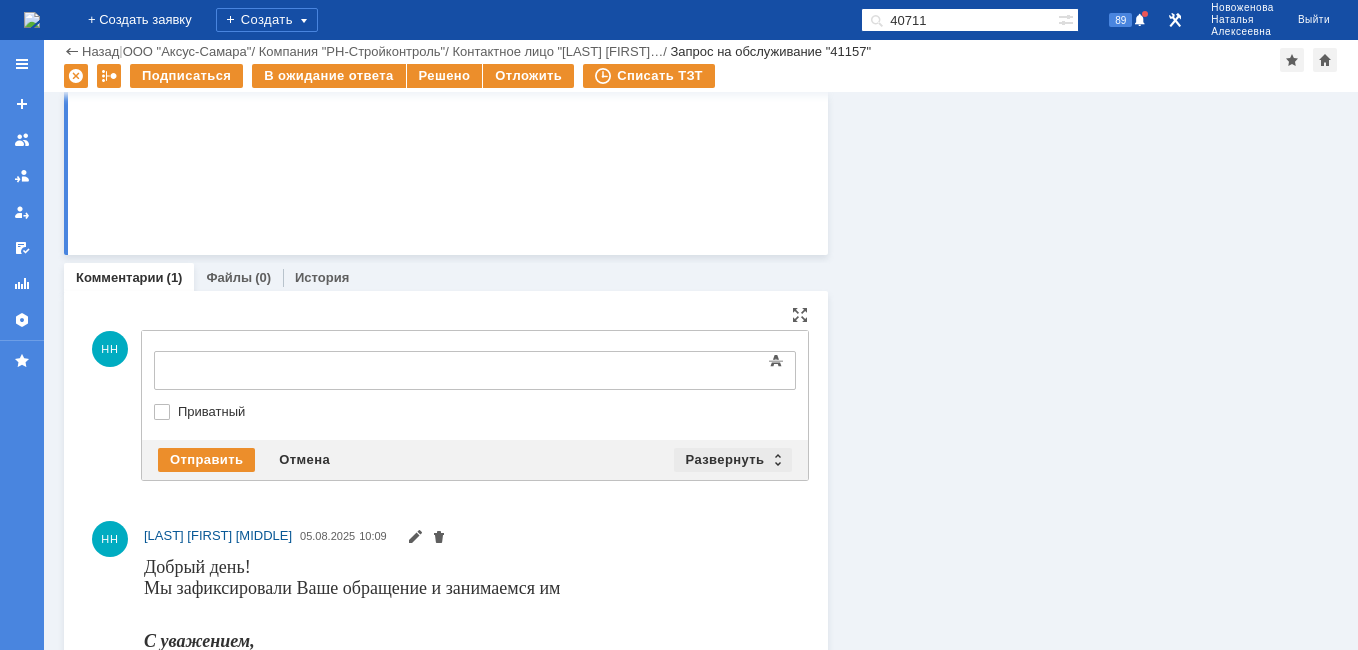 click on "Развернуть" at bounding box center (733, 460) 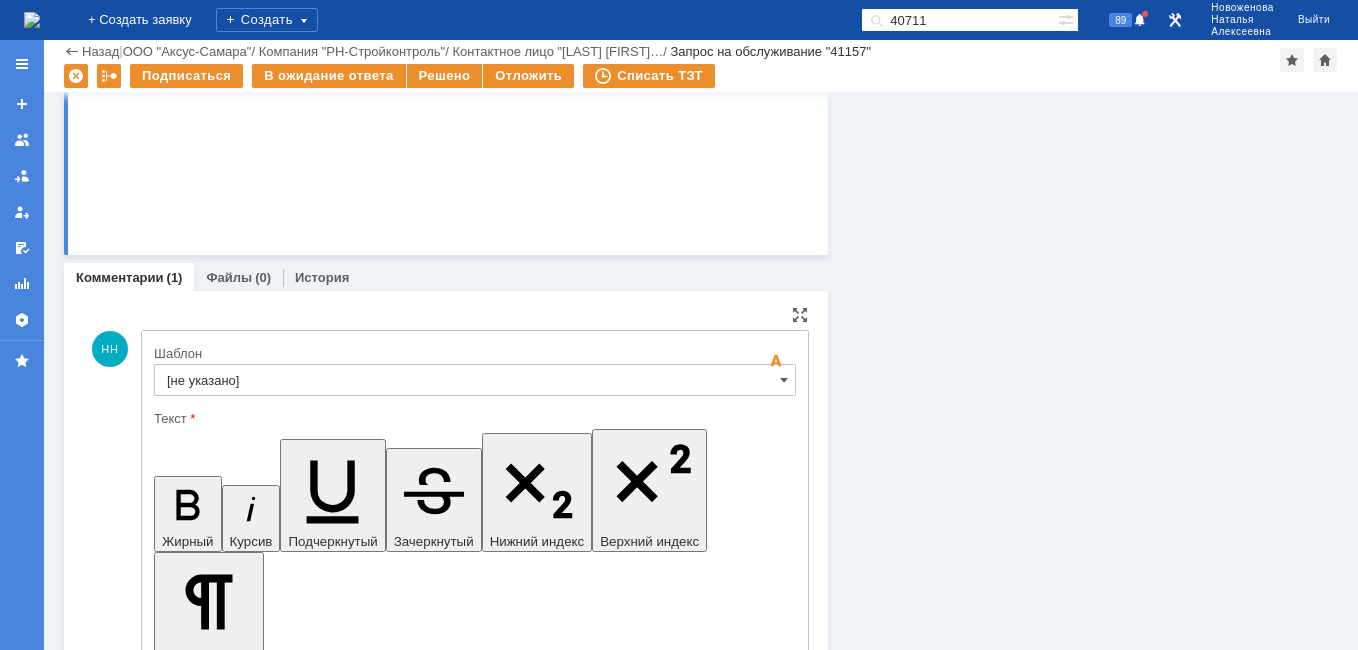 scroll, scrollTop: 0, scrollLeft: 0, axis: both 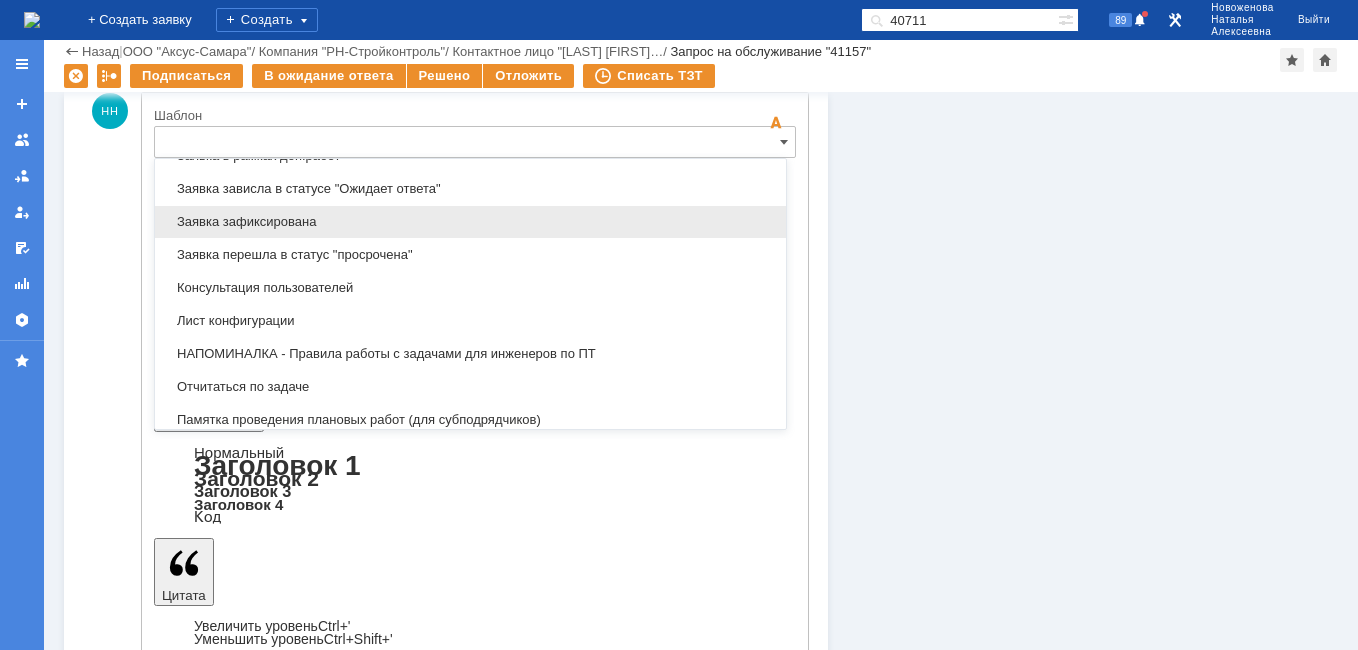 click on "Заявка зафиксирована" at bounding box center (470, 222) 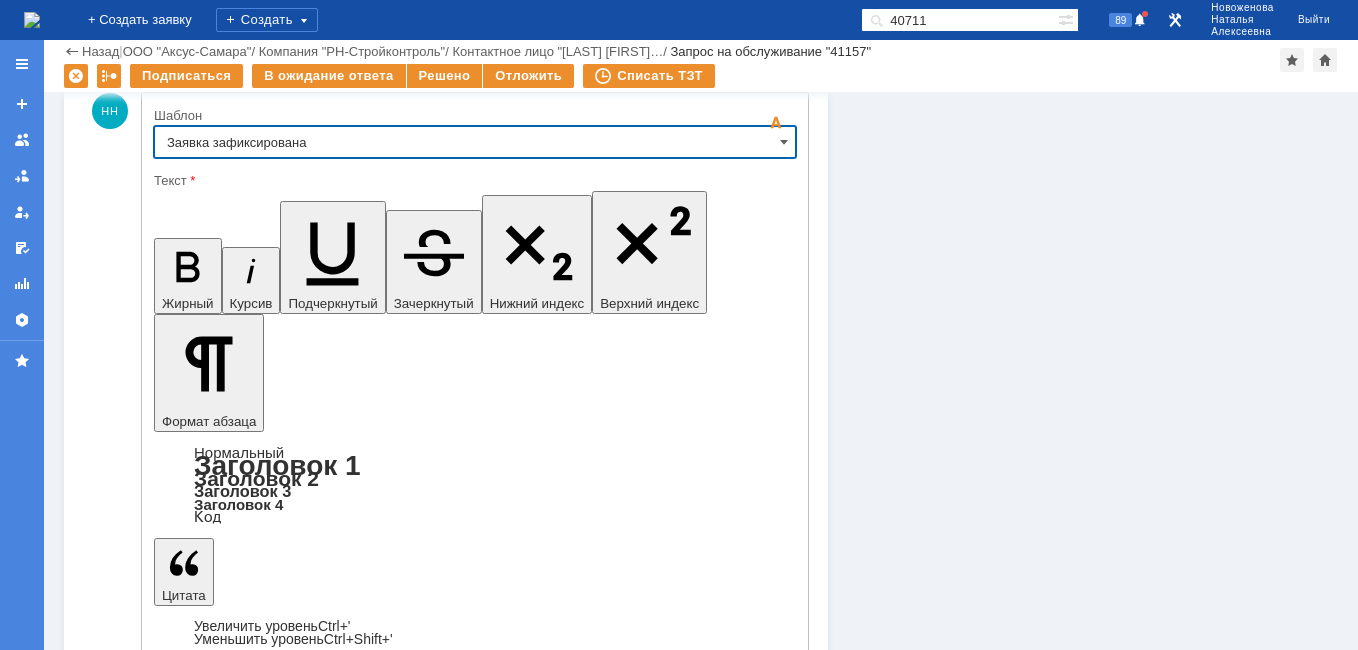 type on "Заявка зафиксирована" 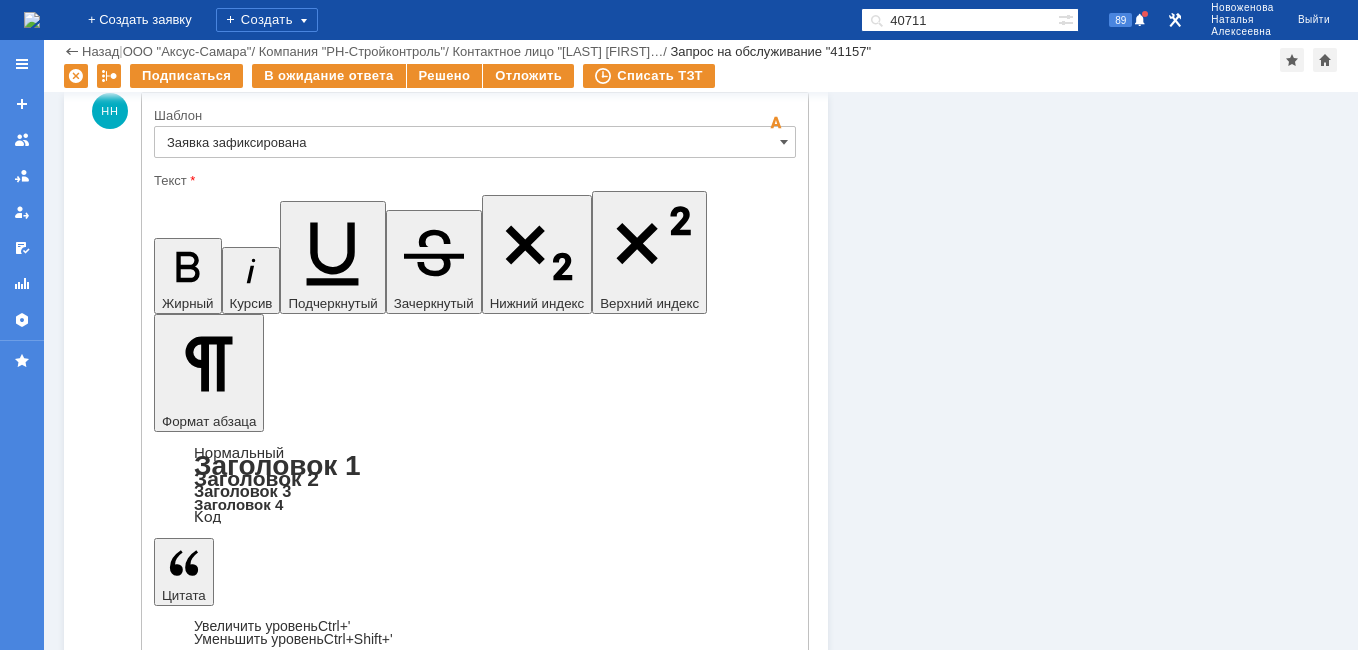 type 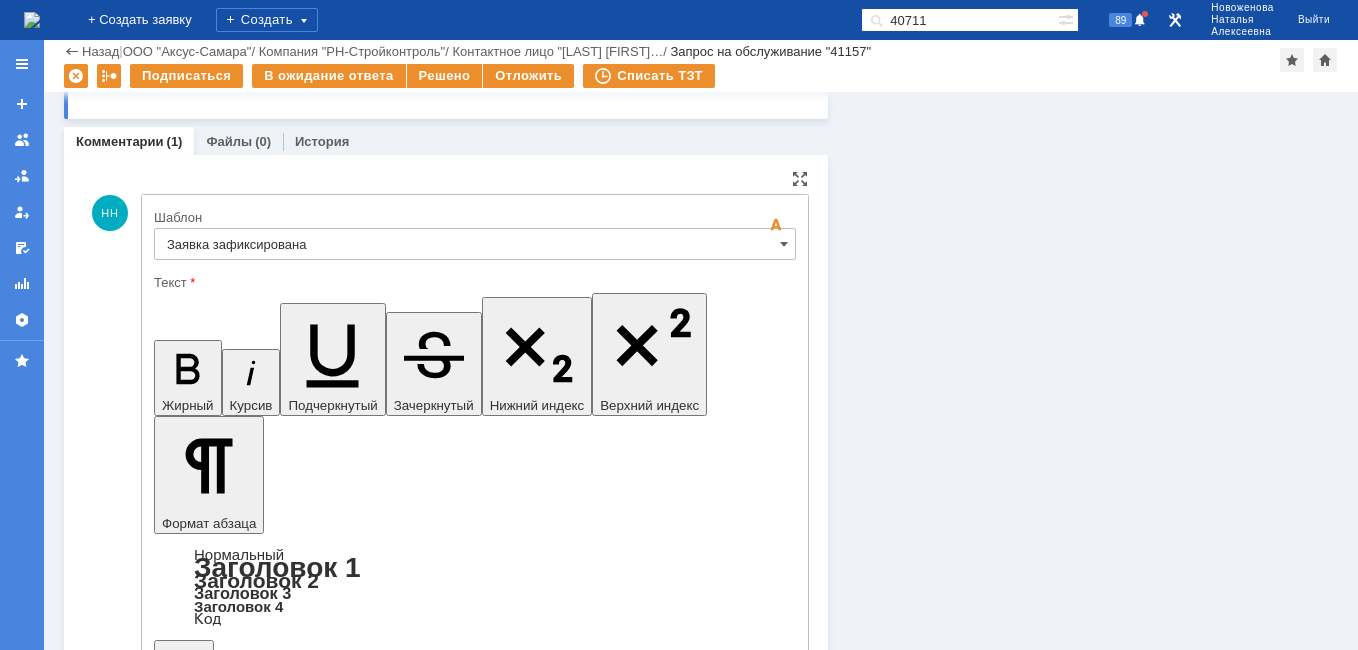 scroll, scrollTop: 1199, scrollLeft: 0, axis: vertical 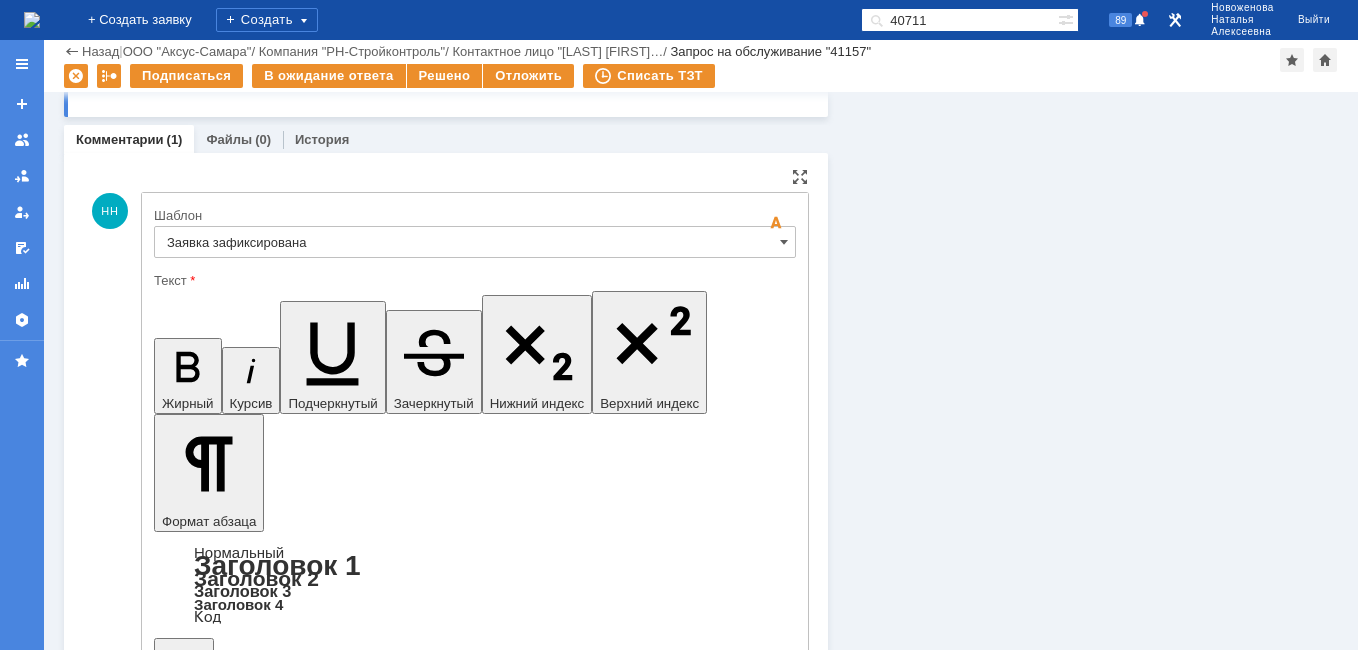 click on "Надежда, добрый день! Руководитель сервисного отдела АКСУС пытается связаться с Вами по телефону" at bounding box center (310, 4897) 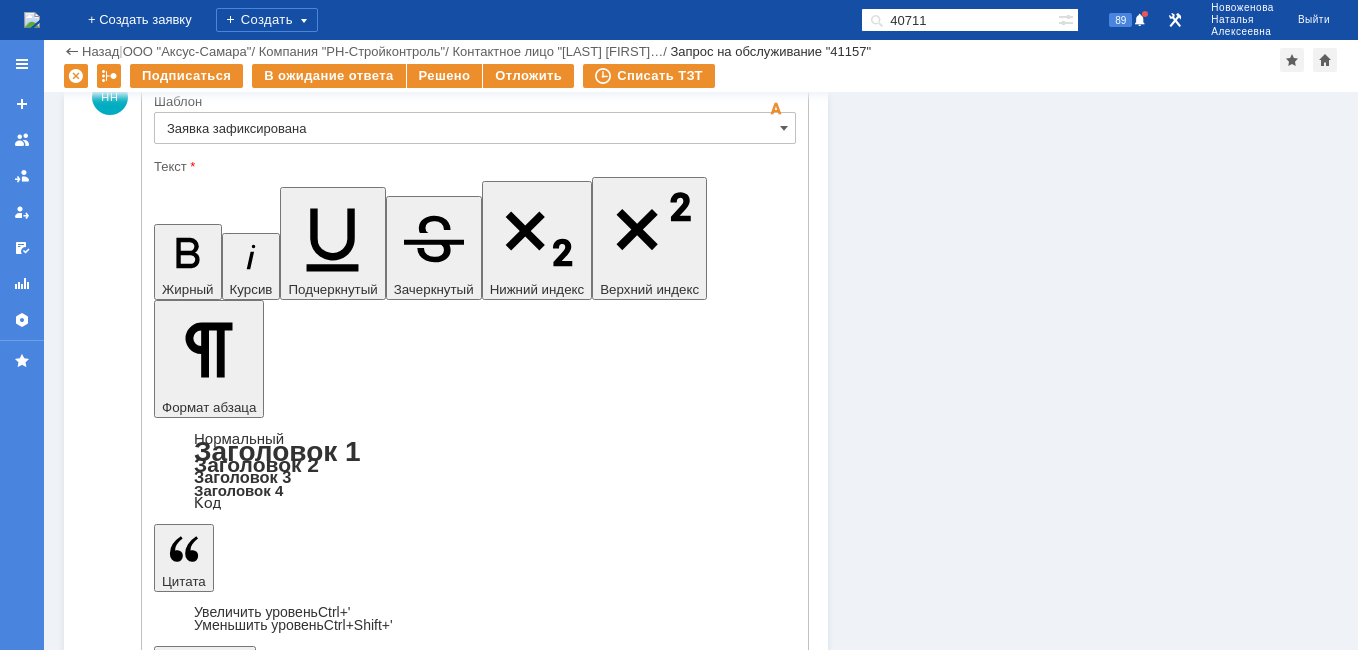 scroll, scrollTop: 1399, scrollLeft: 0, axis: vertical 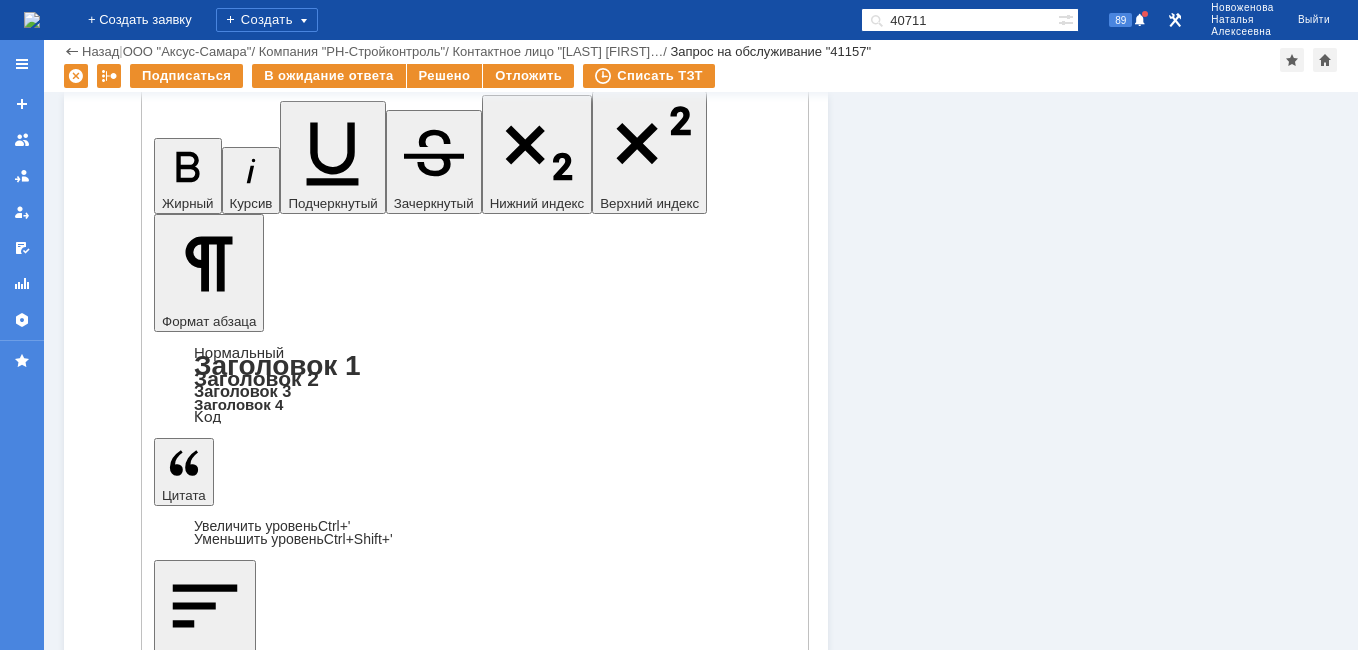 click on "Отправить" at bounding box center [206, 5015] 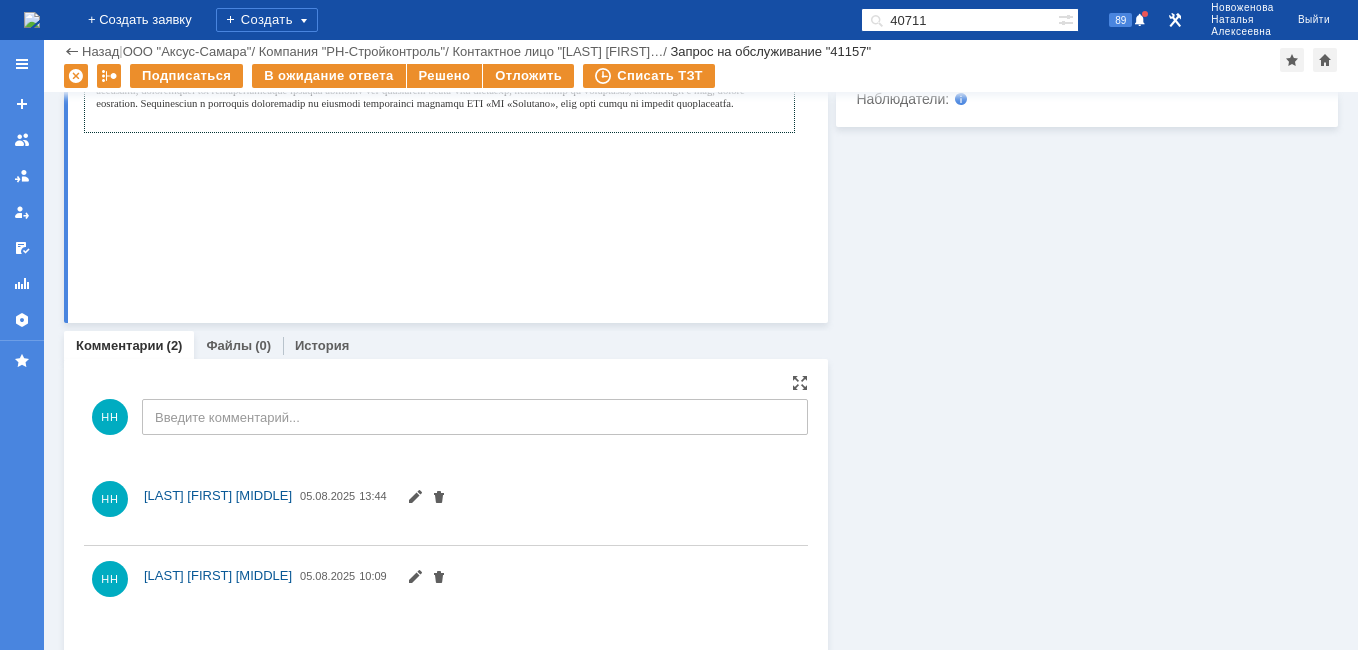 scroll, scrollTop: 1141, scrollLeft: 0, axis: vertical 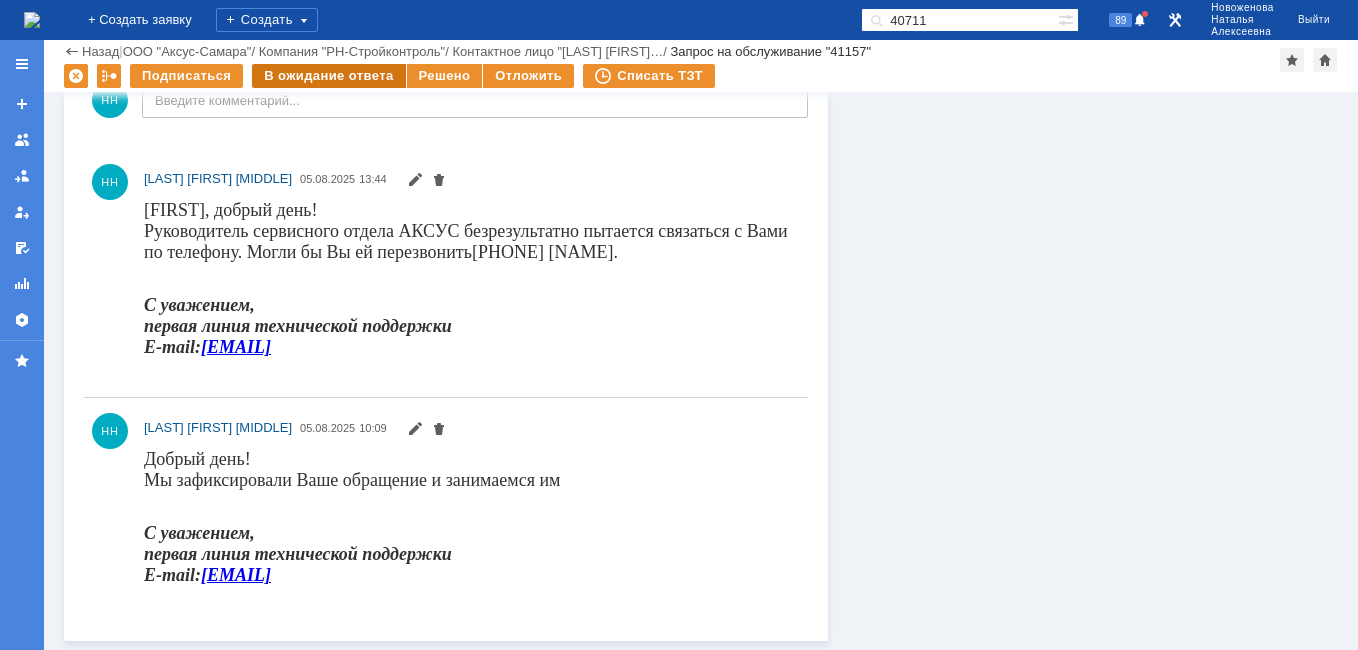 click on "В ожидание ответа" at bounding box center (328, 76) 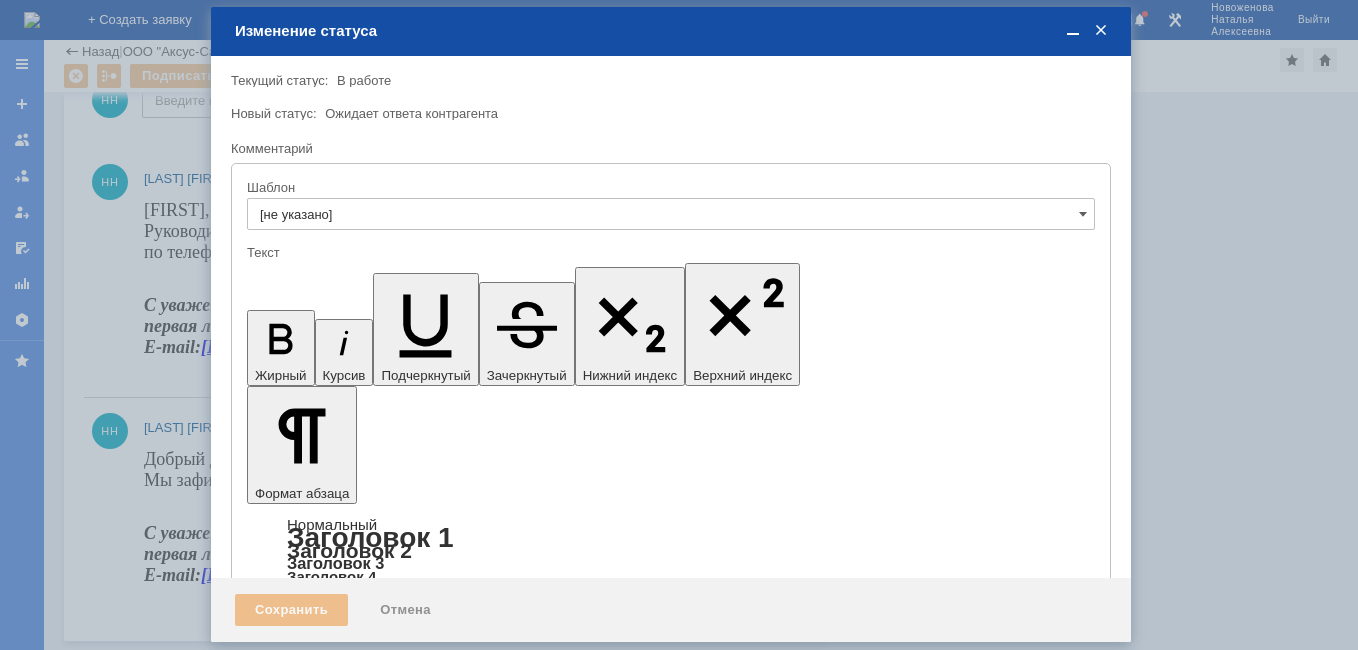 scroll, scrollTop: 0, scrollLeft: 0, axis: both 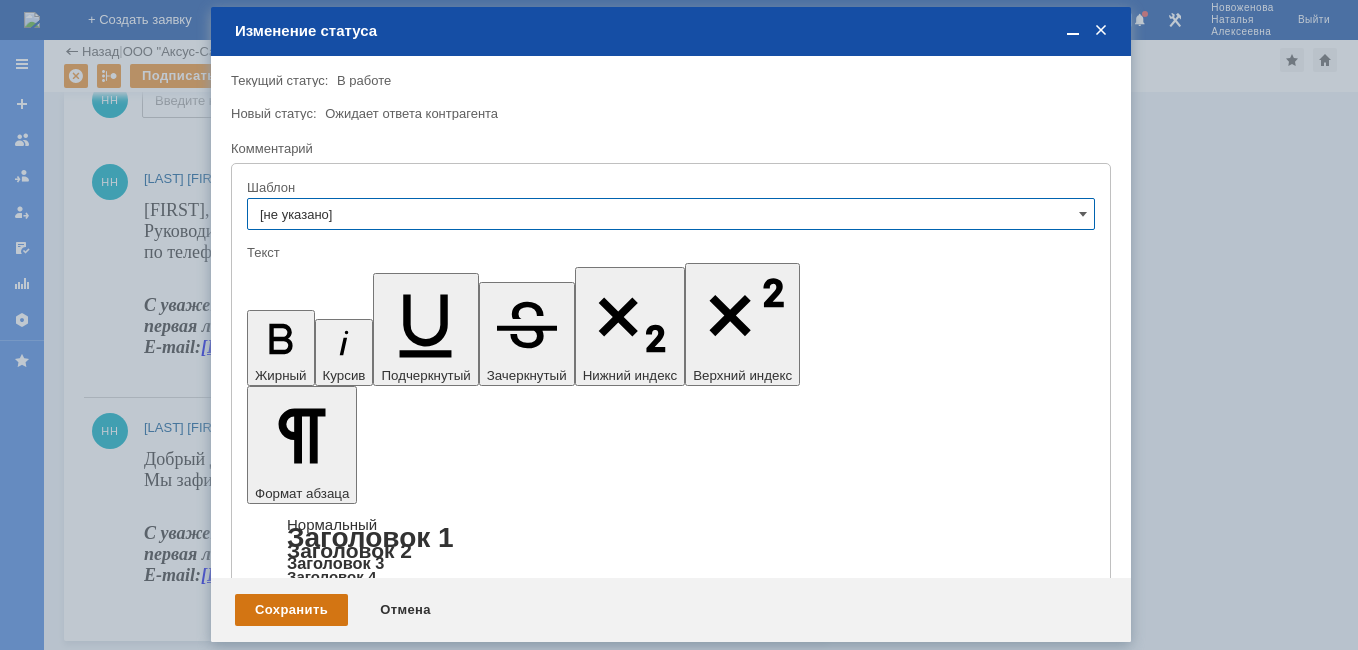 click on "Сохранить" at bounding box center (291, 610) 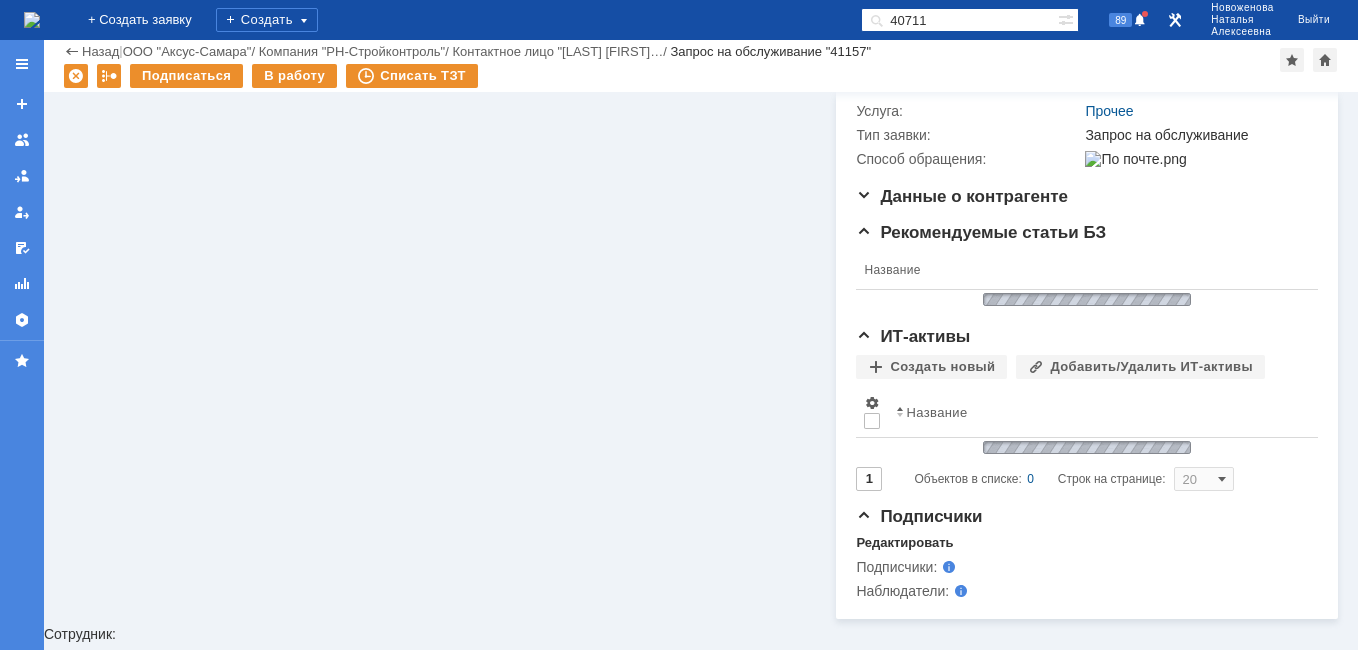 scroll, scrollTop: 1009, scrollLeft: 0, axis: vertical 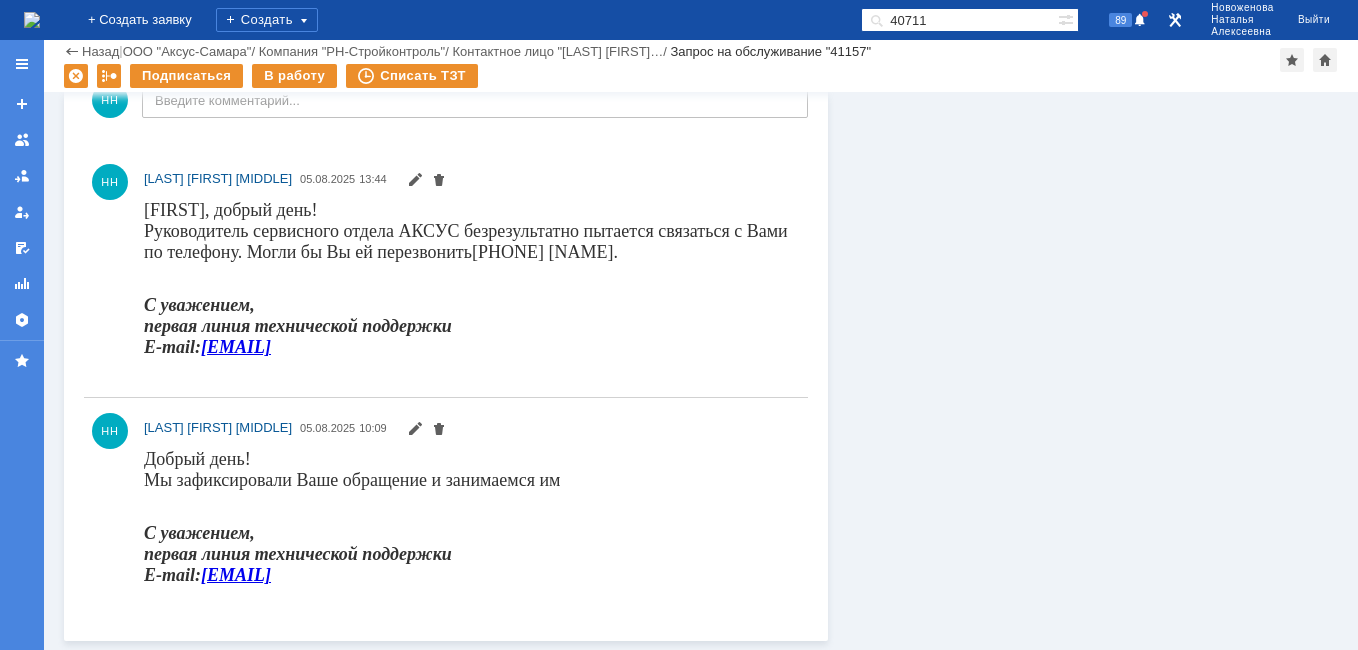 click at bounding box center (32, 20) 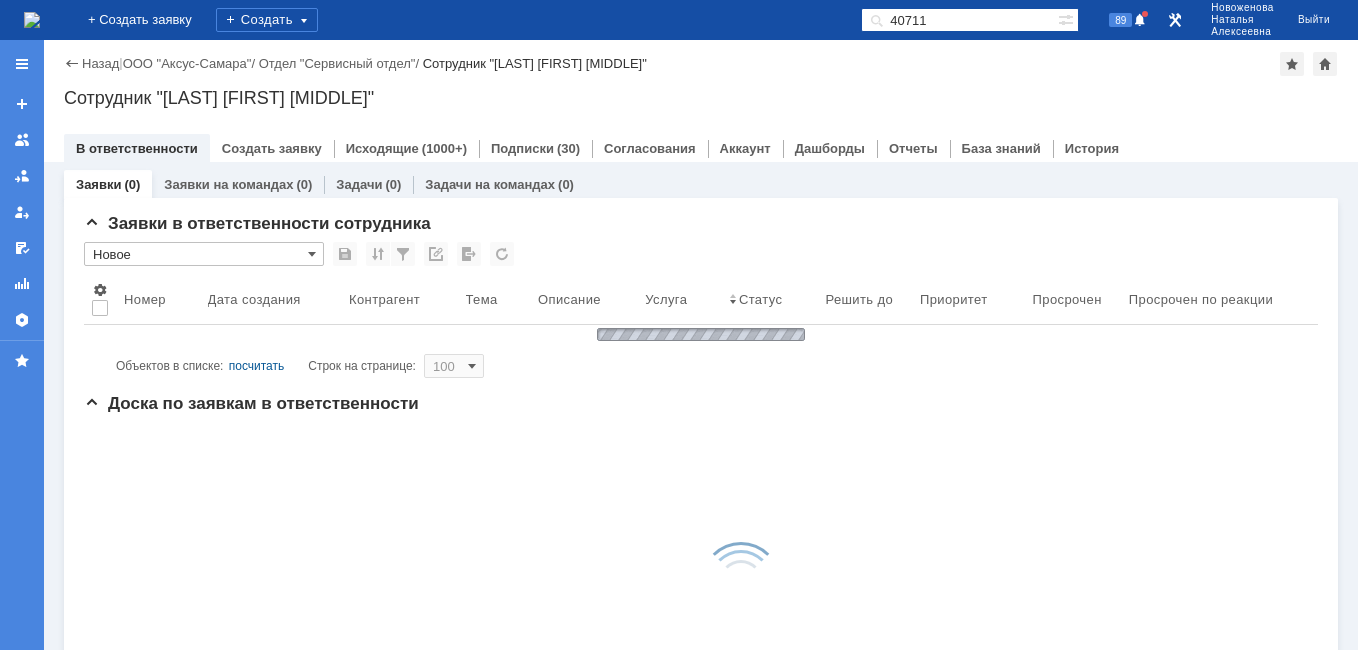 scroll, scrollTop: 0, scrollLeft: 0, axis: both 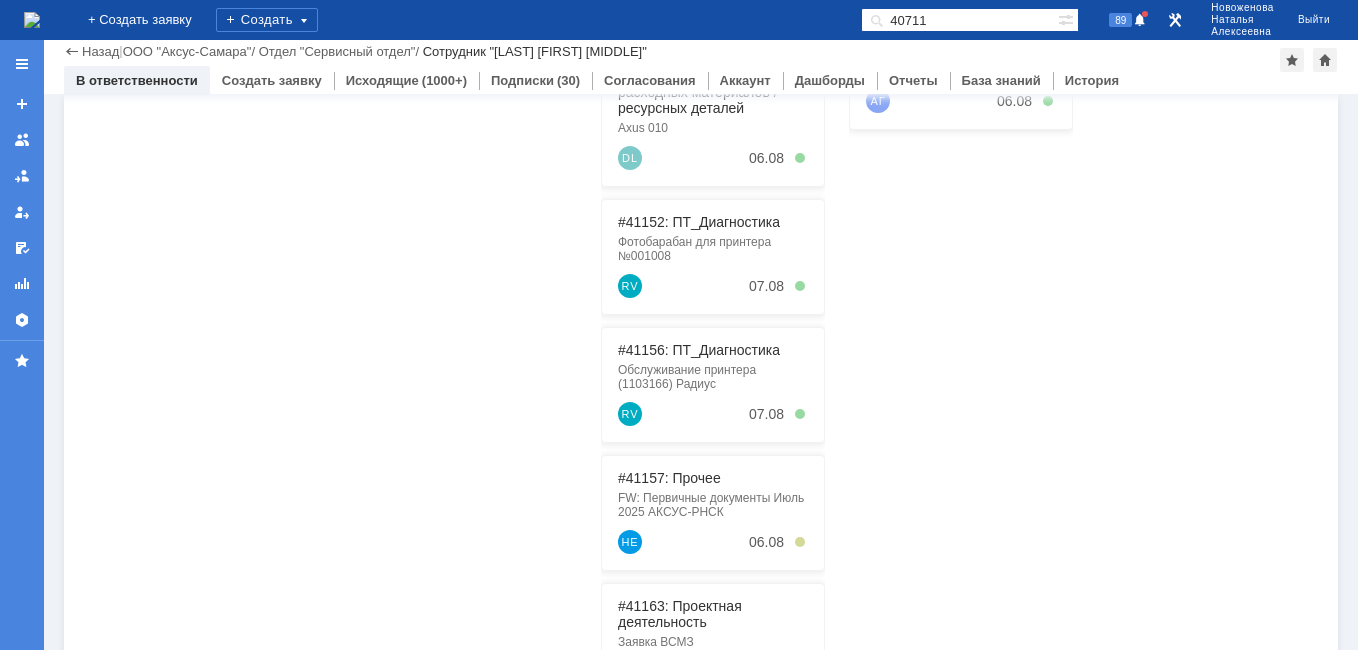 click at bounding box center [32, 20] 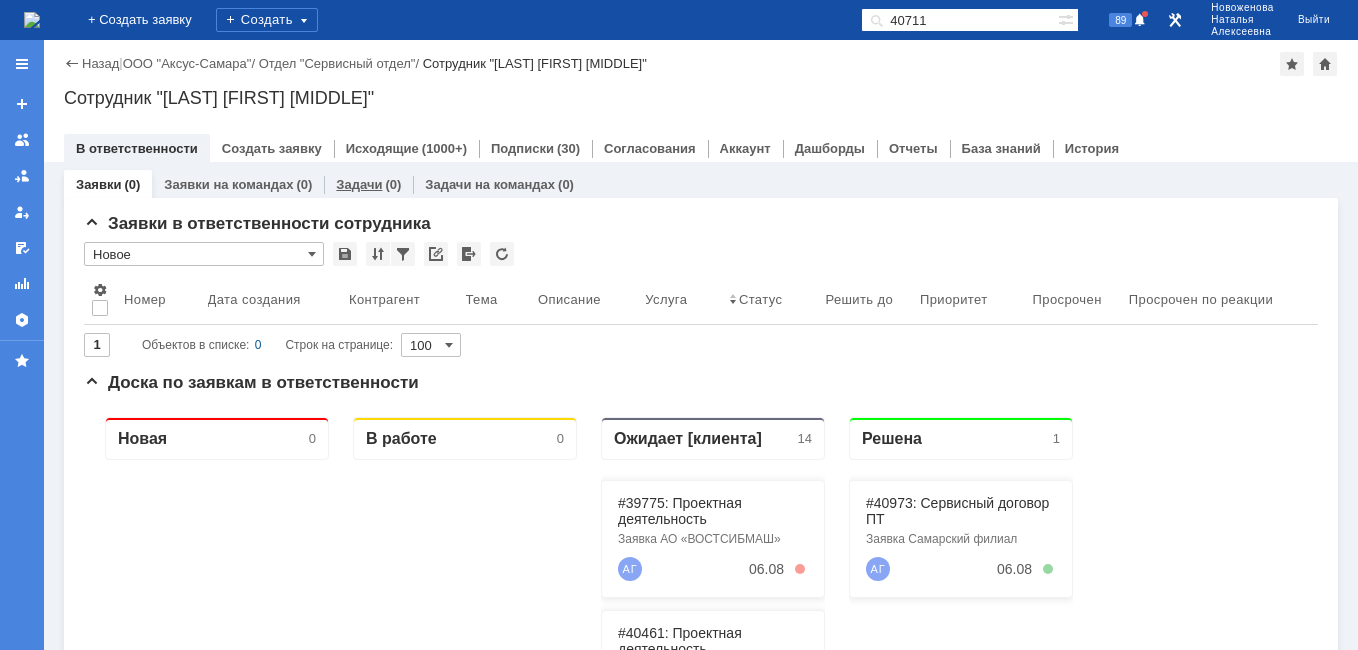 scroll, scrollTop: 0, scrollLeft: 0, axis: both 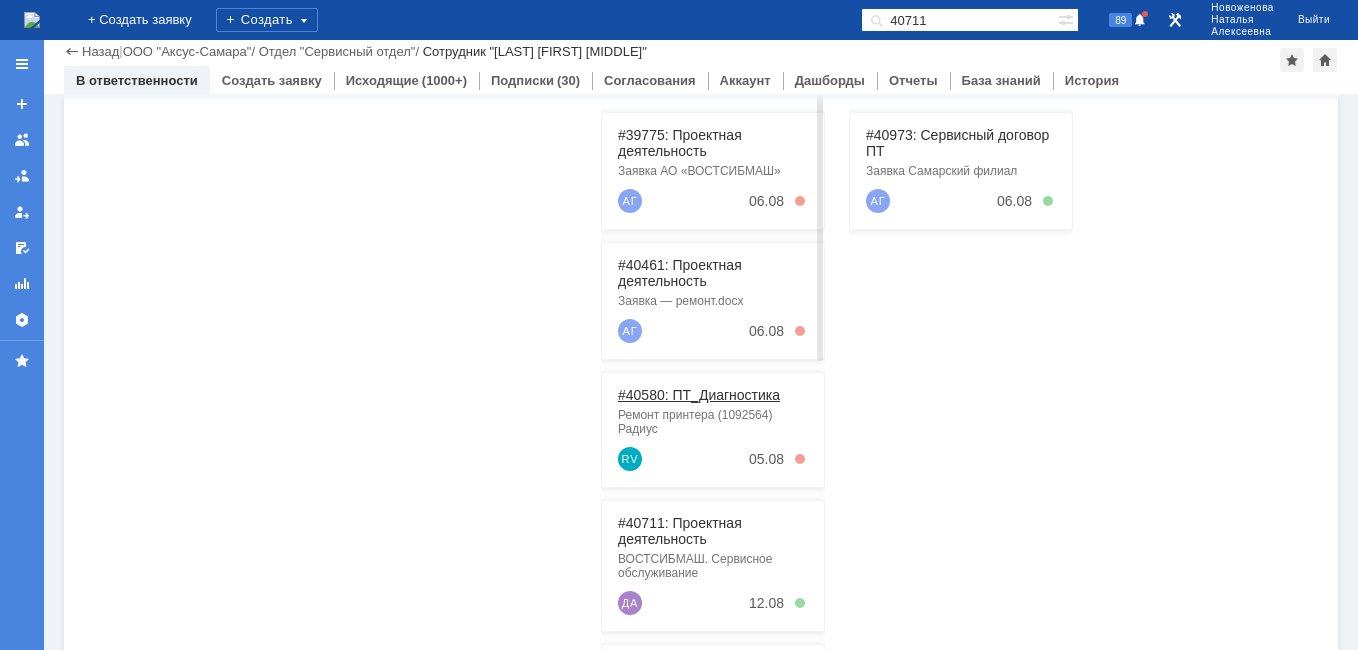 click on "#40580: ПТ_Диагностика" at bounding box center (699, 395) 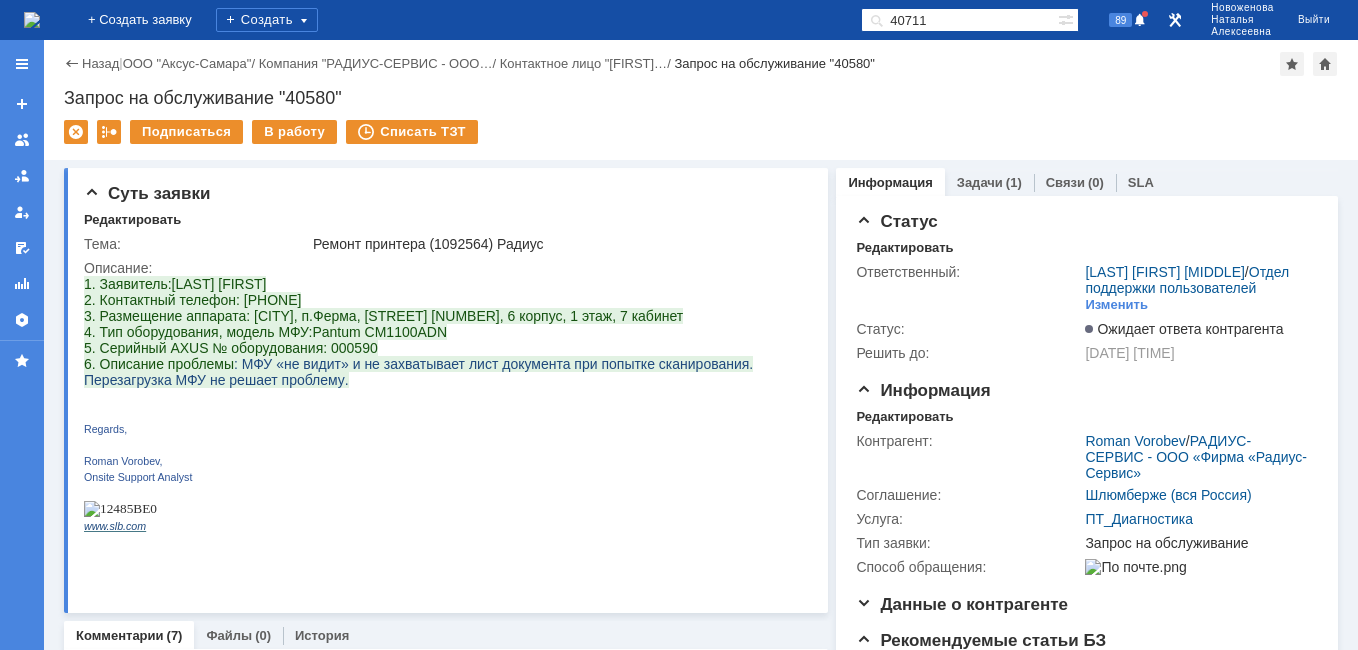 scroll, scrollTop: 0, scrollLeft: 0, axis: both 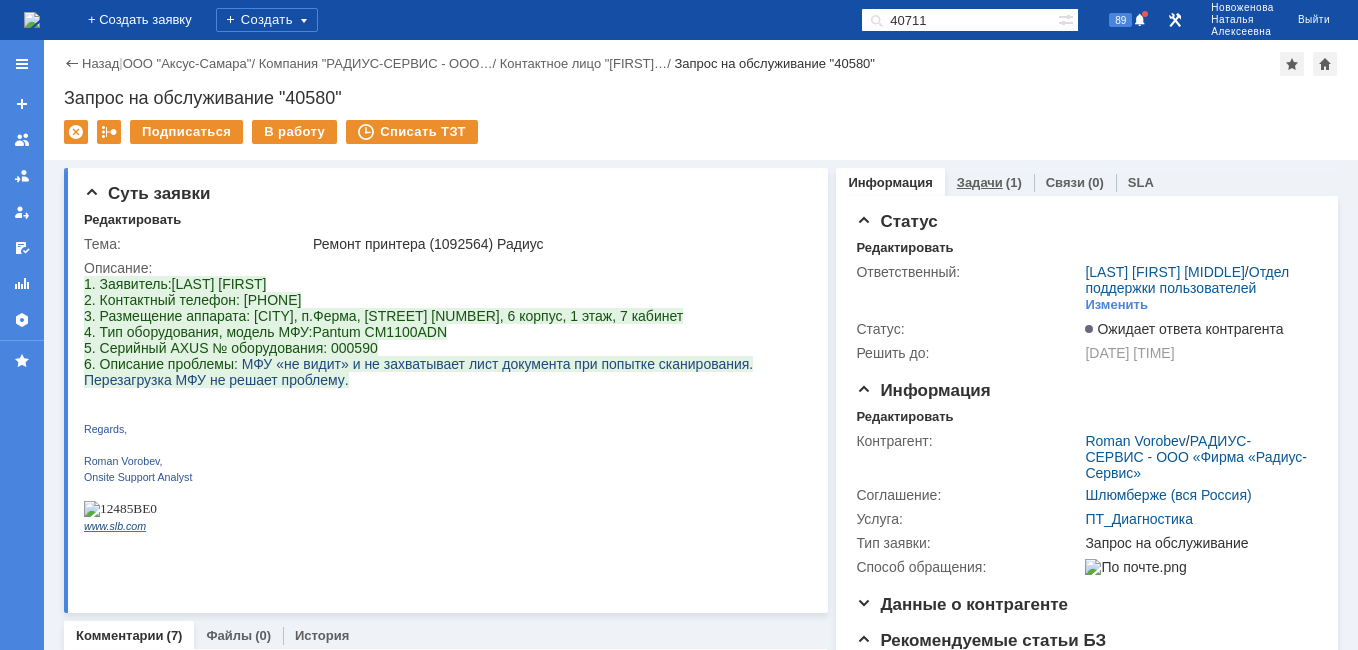 click on "Задачи" at bounding box center [980, 182] 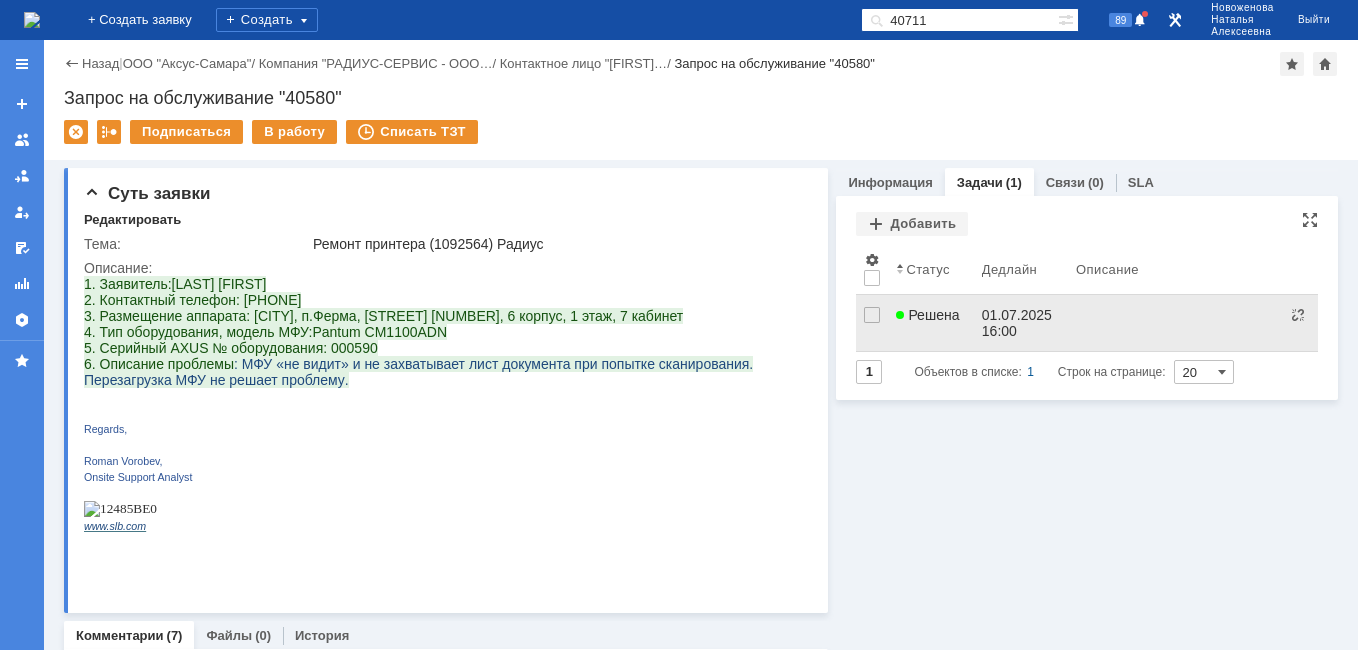 scroll, scrollTop: 0, scrollLeft: 0, axis: both 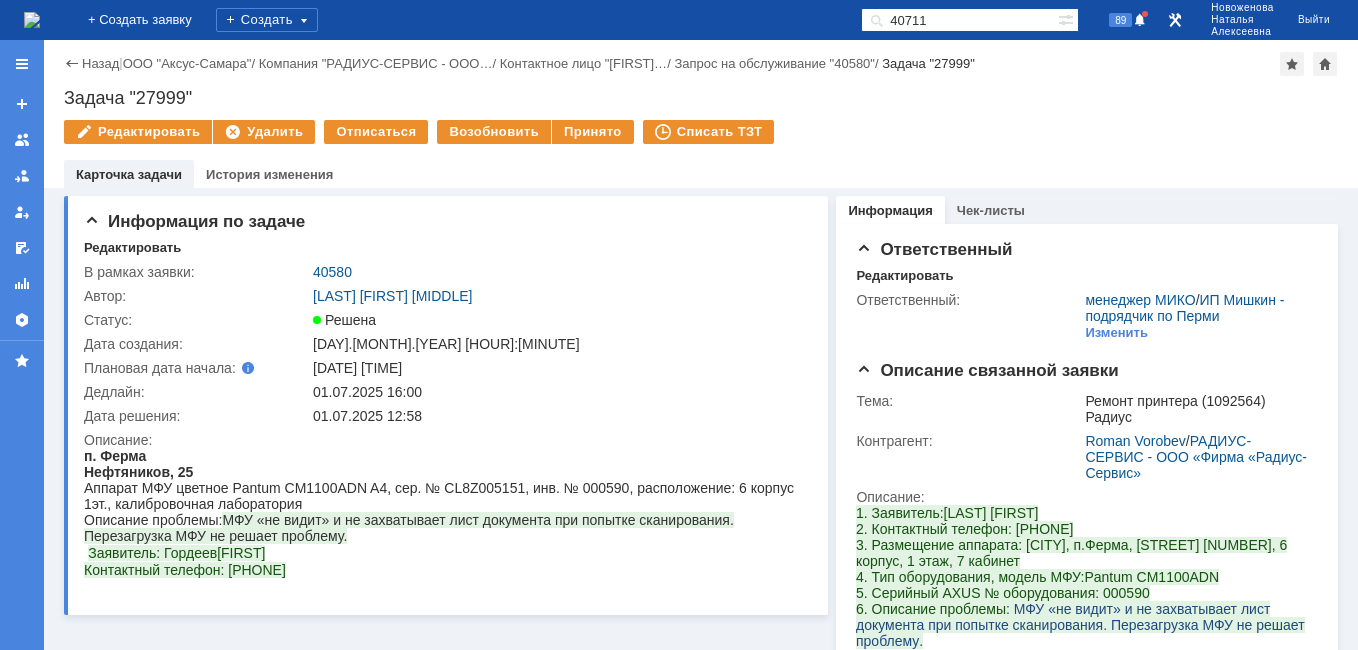 drag, startPoint x: 327, startPoint y: 586, endPoint x: 82, endPoint y: 463, distance: 274.1423 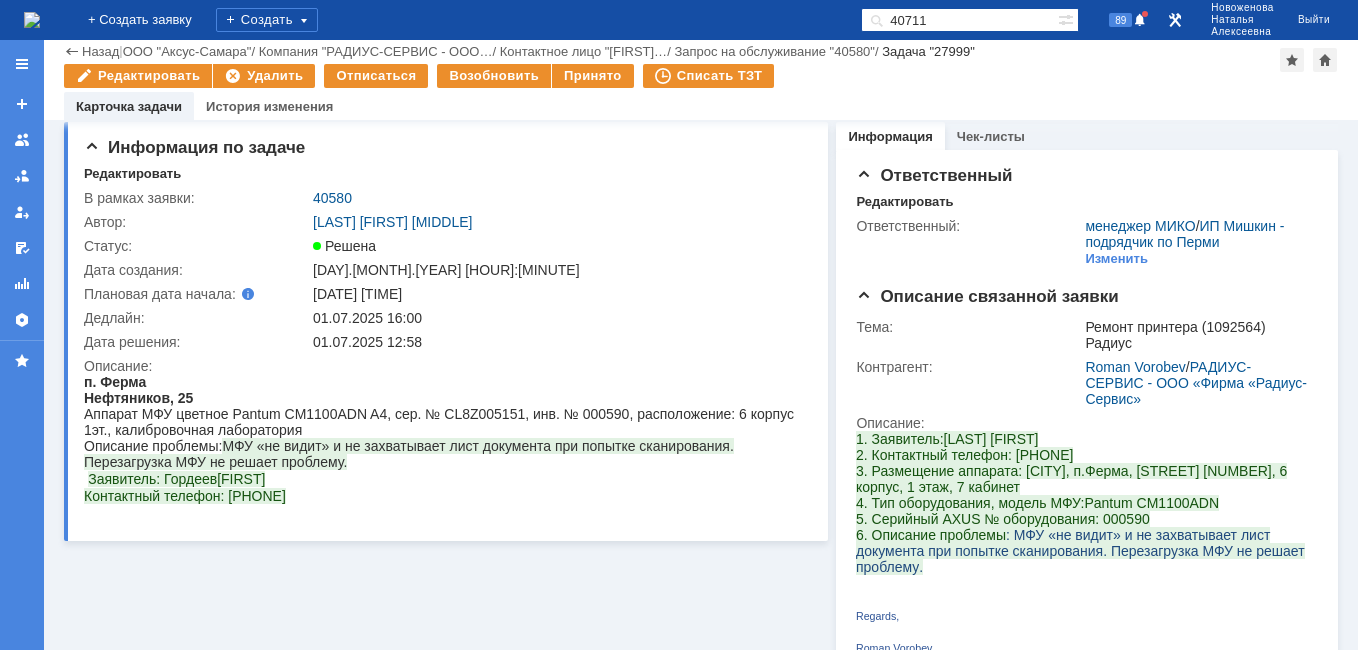 scroll, scrollTop: 0, scrollLeft: 0, axis: both 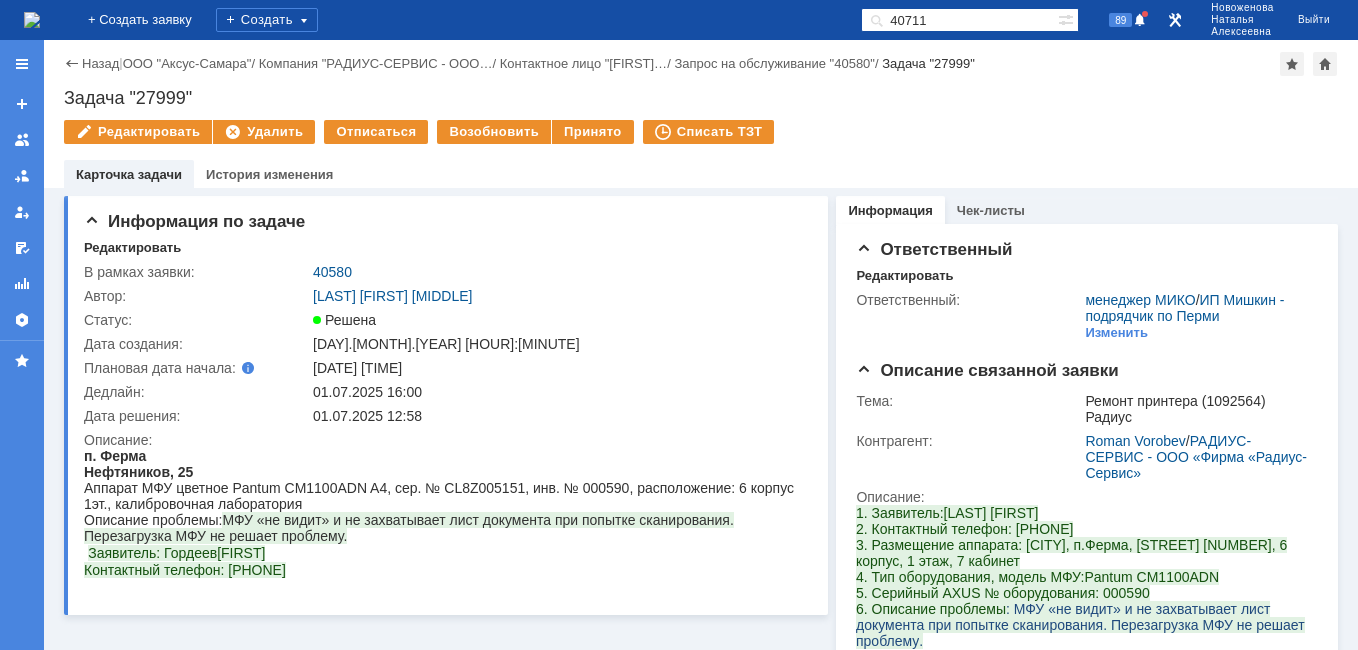 copy on "п. Ферма Нефтяников, 25 Аппарат МФУ цветное Pantum CM1100ADN A4, сер. № CL8Z005151, инв. № 000590, расположение: 6 корпус 1эт., калибровочная лаборатория Описание проблемы:  МФУ «не видит» и не захватывает лист документа при попытке сканирования. Перезагрузка МФУ не решает проблему.    Заявитель: Гордеев  Андрей Контактный телефон: 89026458886" 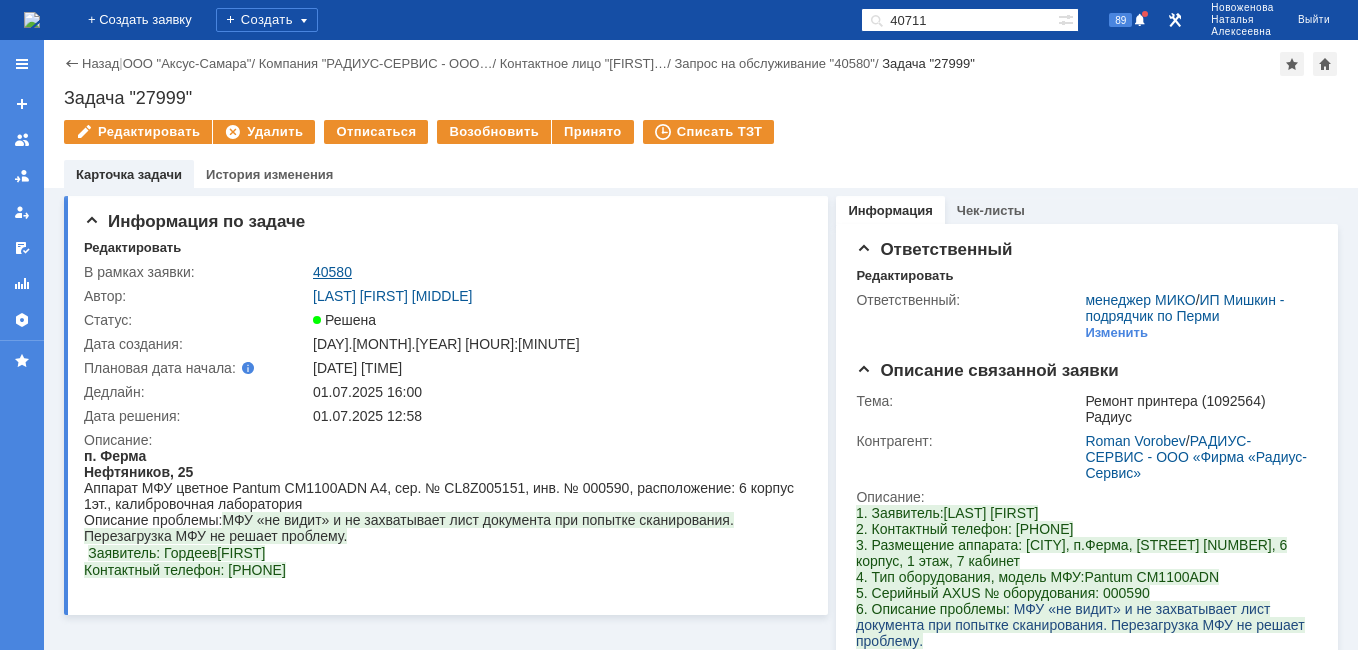 click on "40580" at bounding box center [332, 272] 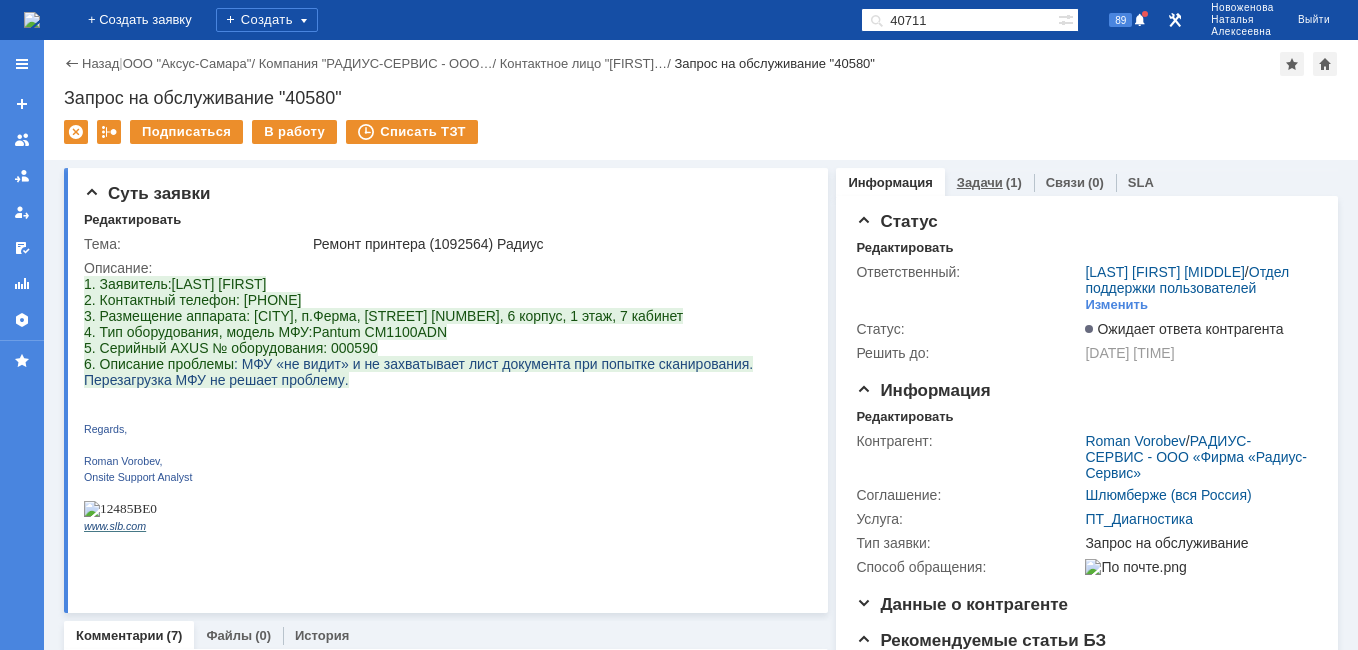 scroll, scrollTop: 0, scrollLeft: 0, axis: both 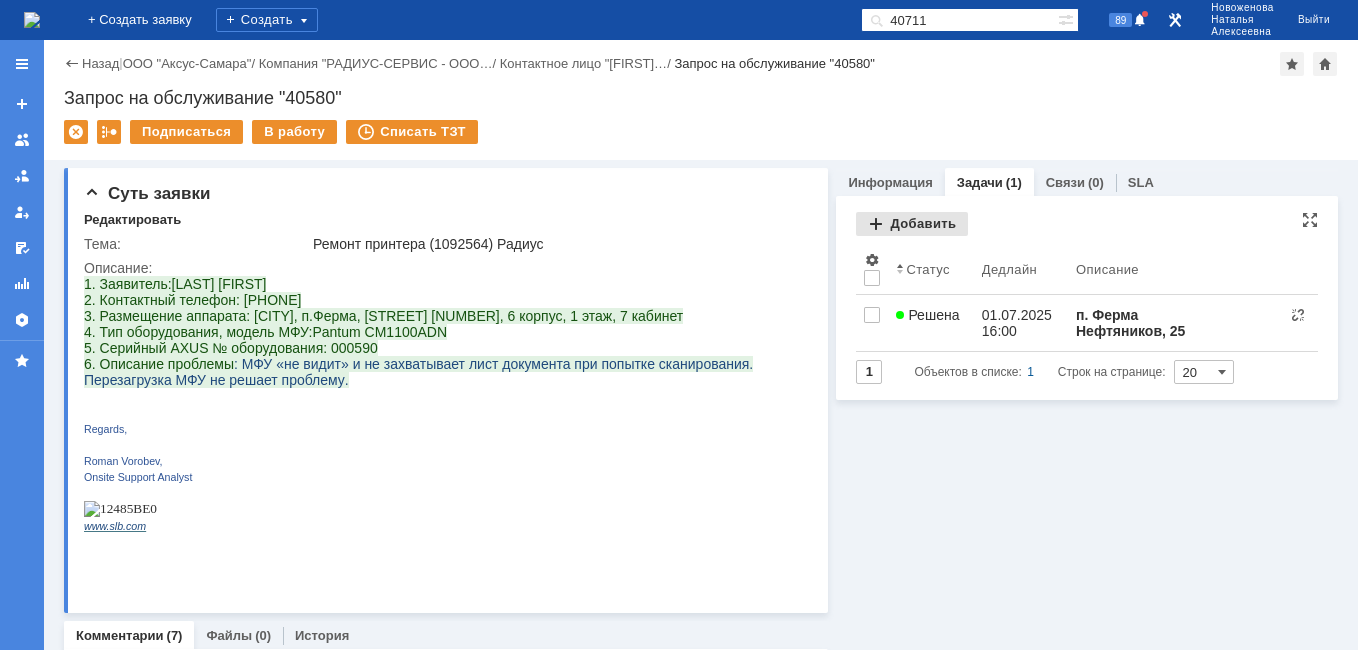 click on "Добавить" at bounding box center (912, 224) 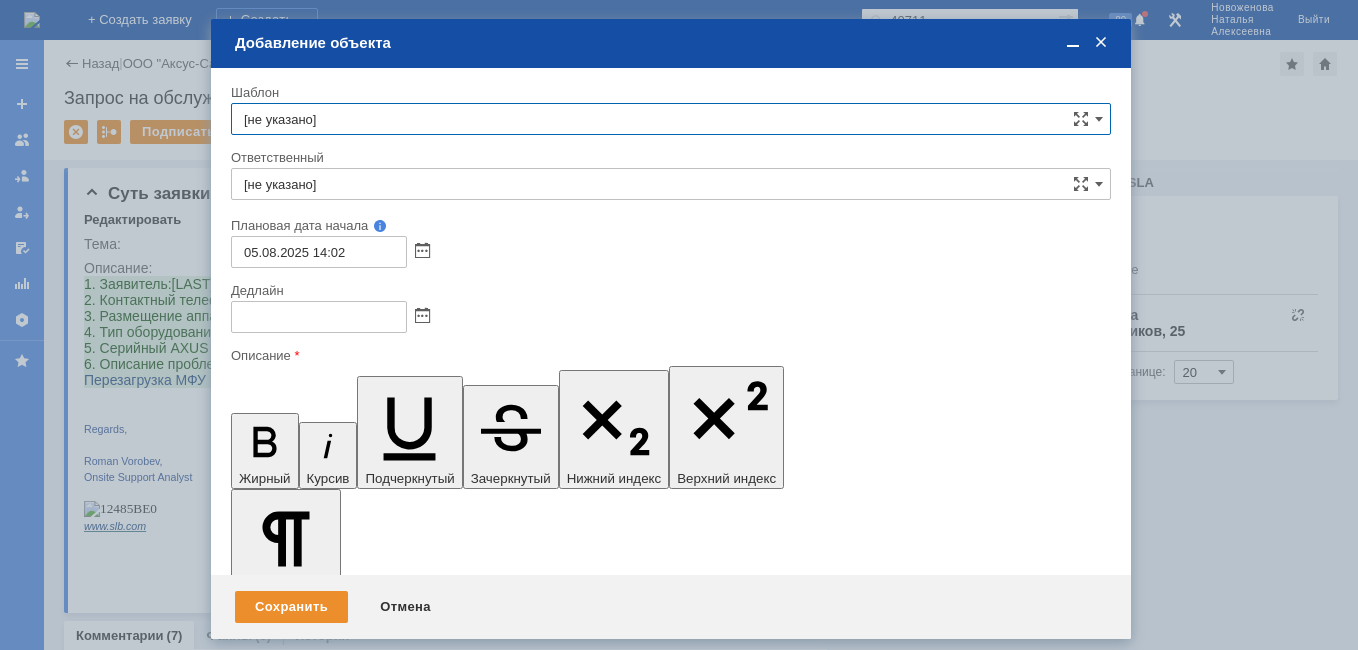 click at bounding box center [394, 5723] 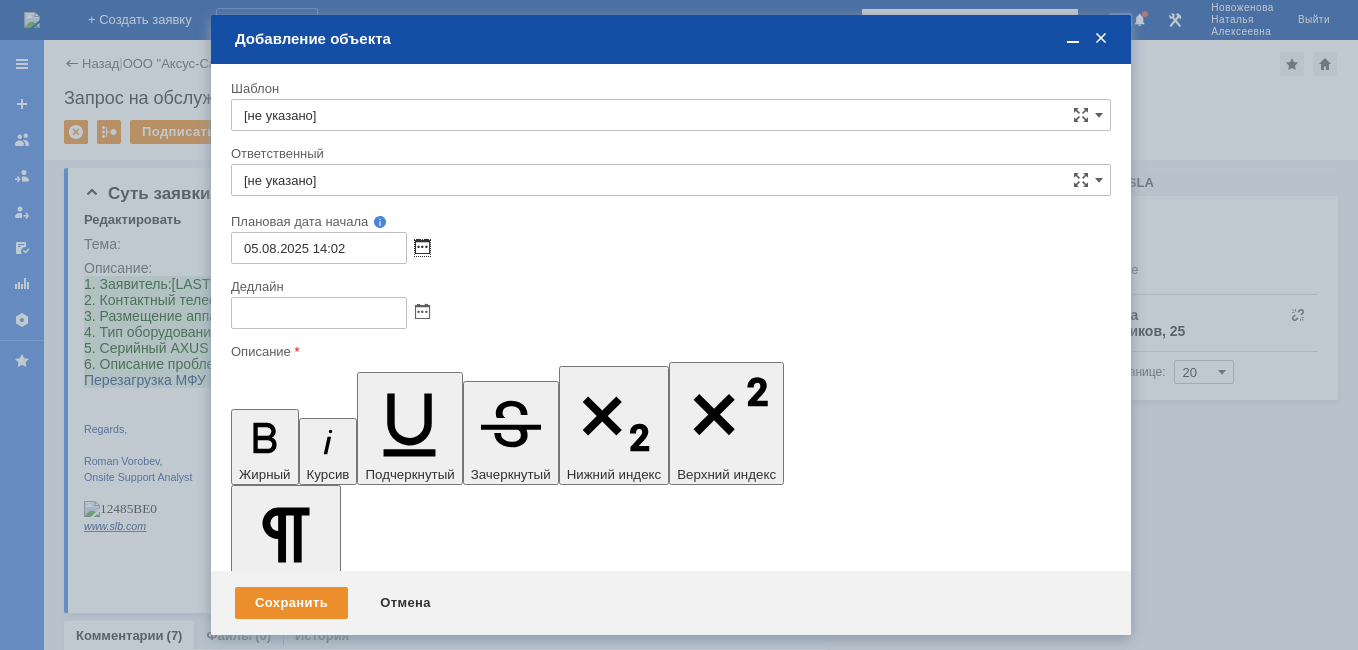 click at bounding box center (422, 248) 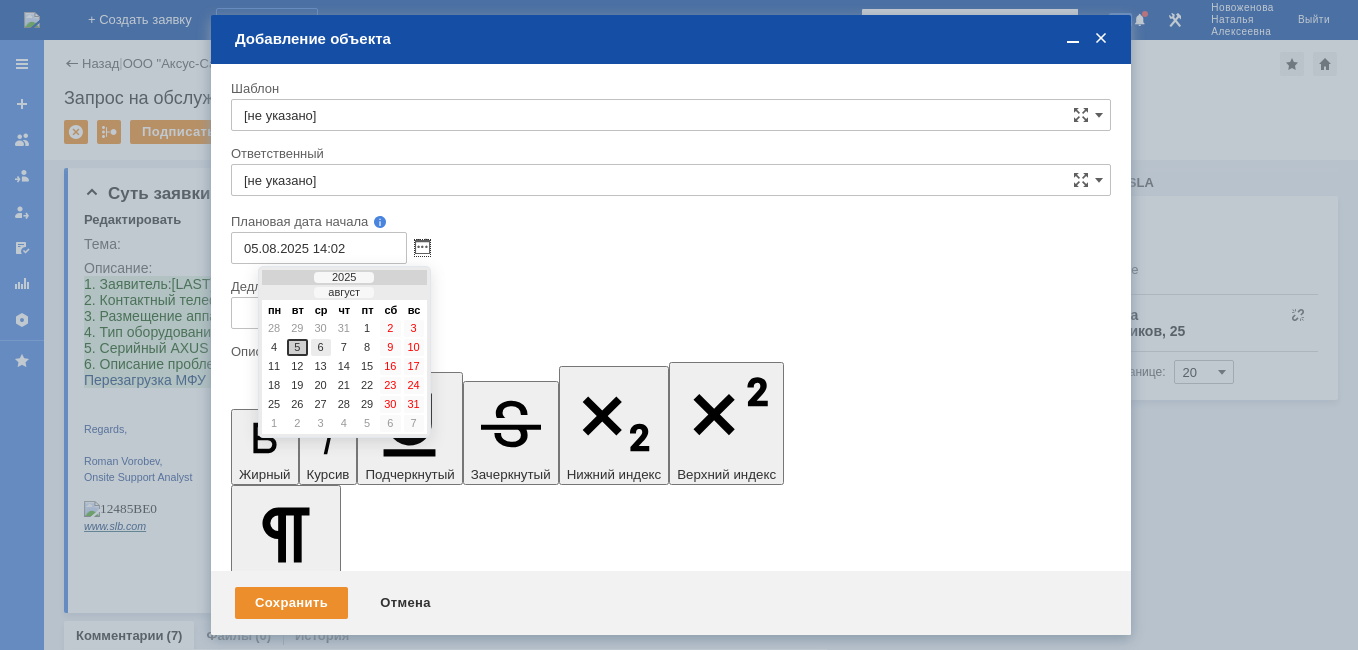 click on "6" at bounding box center (321, 347) 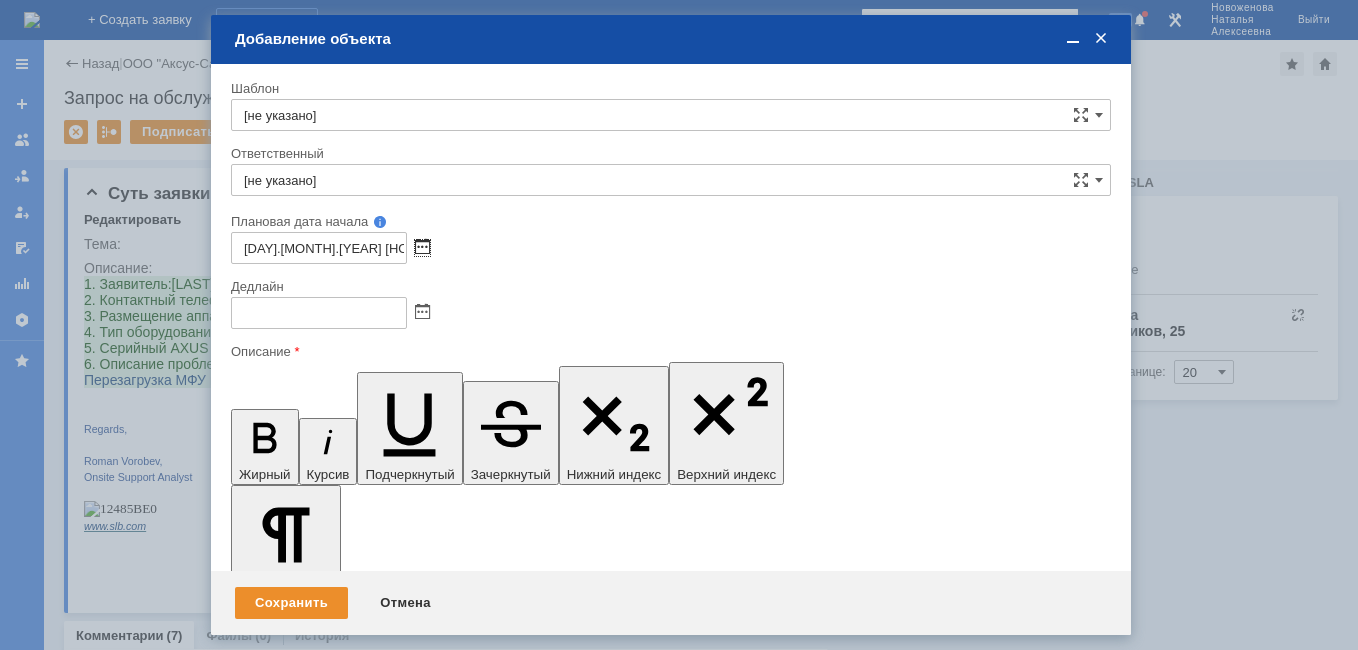 click at bounding box center (422, 248) 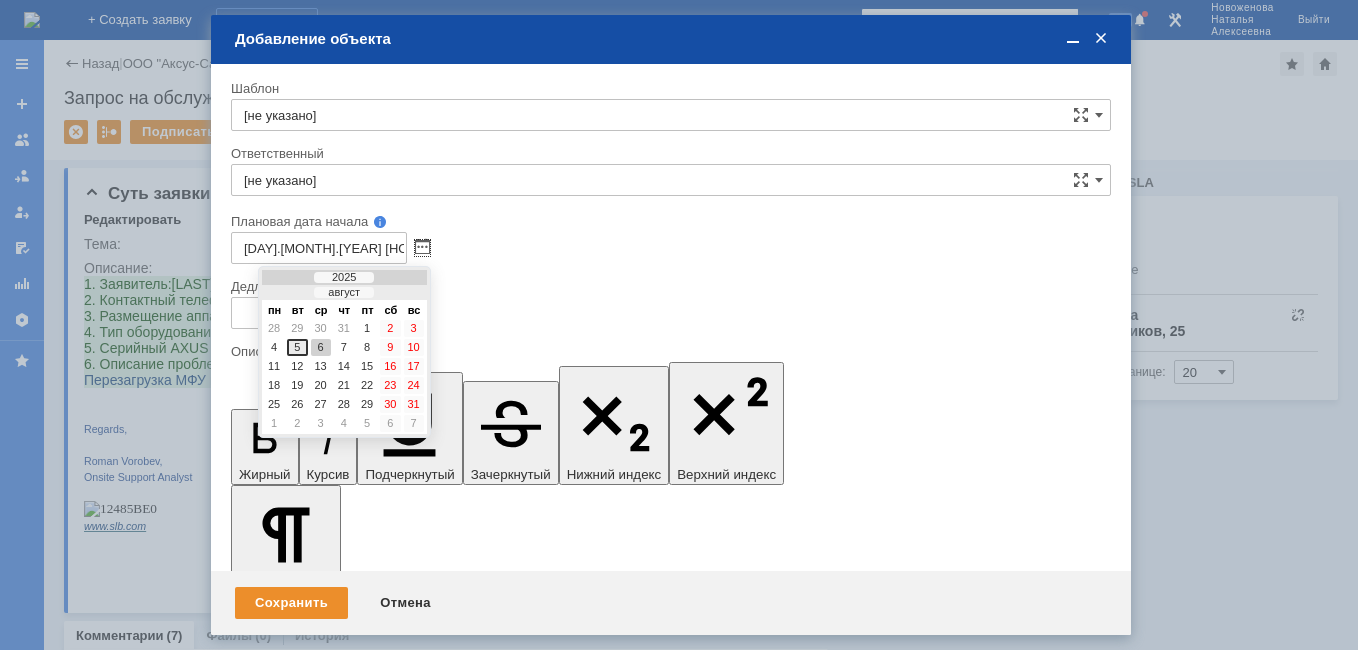 click on "5" at bounding box center [297, 347] 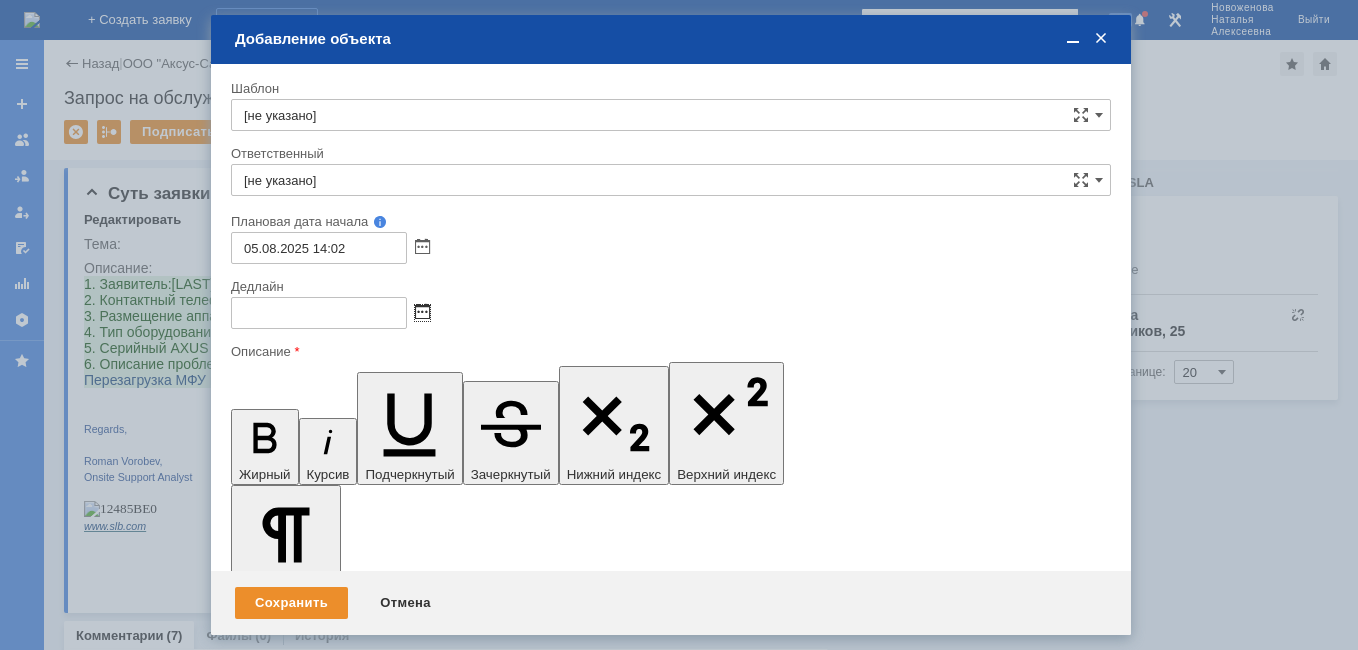 click at bounding box center (422, 313) 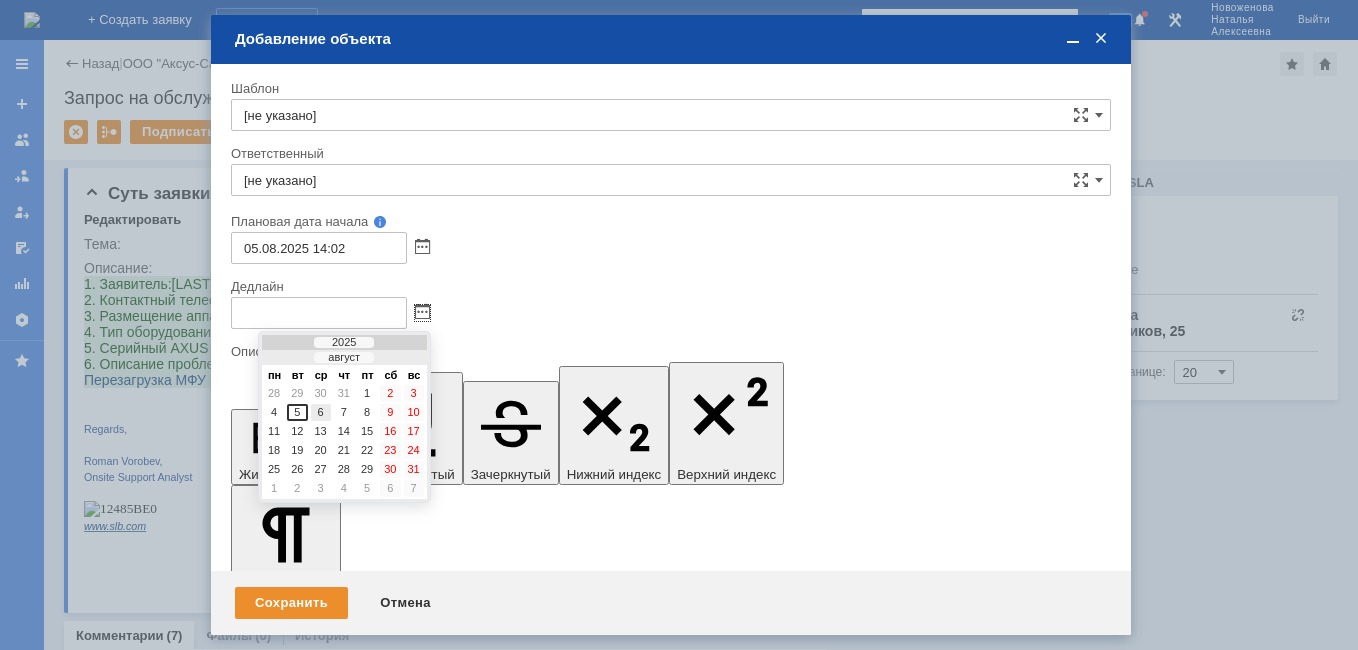 click on "6" at bounding box center [321, 412] 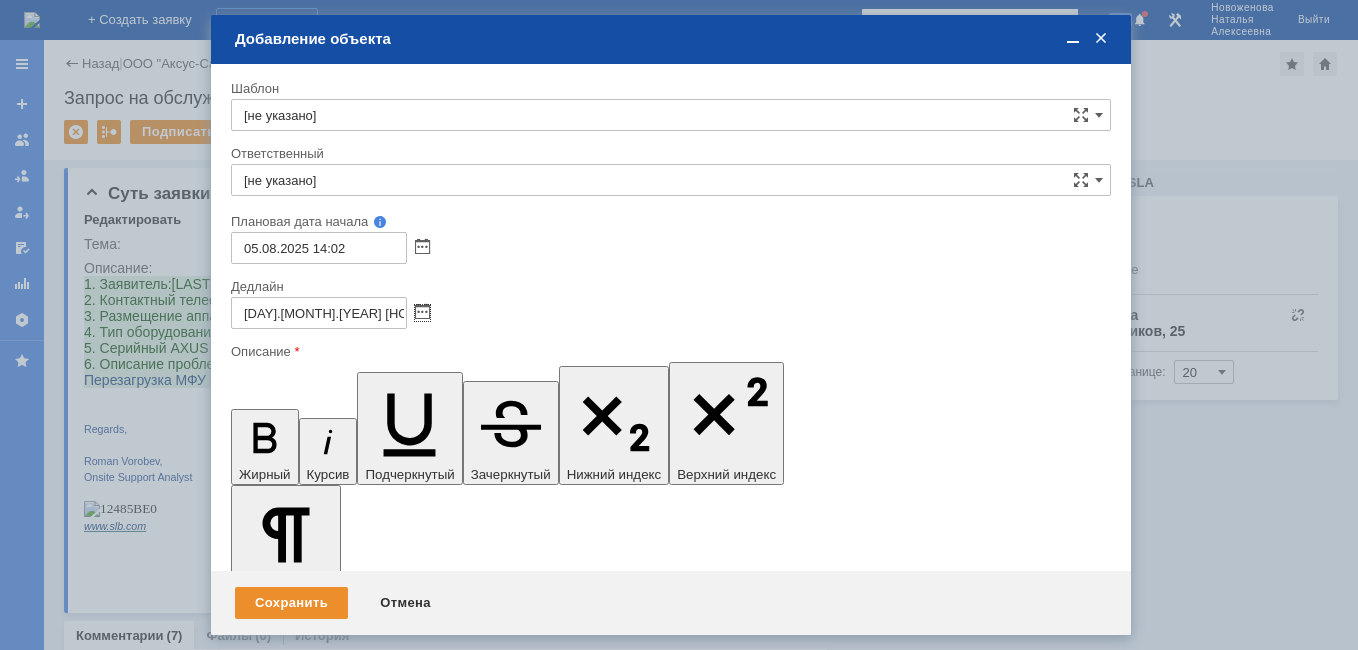 click on "06.08.2025 14:02" at bounding box center (319, 313) 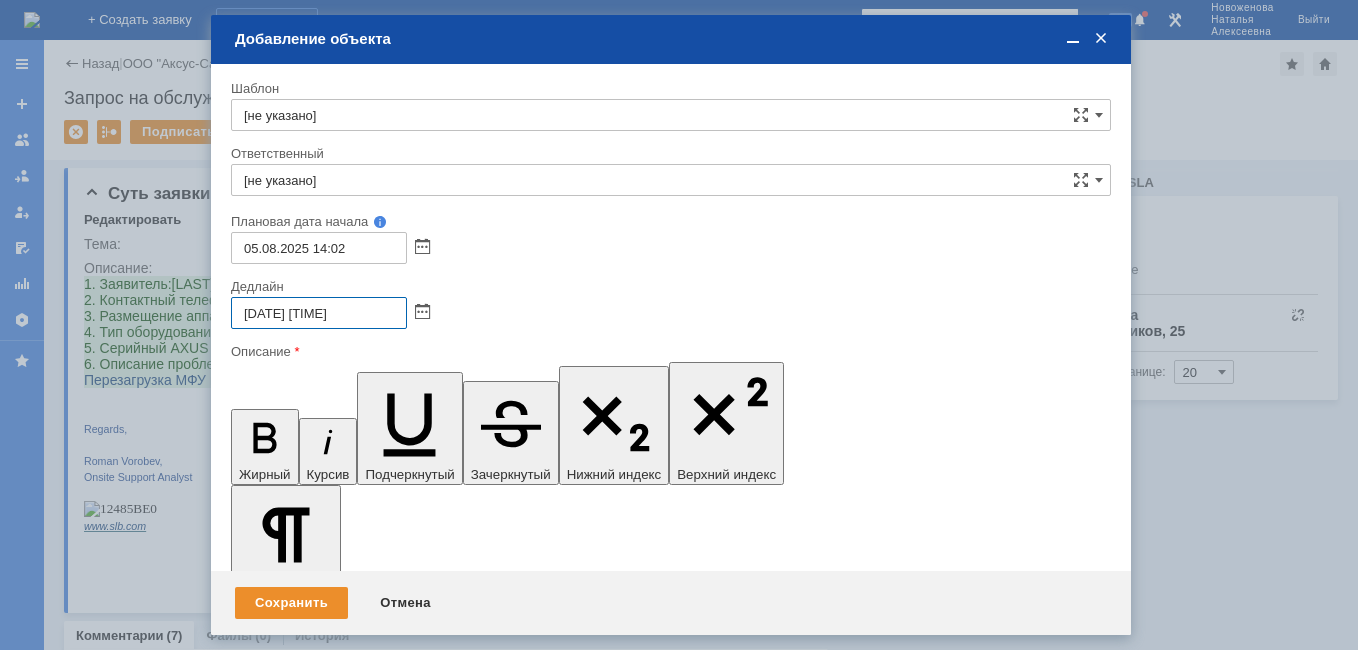 type on "06.08.2025 16:02" 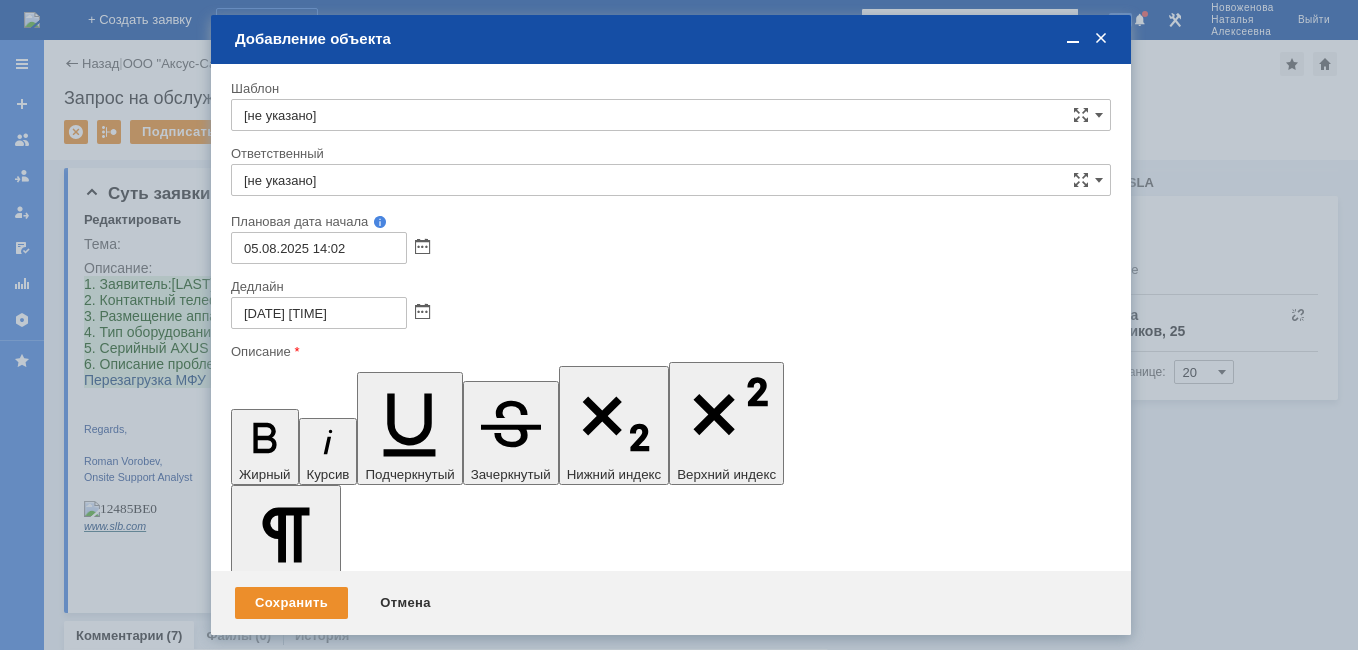 drag, startPoint x: 518, startPoint y: 5806, endPoint x: 392, endPoint y: 5786, distance: 127.57743 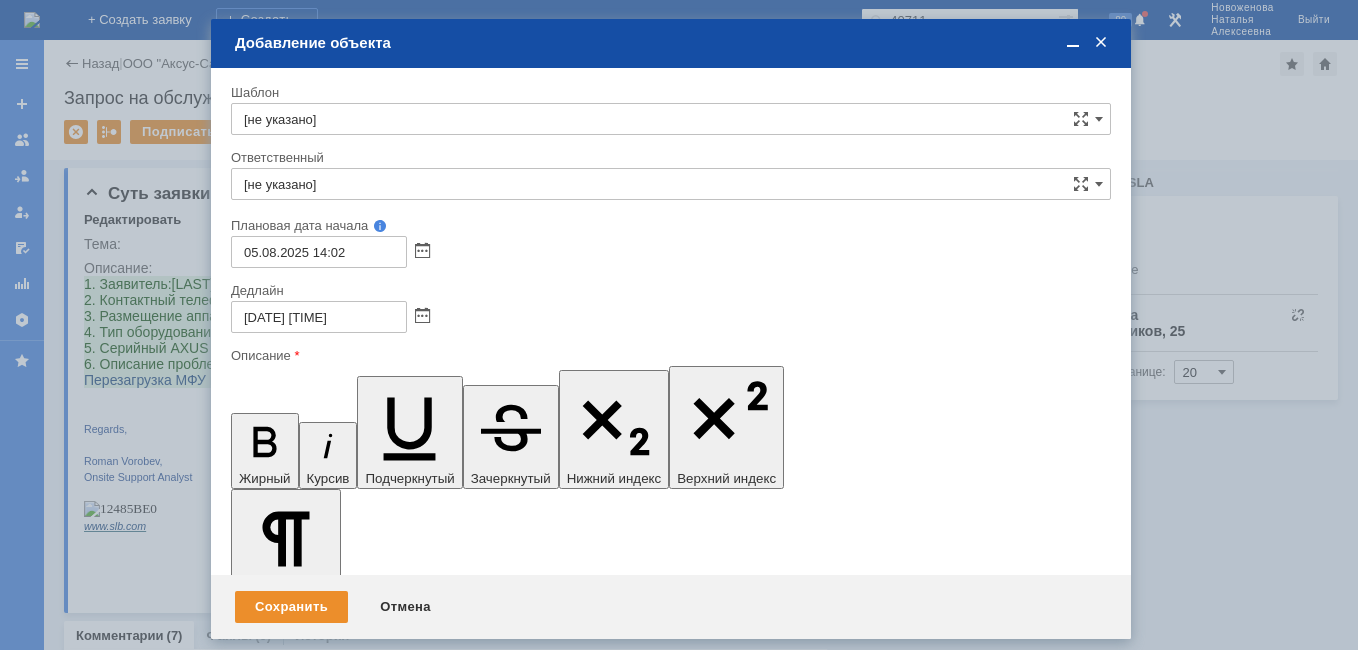 type 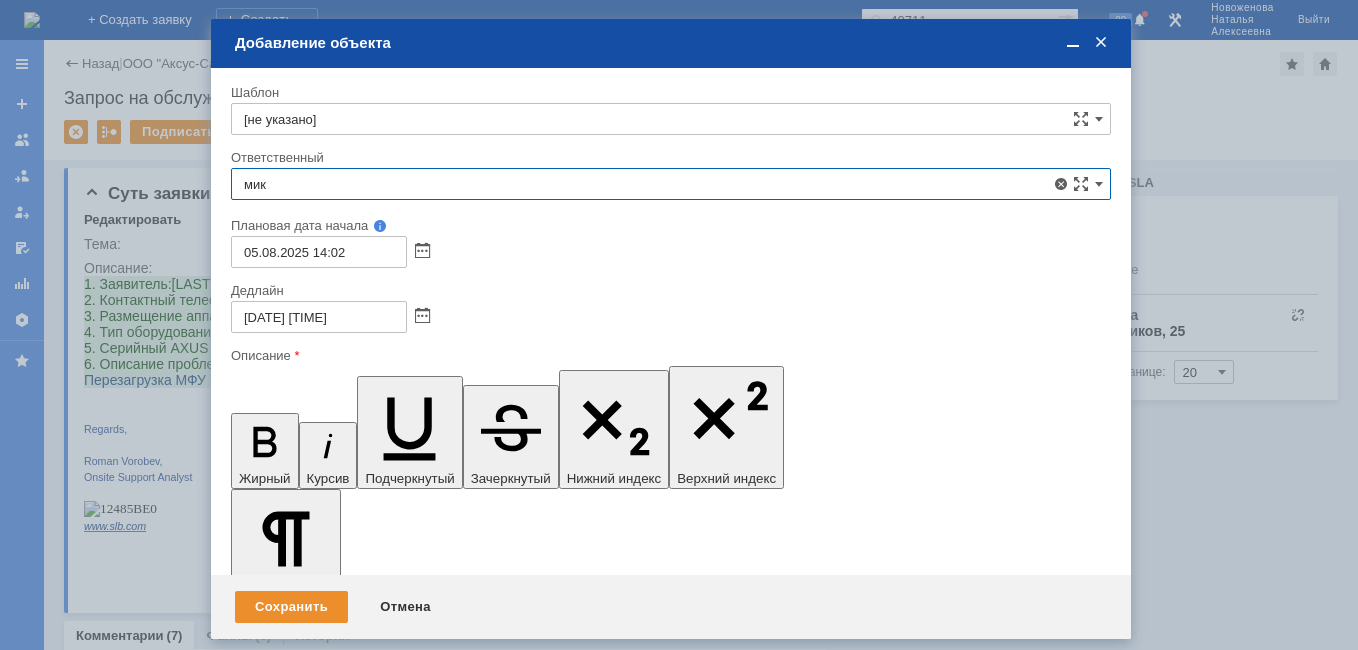 click on "менеджер МИКО" at bounding box center [671, 330] 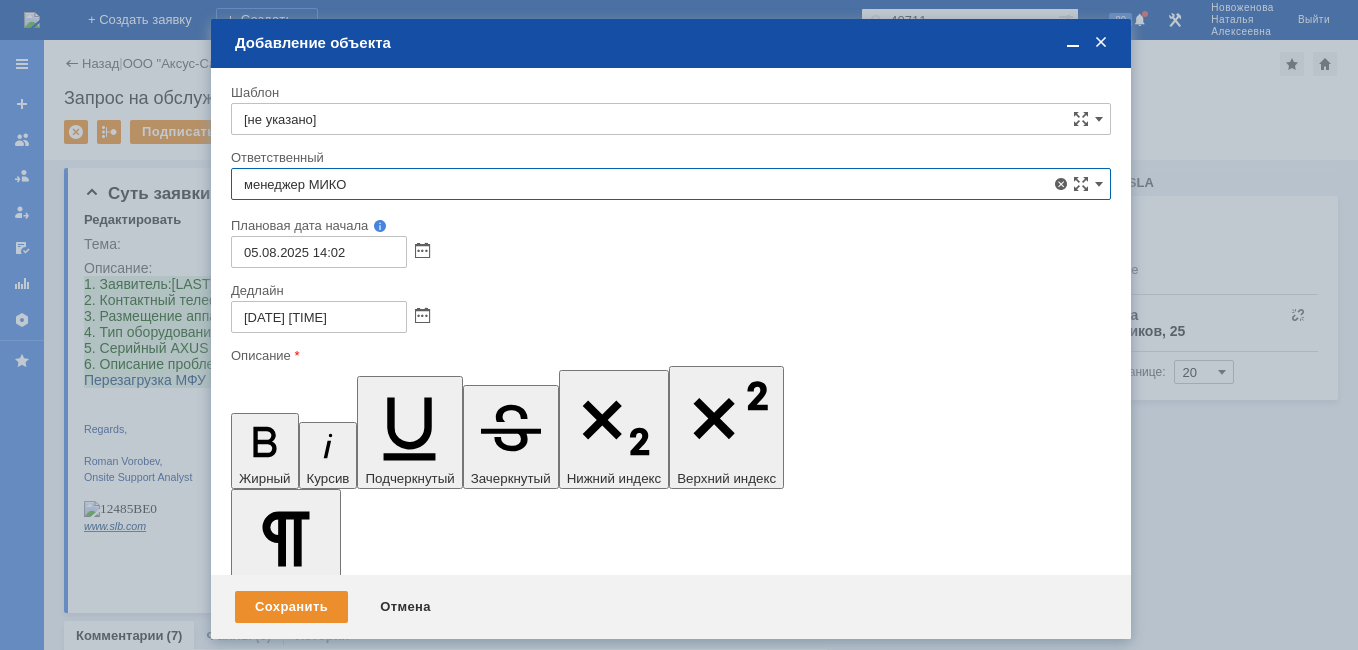 type on "менеджер МИКО" 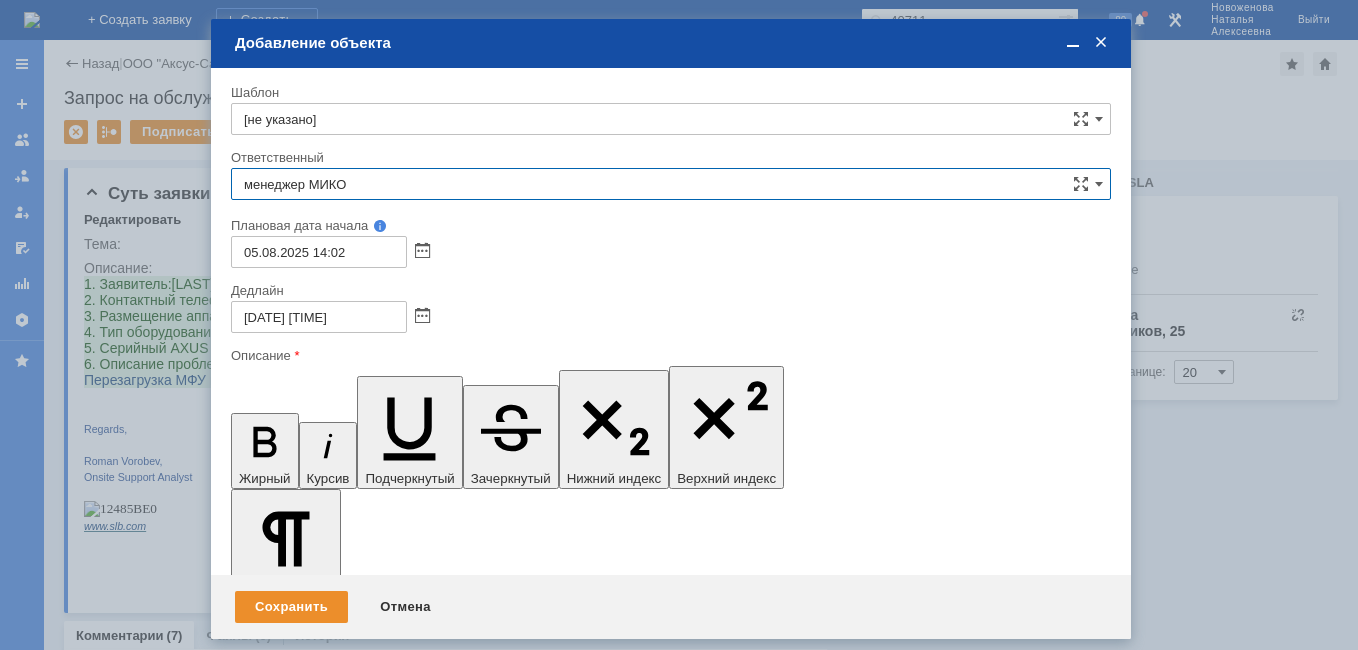 click at bounding box center (1073, 43) 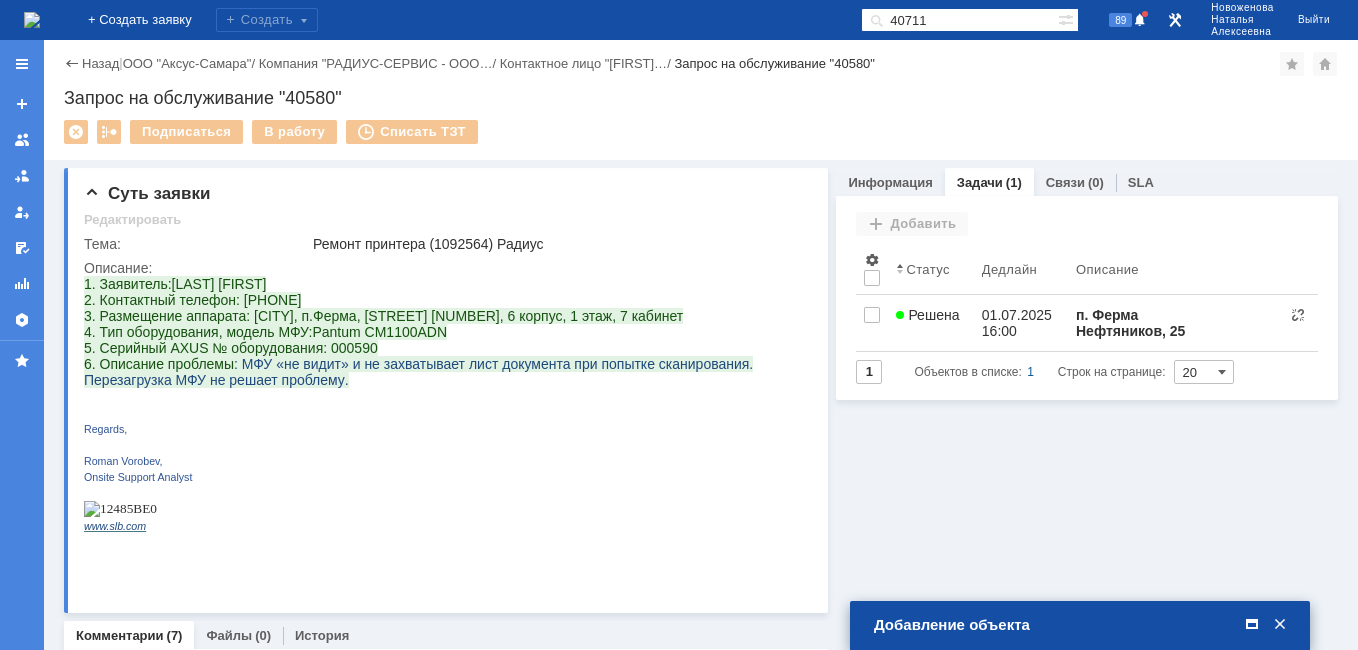 click at bounding box center [1252, 625] 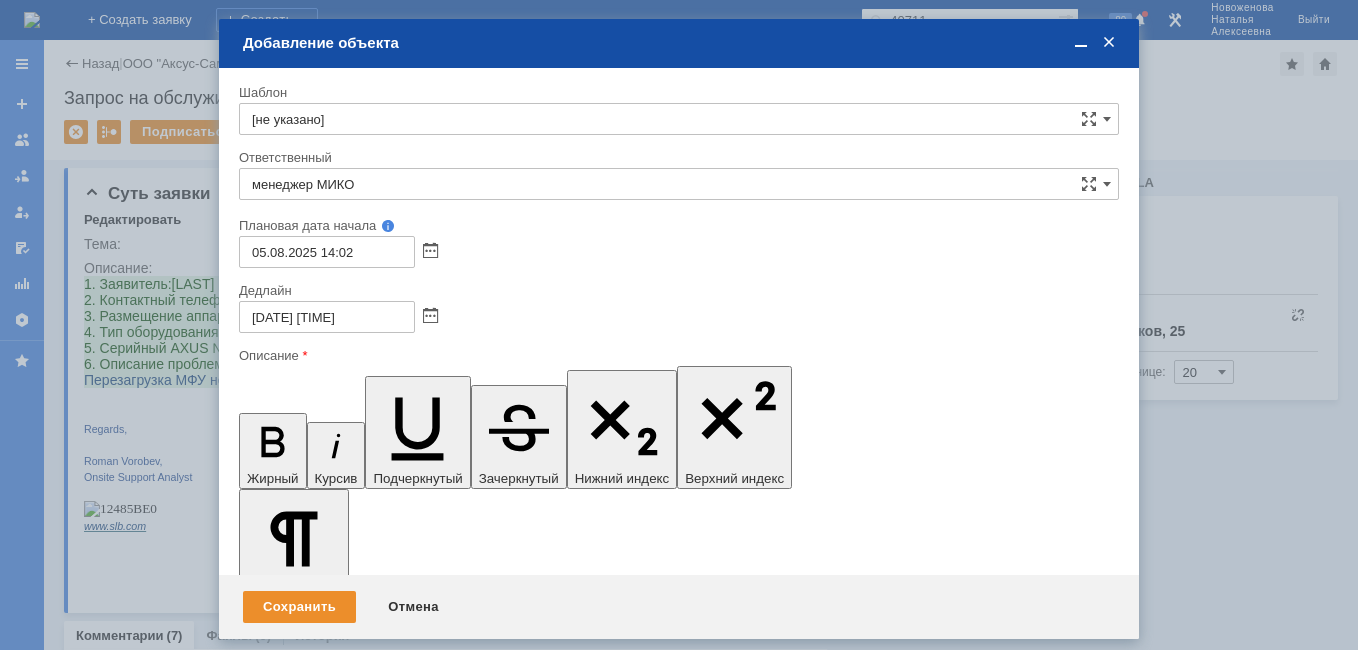 click on "Описание проблемы: требуется замена узла сканера. Прибыл из Нижневартовска." at bounding box center [402, 5827] 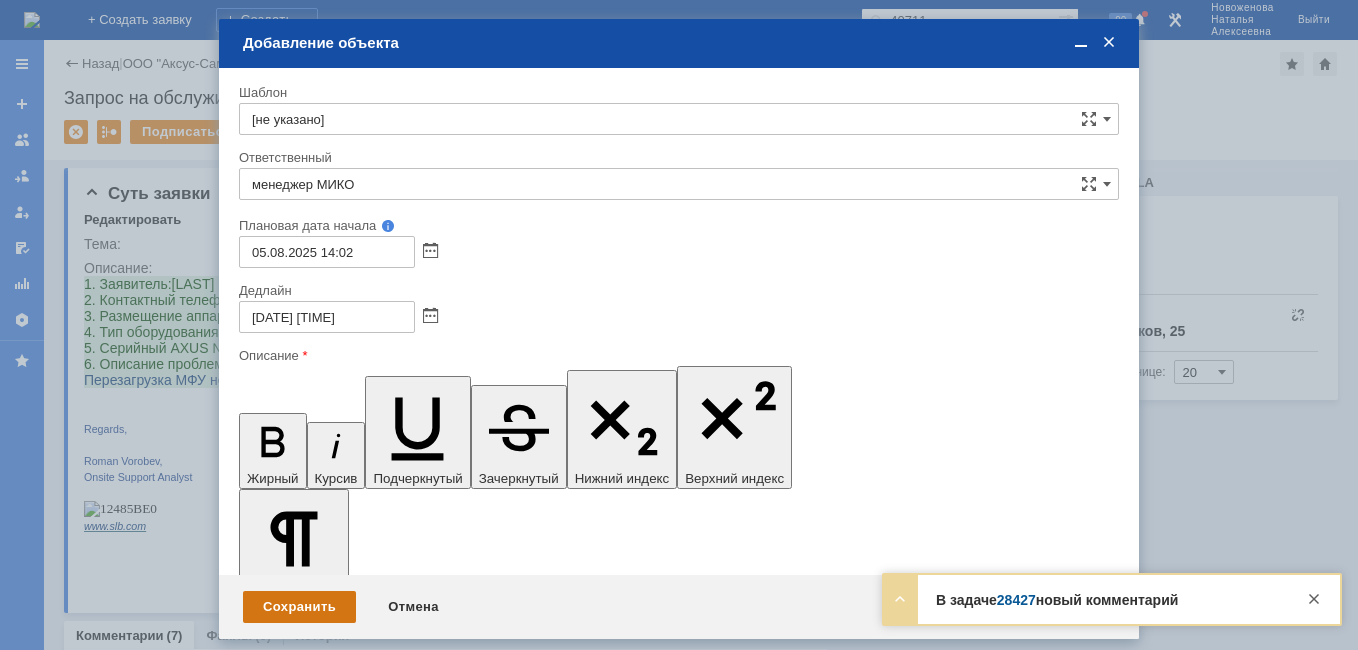 click on "Сохранить" at bounding box center [299, 607] 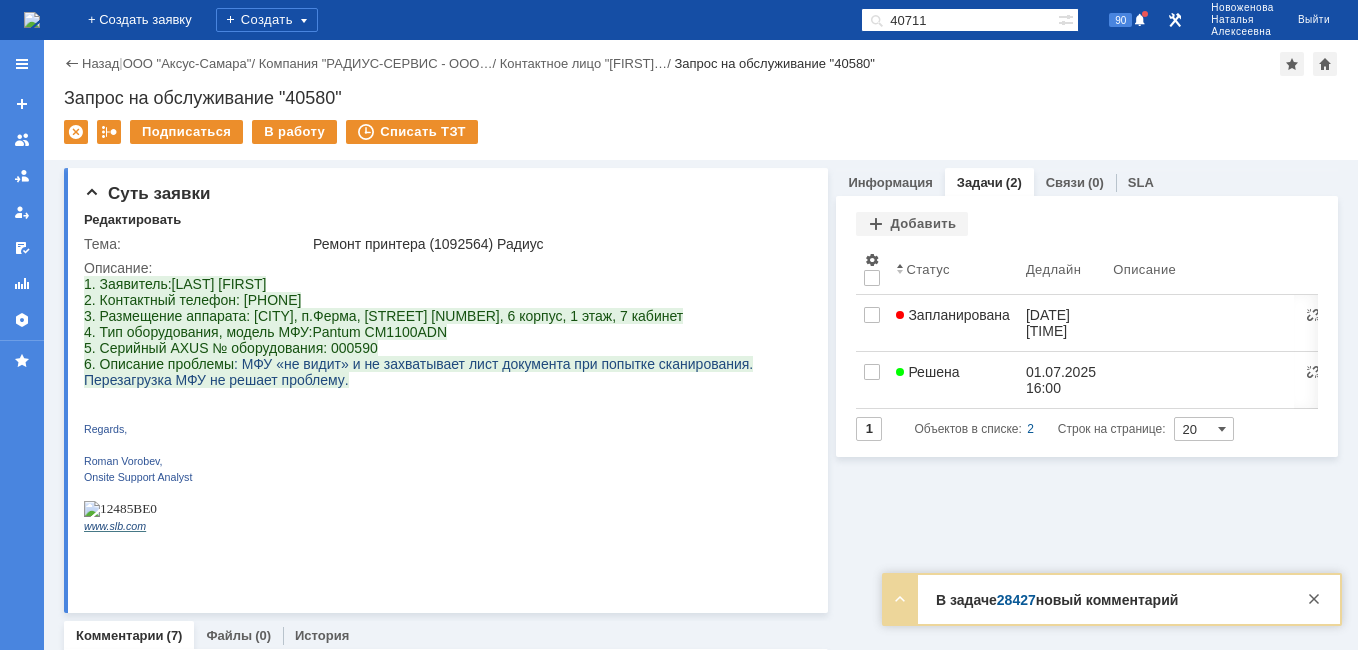 scroll, scrollTop: 0, scrollLeft: 0, axis: both 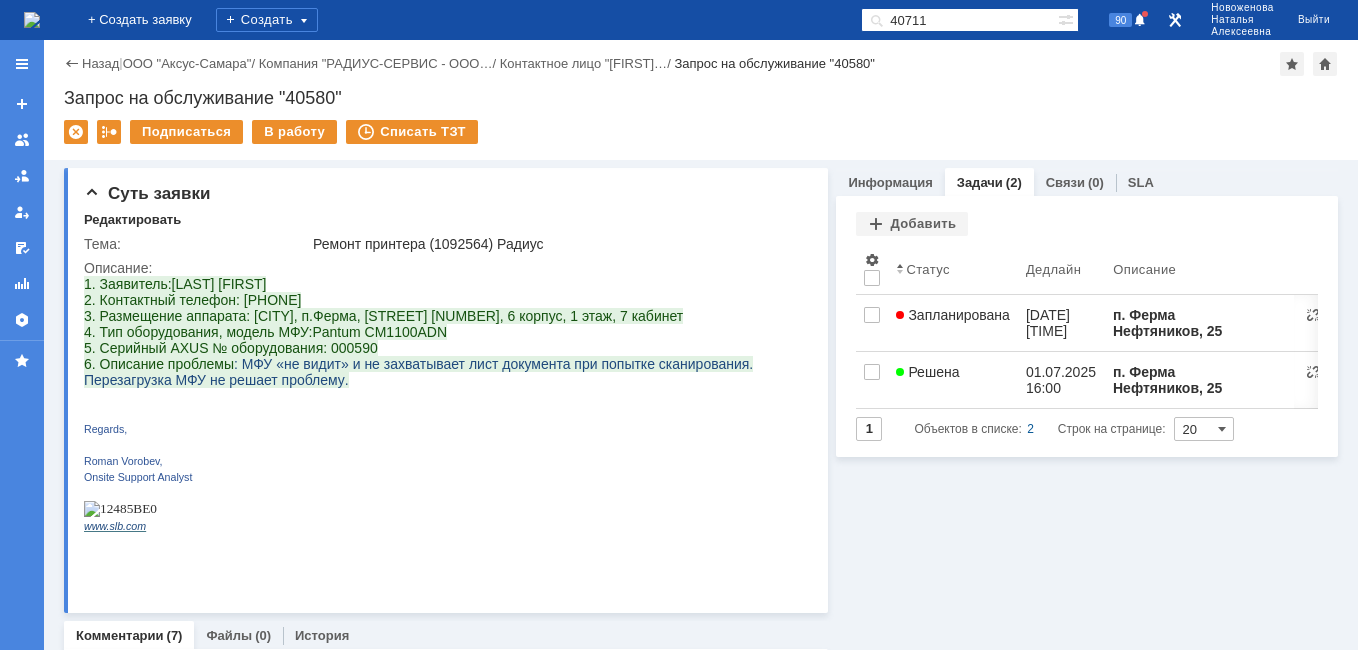 click at bounding box center (32, 20) 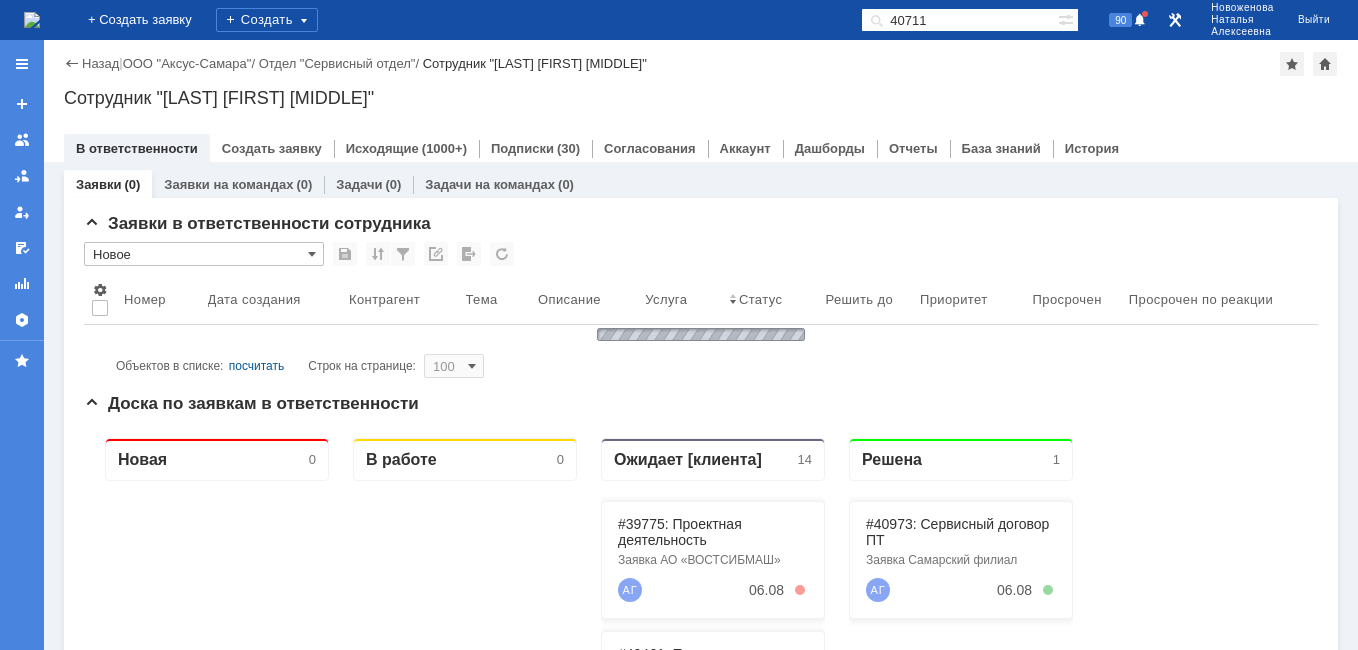 scroll, scrollTop: 0, scrollLeft: 0, axis: both 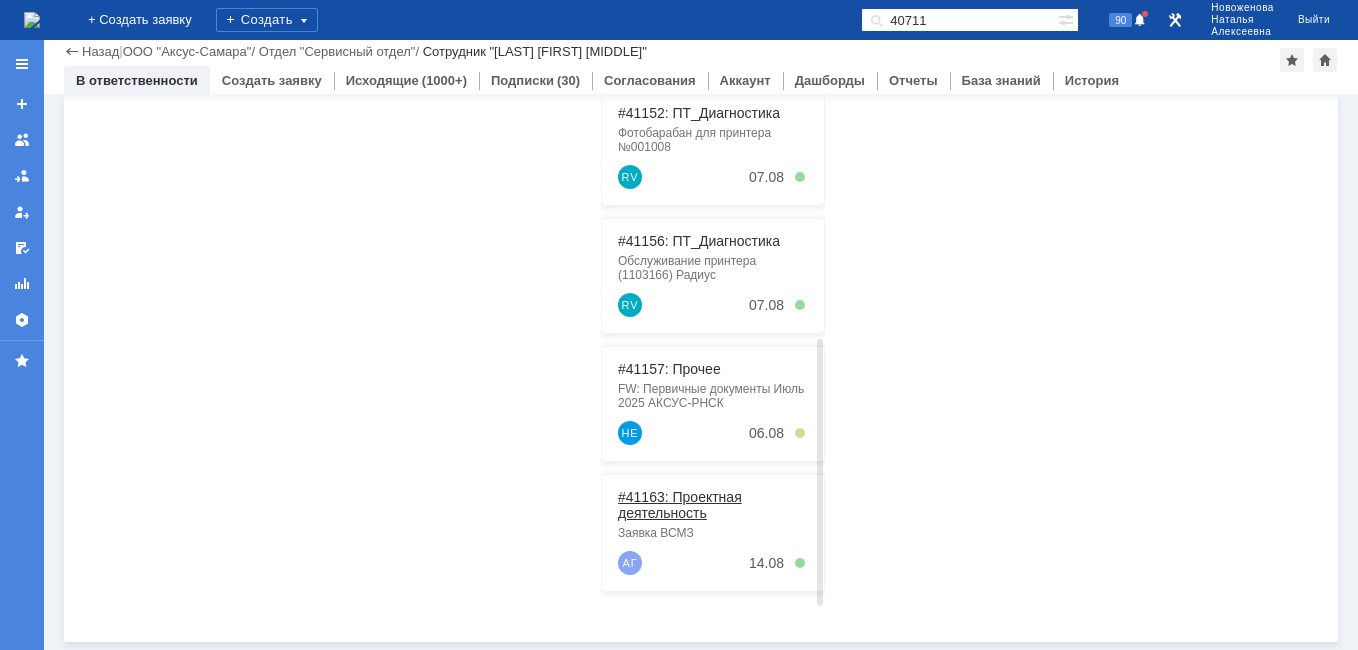 click on "#41163: Проектная деятельность" at bounding box center [680, 505] 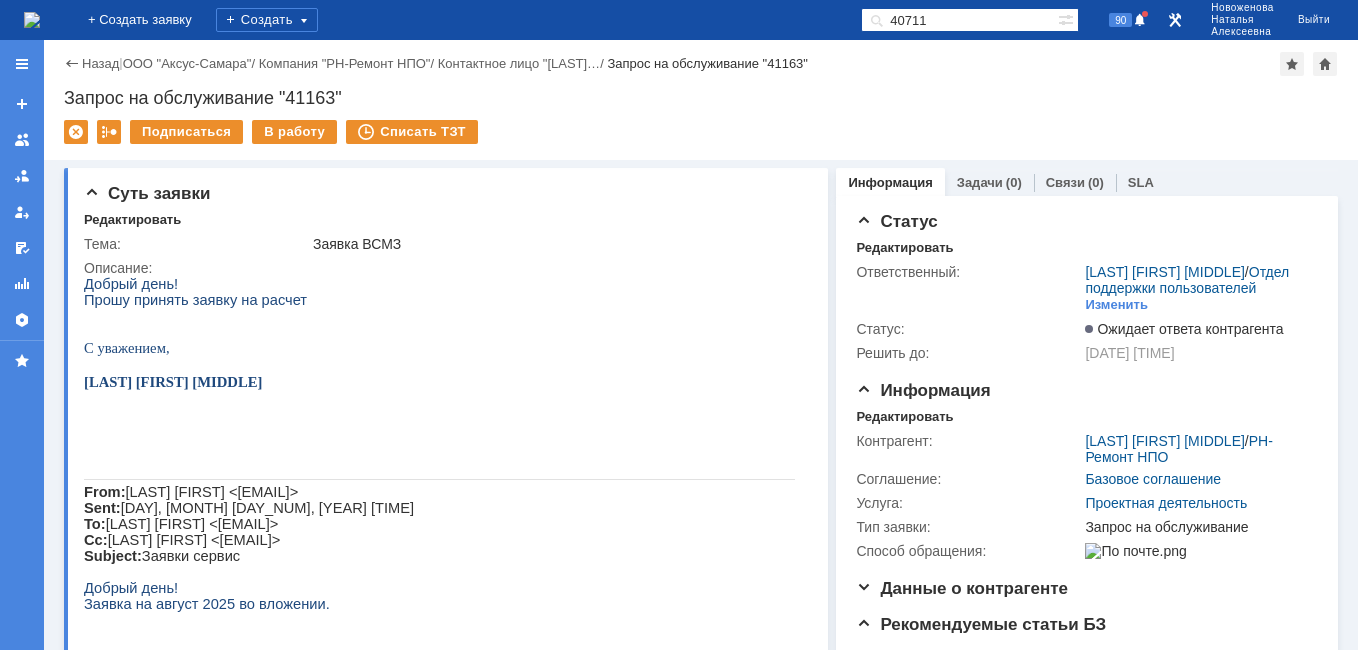 scroll, scrollTop: 0, scrollLeft: 0, axis: both 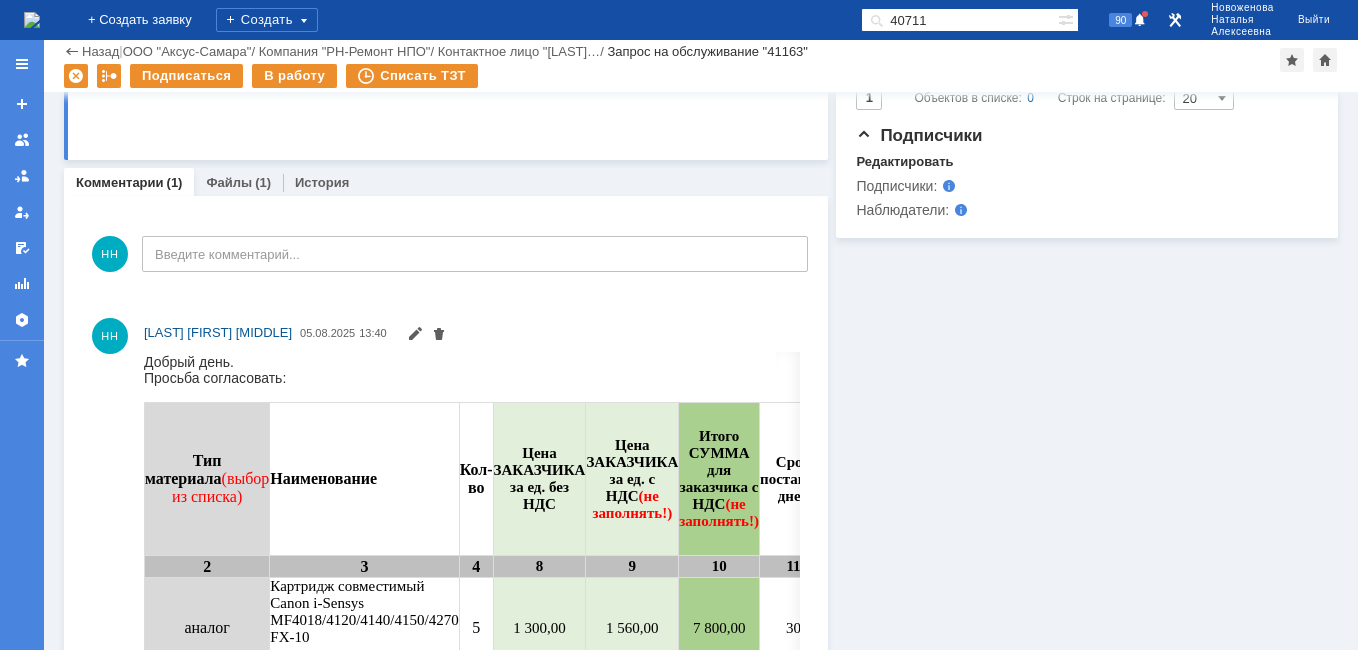 click at bounding box center (32, 20) 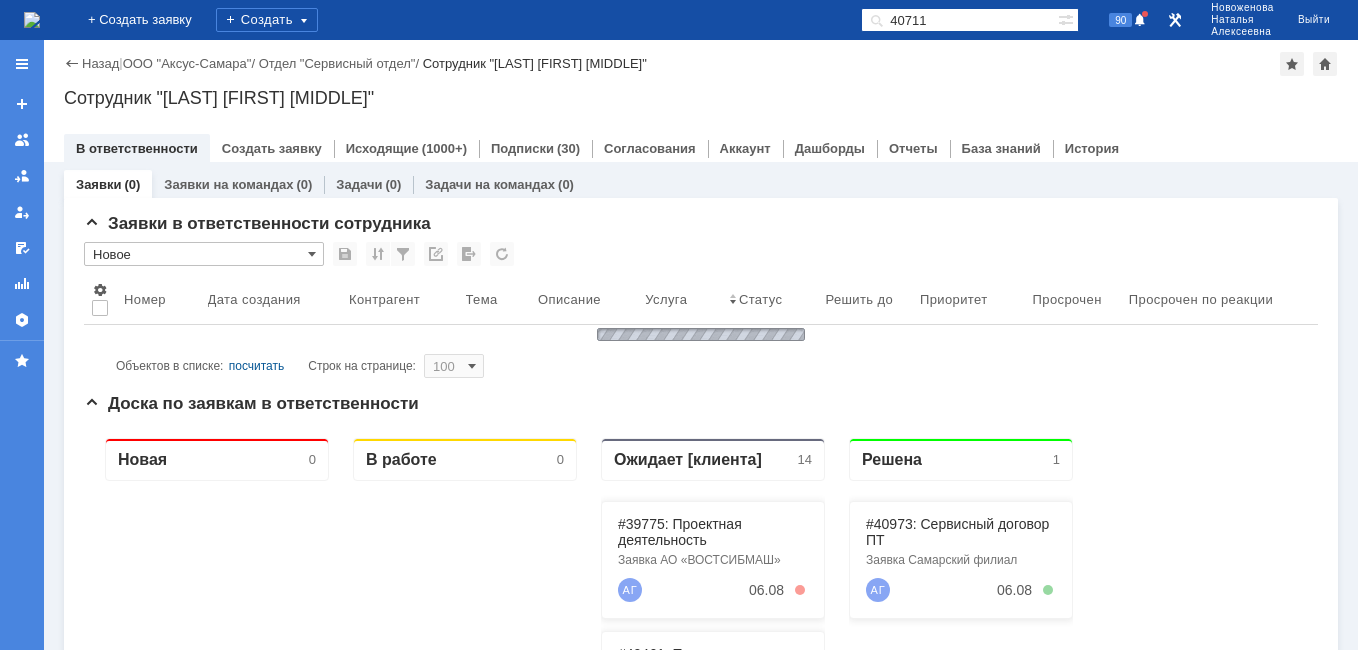 scroll, scrollTop: 0, scrollLeft: 0, axis: both 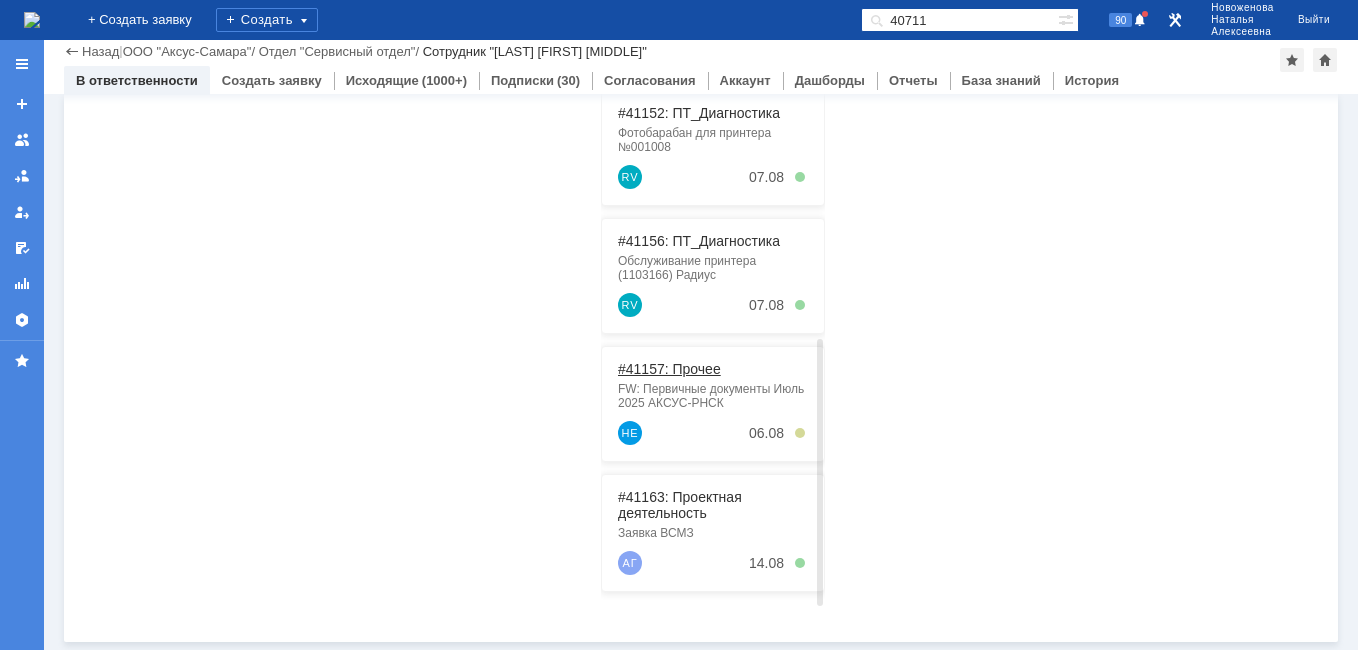 click on "#41157: Прочее" at bounding box center (669, 369) 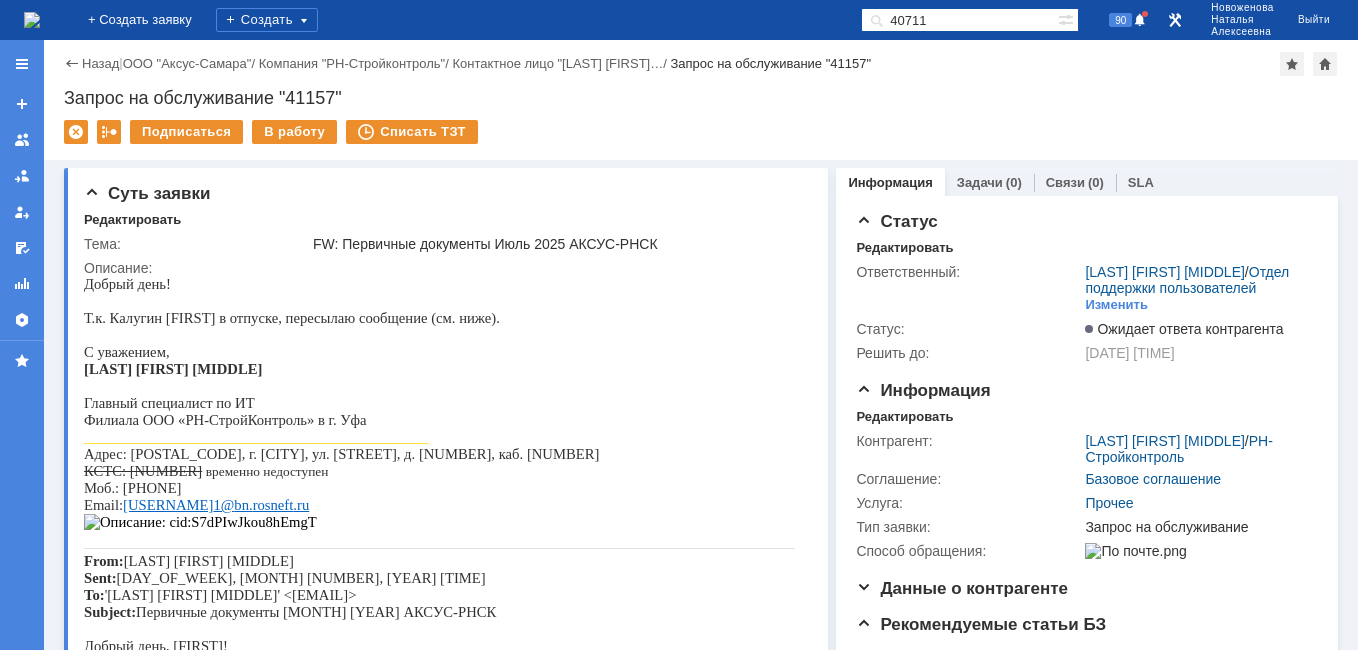 scroll, scrollTop: 0, scrollLeft: 0, axis: both 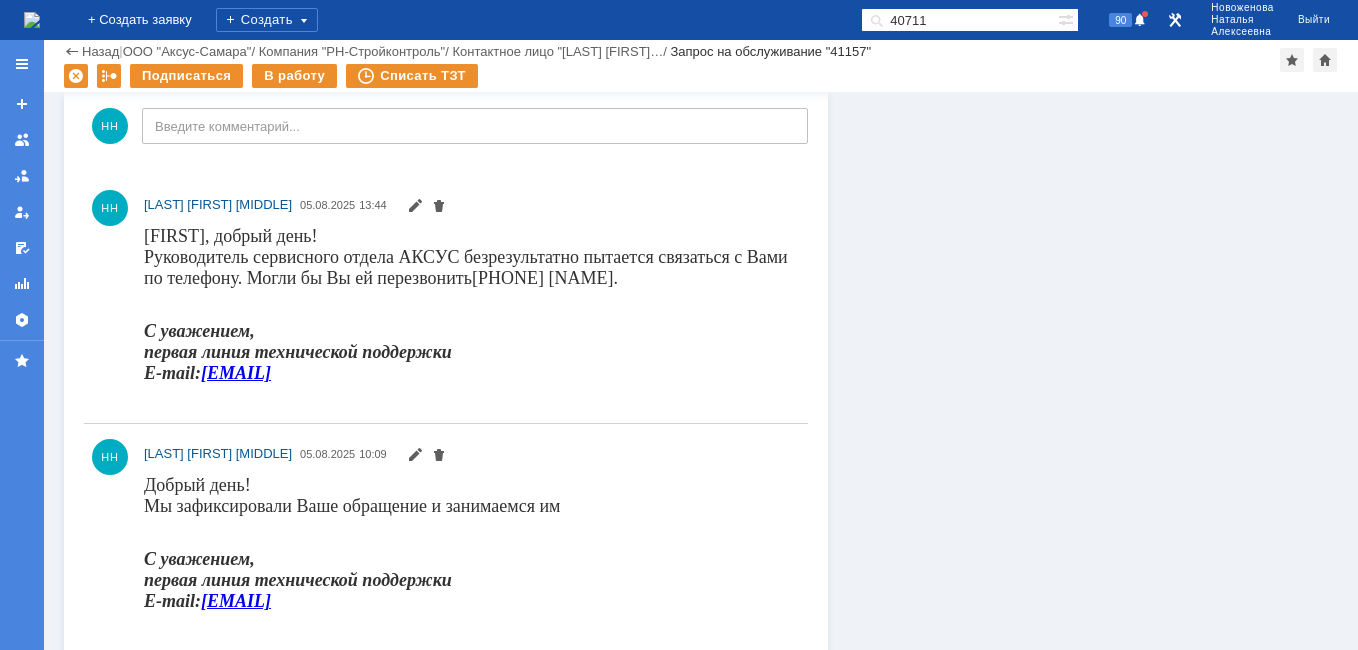 click at bounding box center [32, 20] 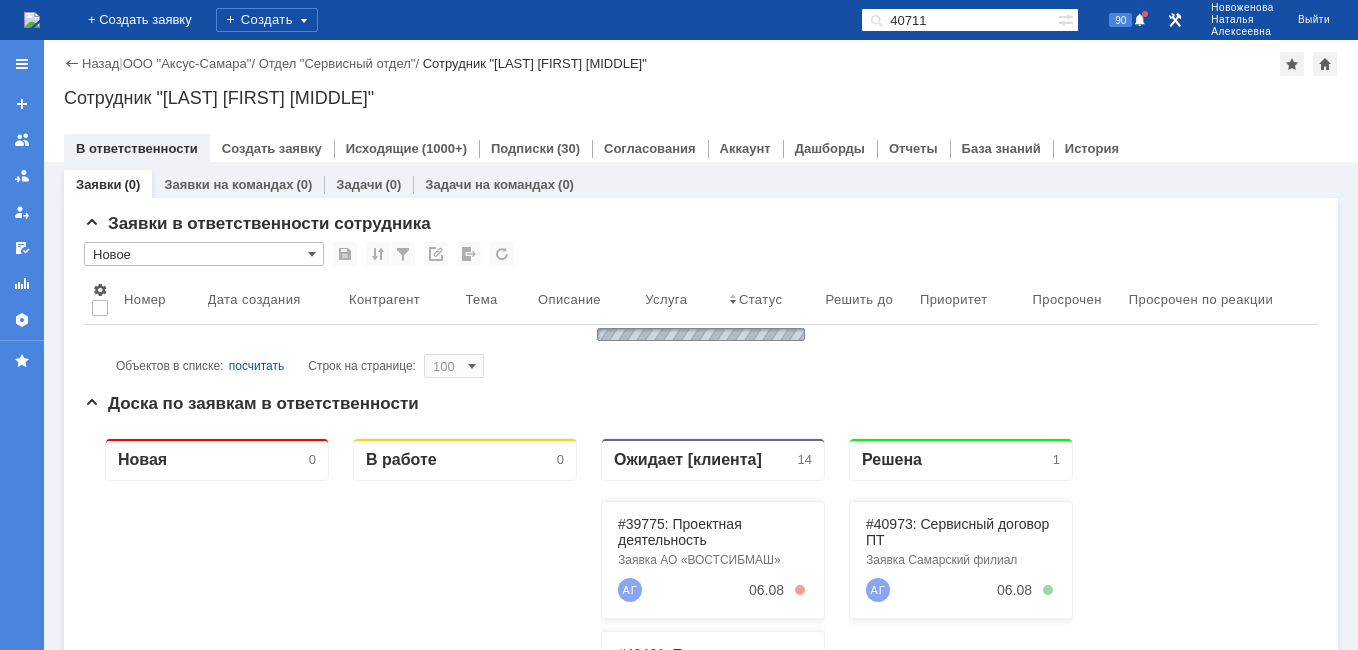 scroll, scrollTop: 0, scrollLeft: 0, axis: both 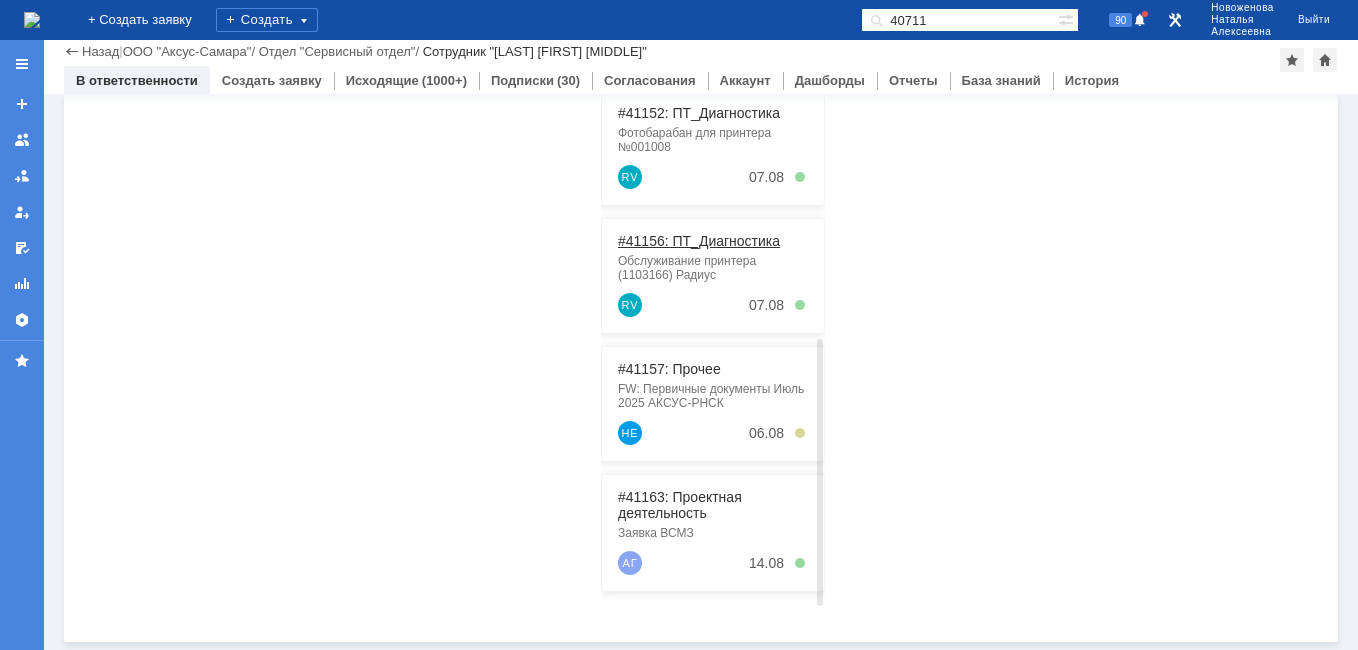 click on "#41156: ПТ_Диагностика" at bounding box center [699, 241] 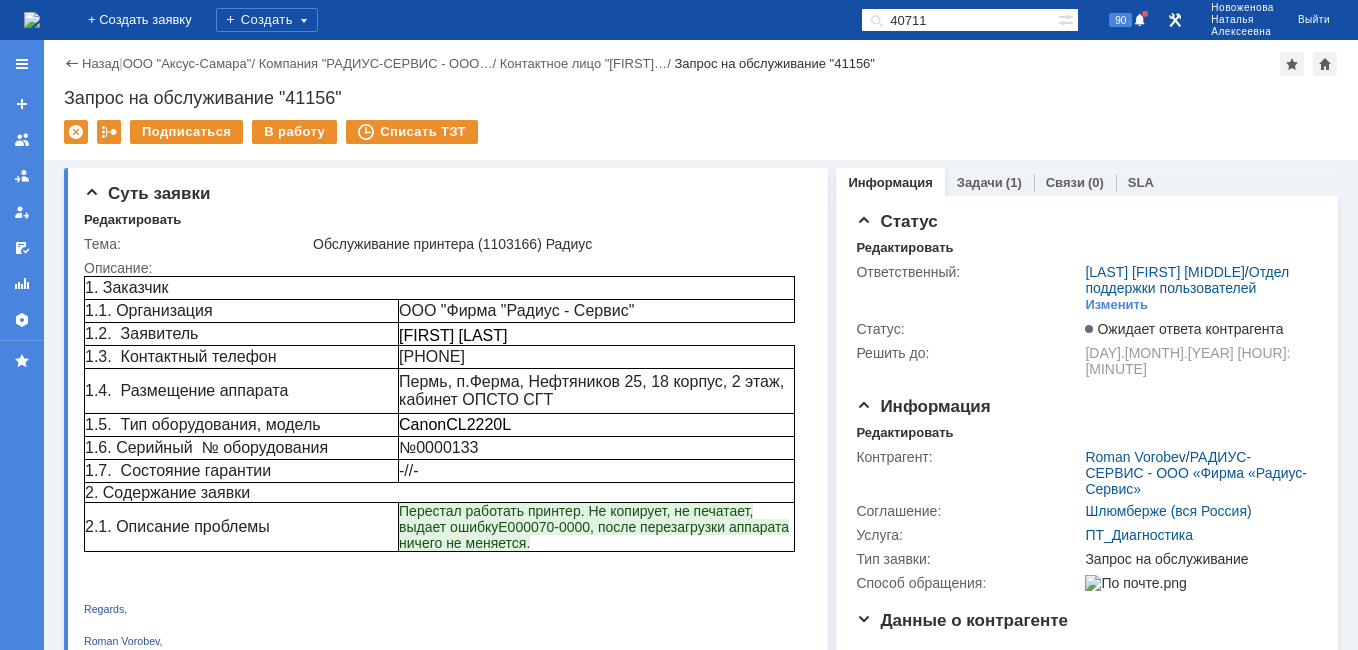 scroll, scrollTop: 0, scrollLeft: 0, axis: both 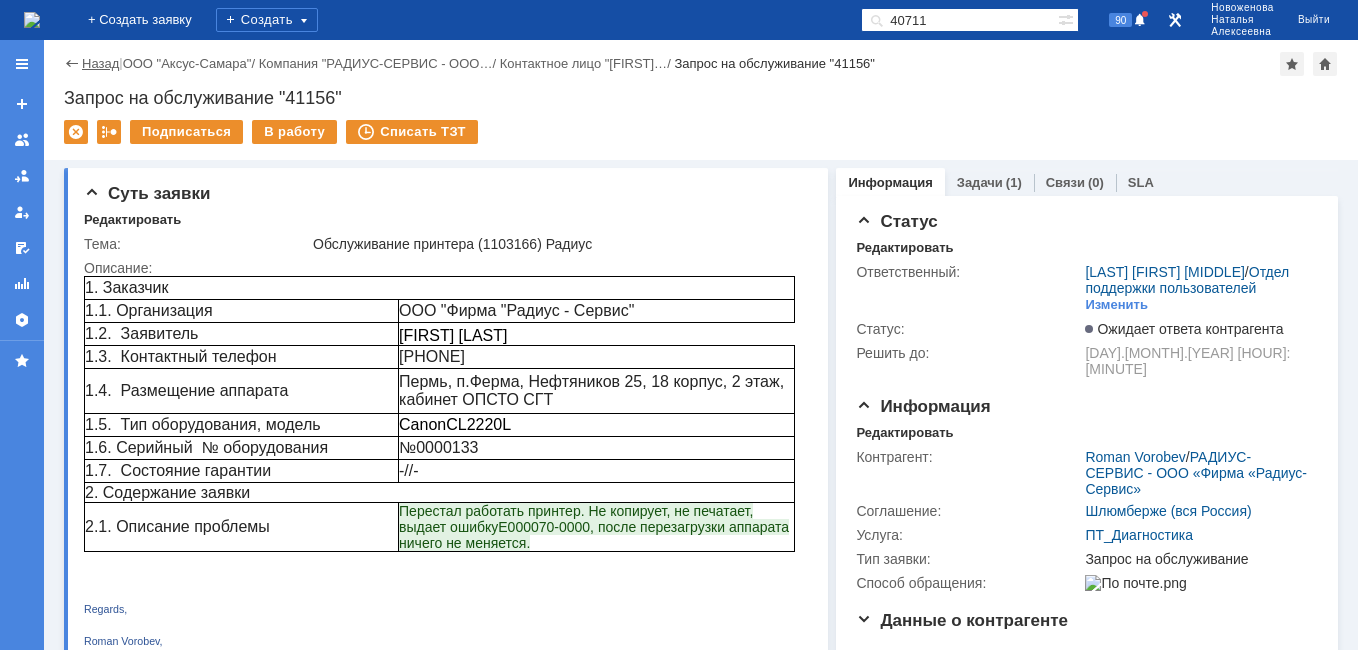 click on "Назад" at bounding box center (100, 63) 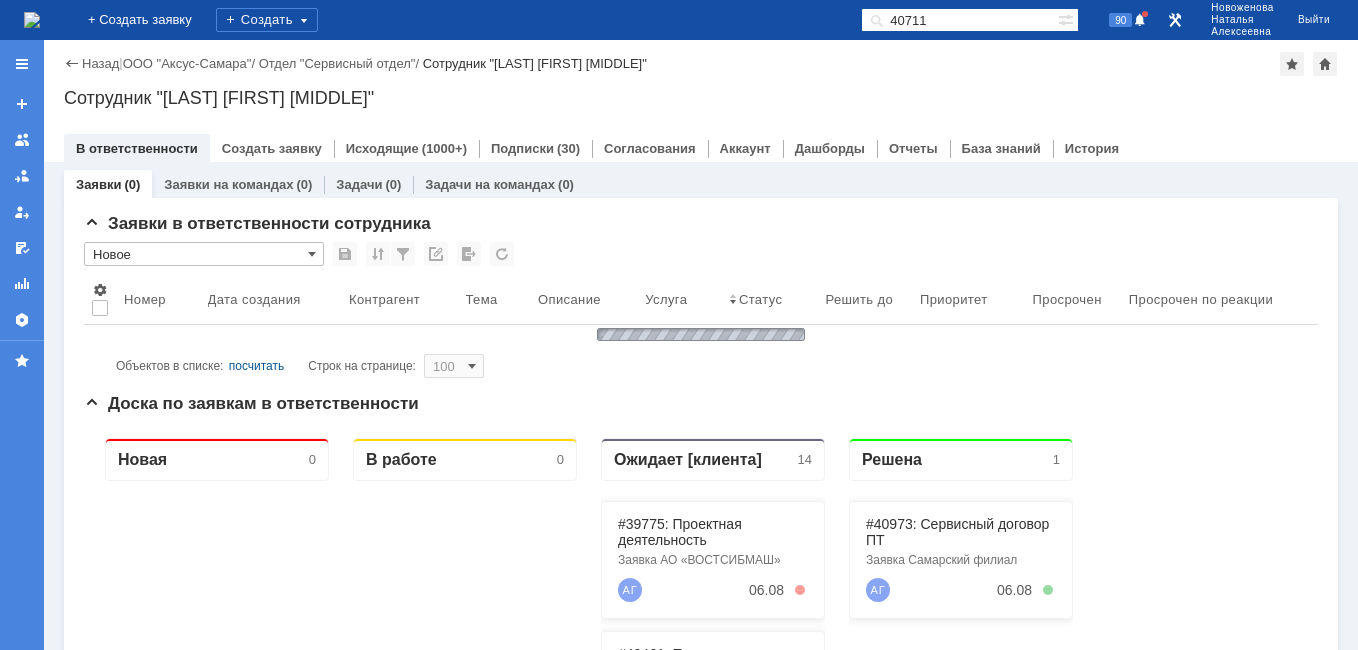 scroll, scrollTop: 0, scrollLeft: 0, axis: both 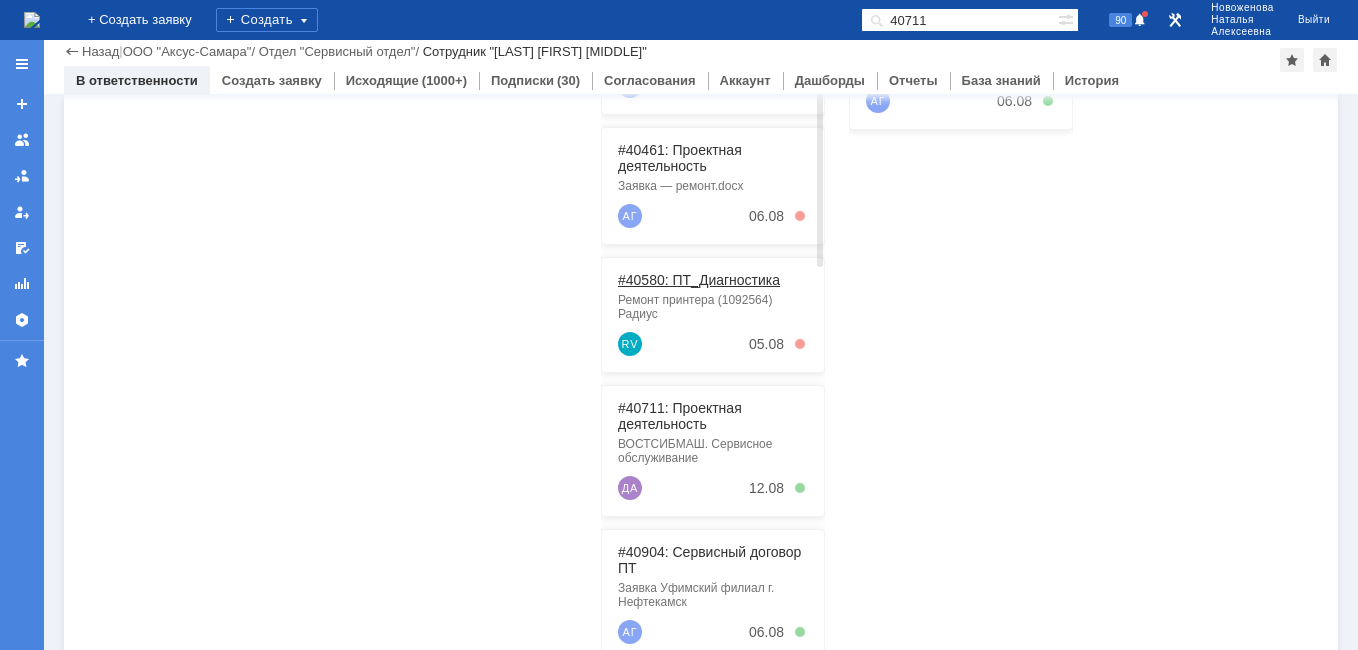 click on "#40580: ПТ_Диагностика" at bounding box center [699, 280] 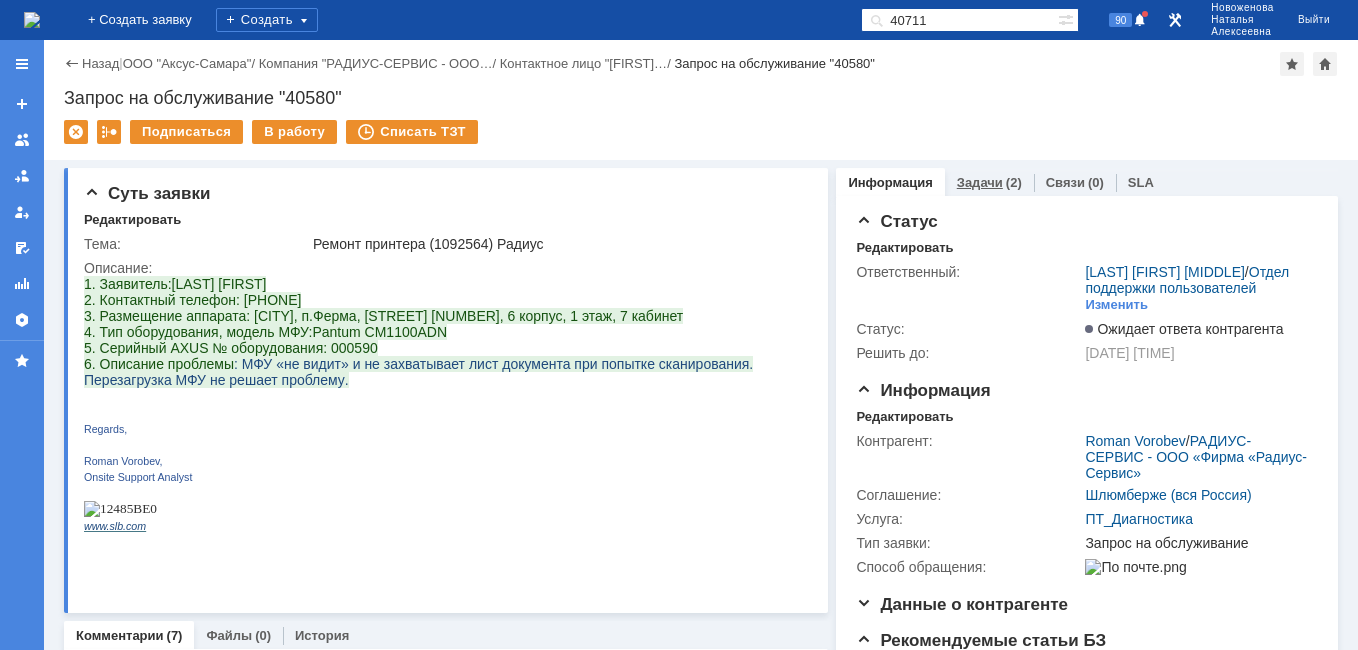 scroll, scrollTop: 0, scrollLeft: 0, axis: both 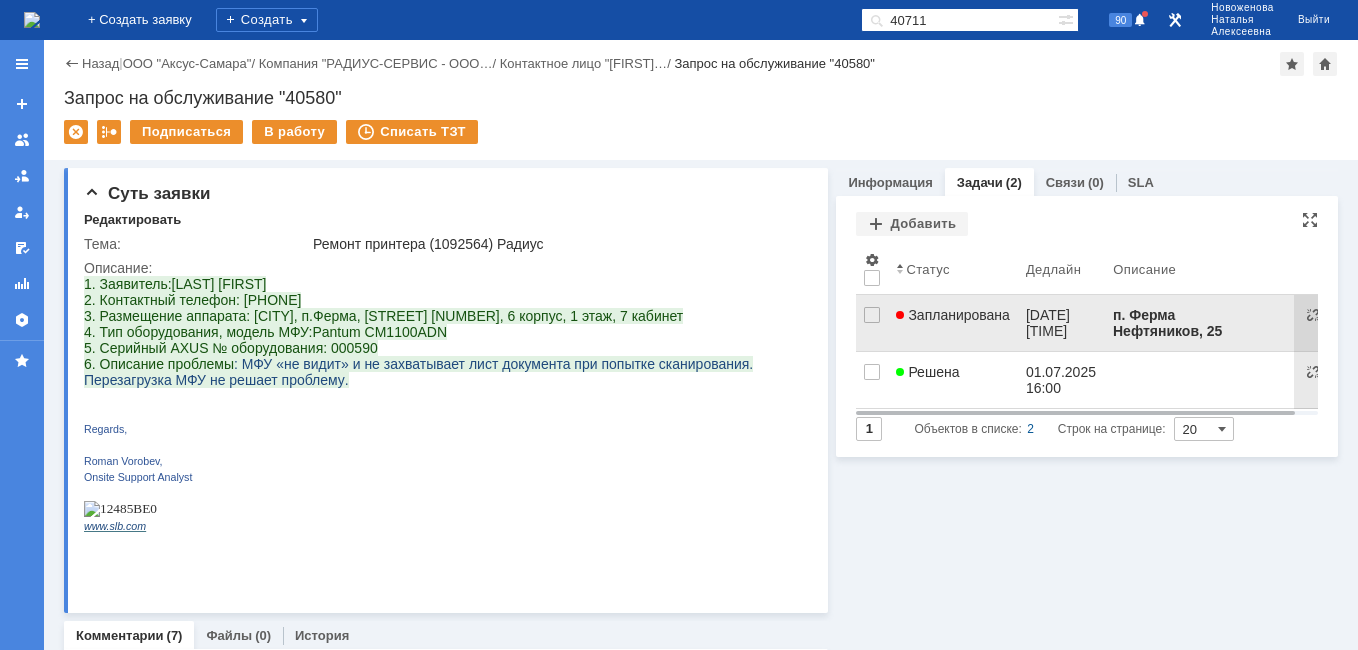 click on "Запланирована" at bounding box center (953, 323) 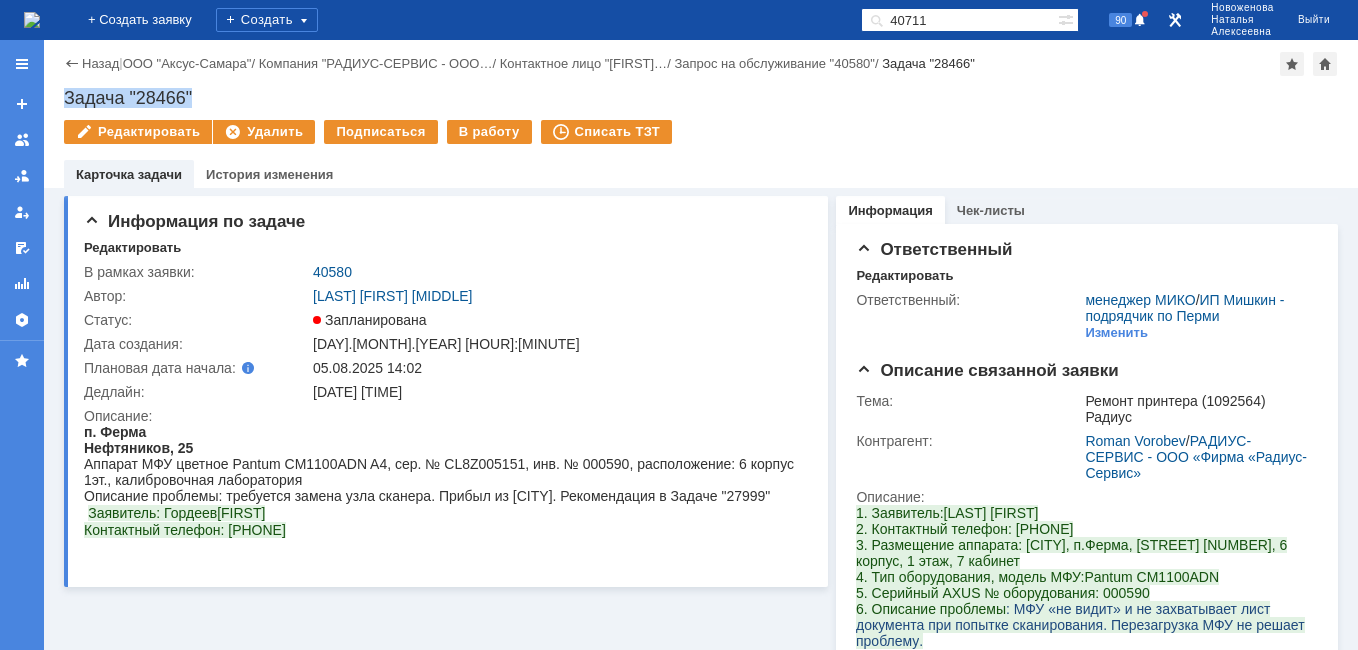 drag, startPoint x: 206, startPoint y: 95, endPoint x: 64, endPoint y: 88, distance: 142.17242 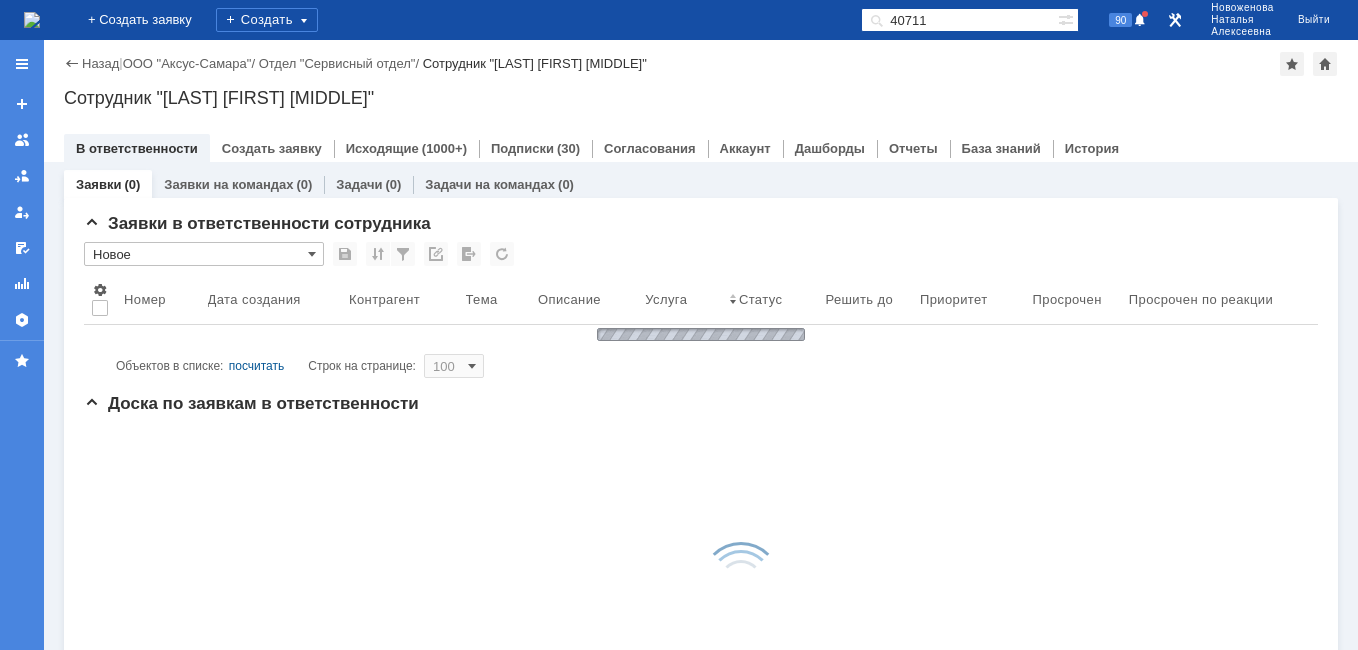 scroll, scrollTop: 0, scrollLeft: 0, axis: both 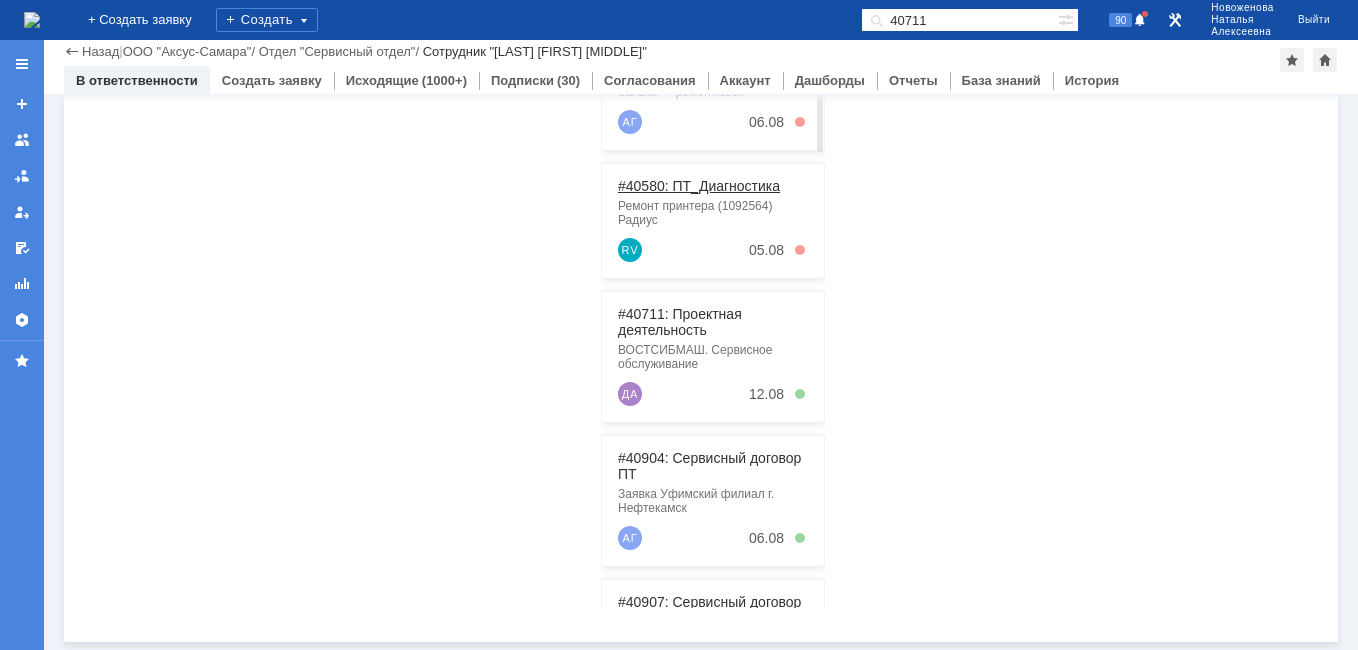 click on "#40580: ПТ_Диагностика" at bounding box center [699, 186] 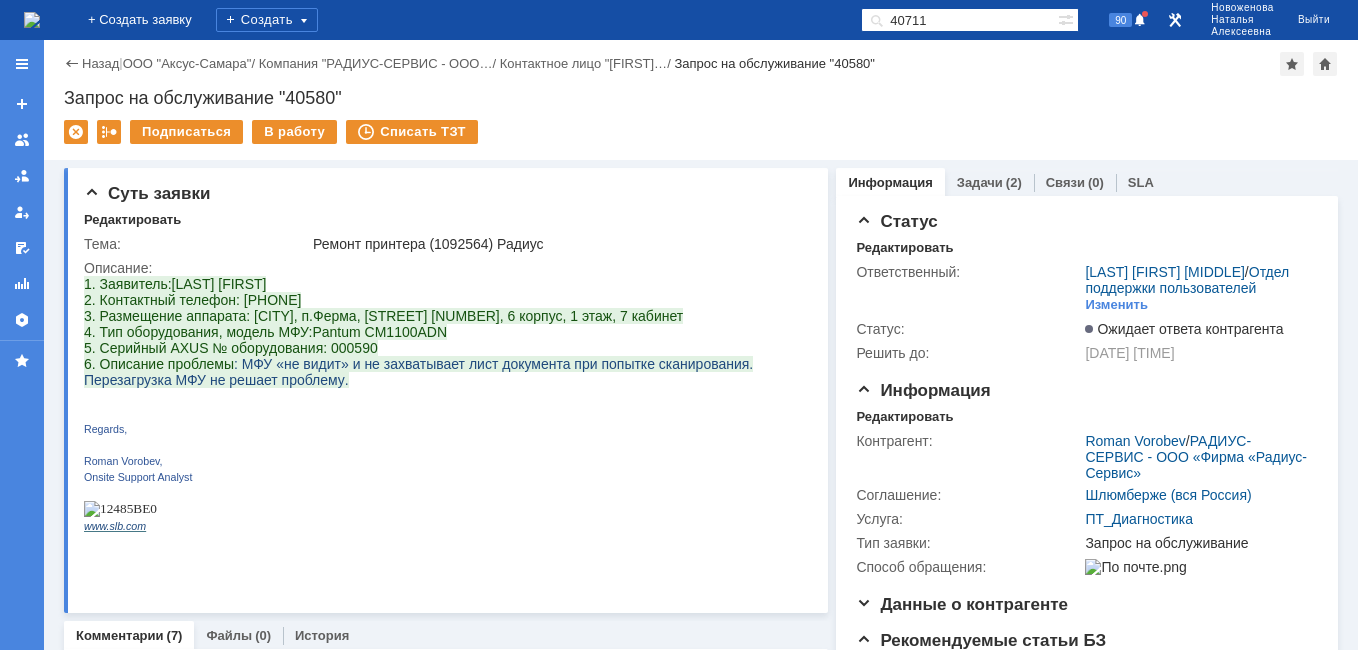 scroll, scrollTop: 0, scrollLeft: 0, axis: both 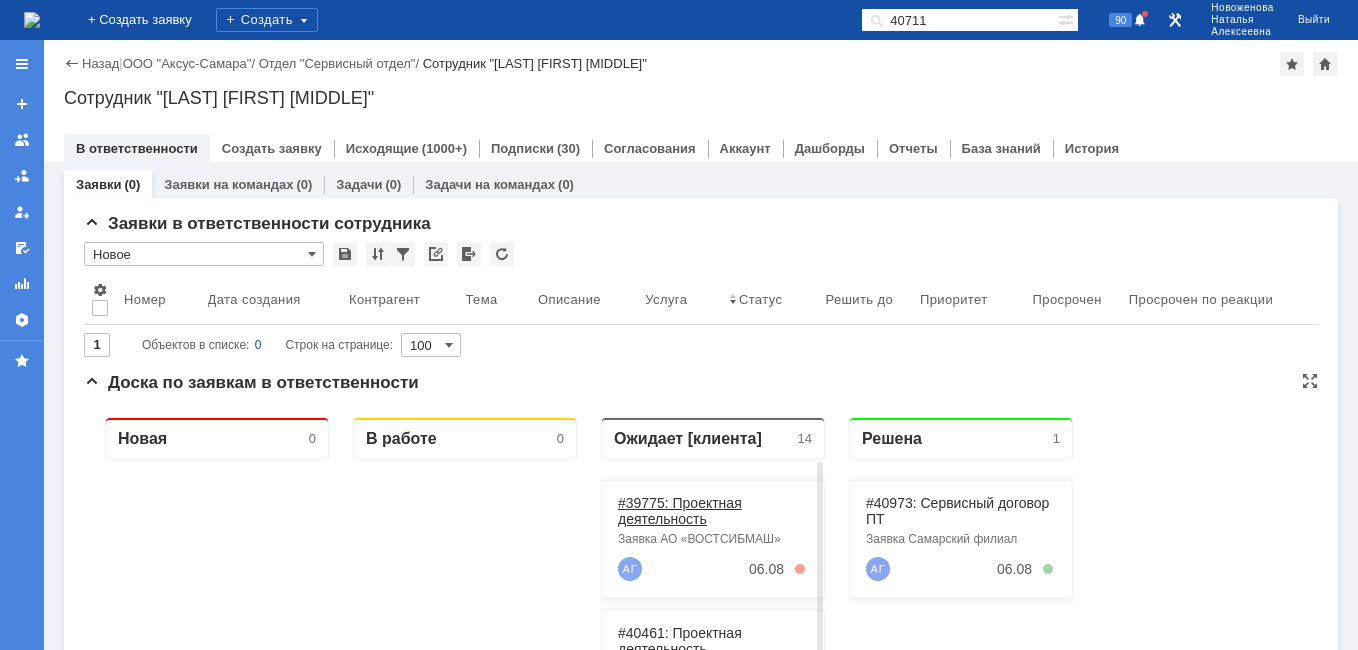 click on "#39775: Проектная деятельность" at bounding box center [680, 511] 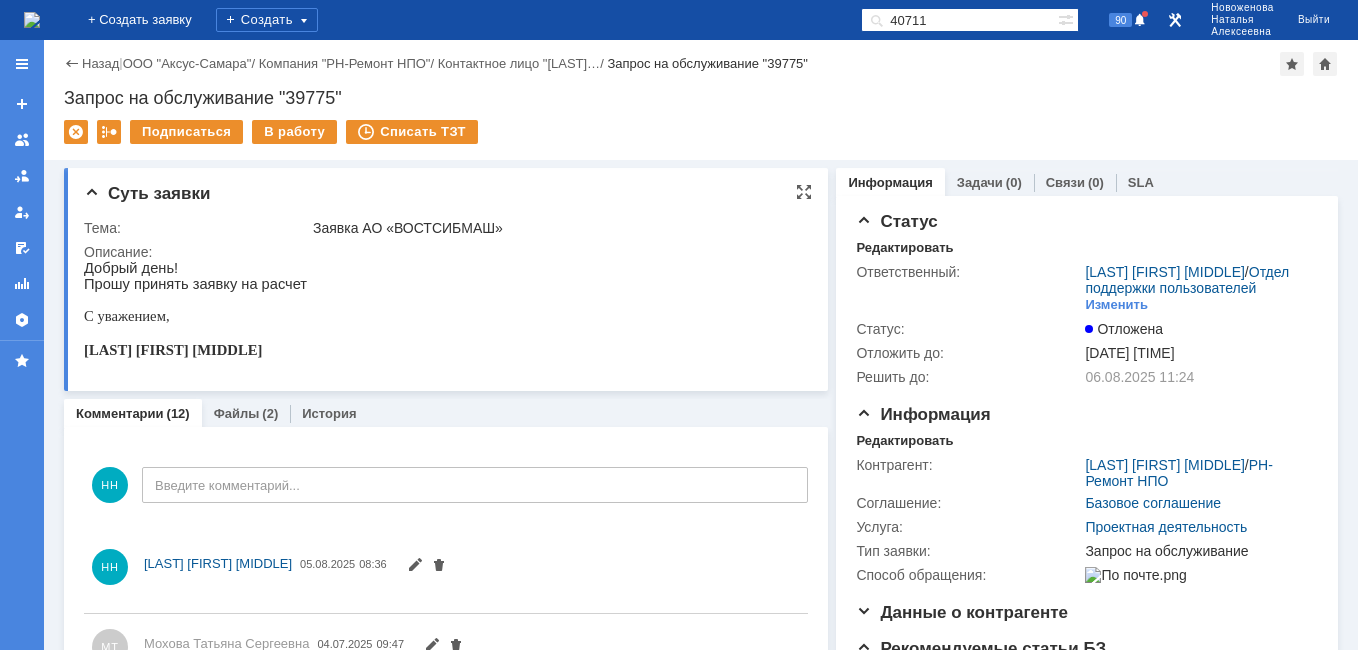 scroll, scrollTop: 0, scrollLeft: 0, axis: both 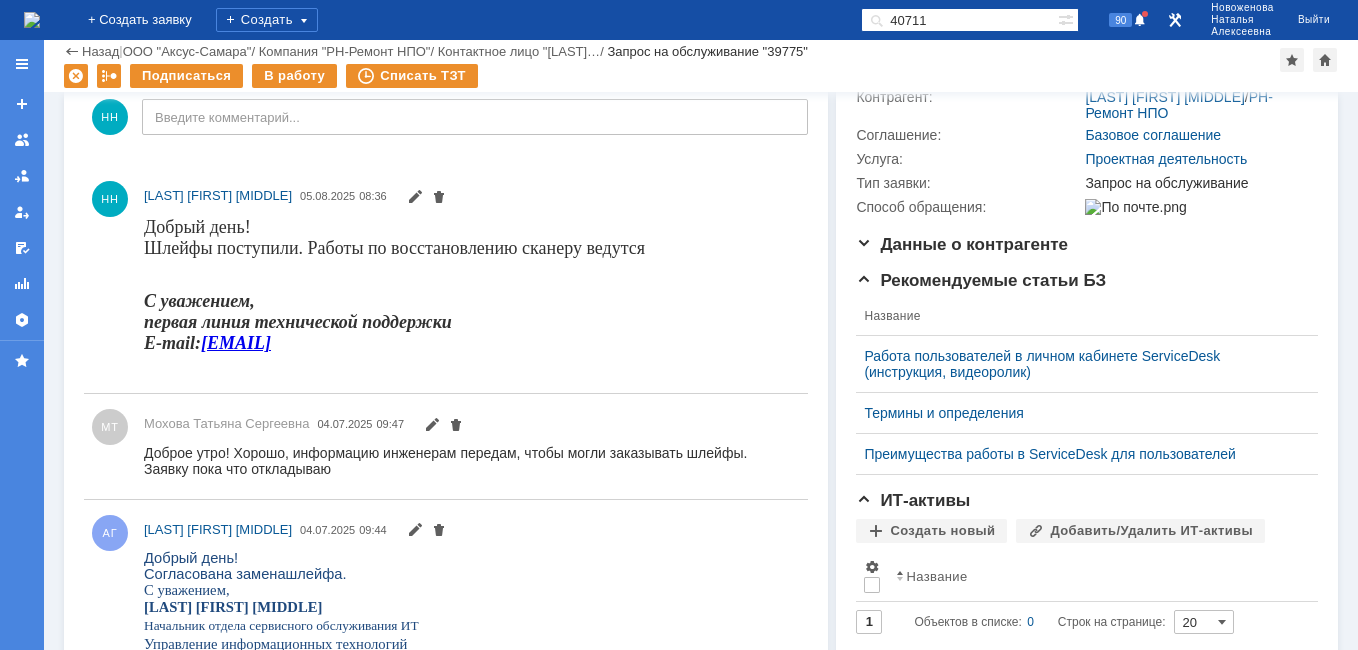 click at bounding box center [32, 20] 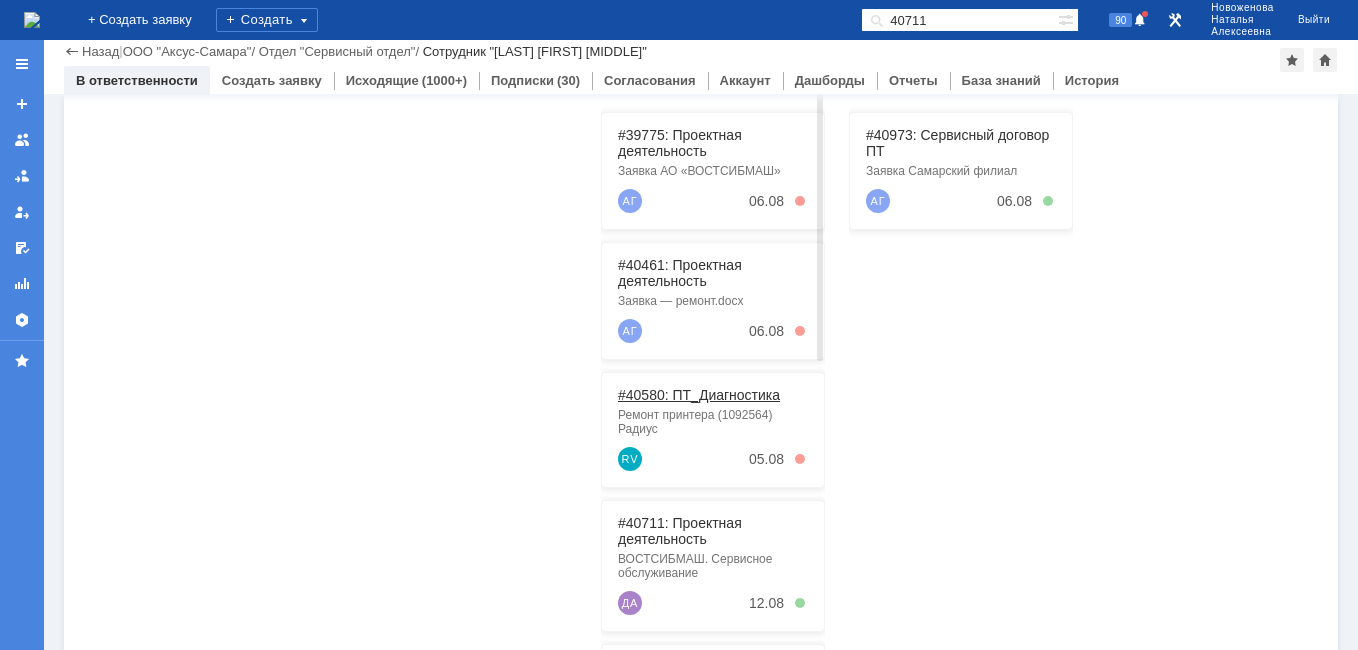 click on "#40580: ПТ_Диагностика" at bounding box center [699, 395] 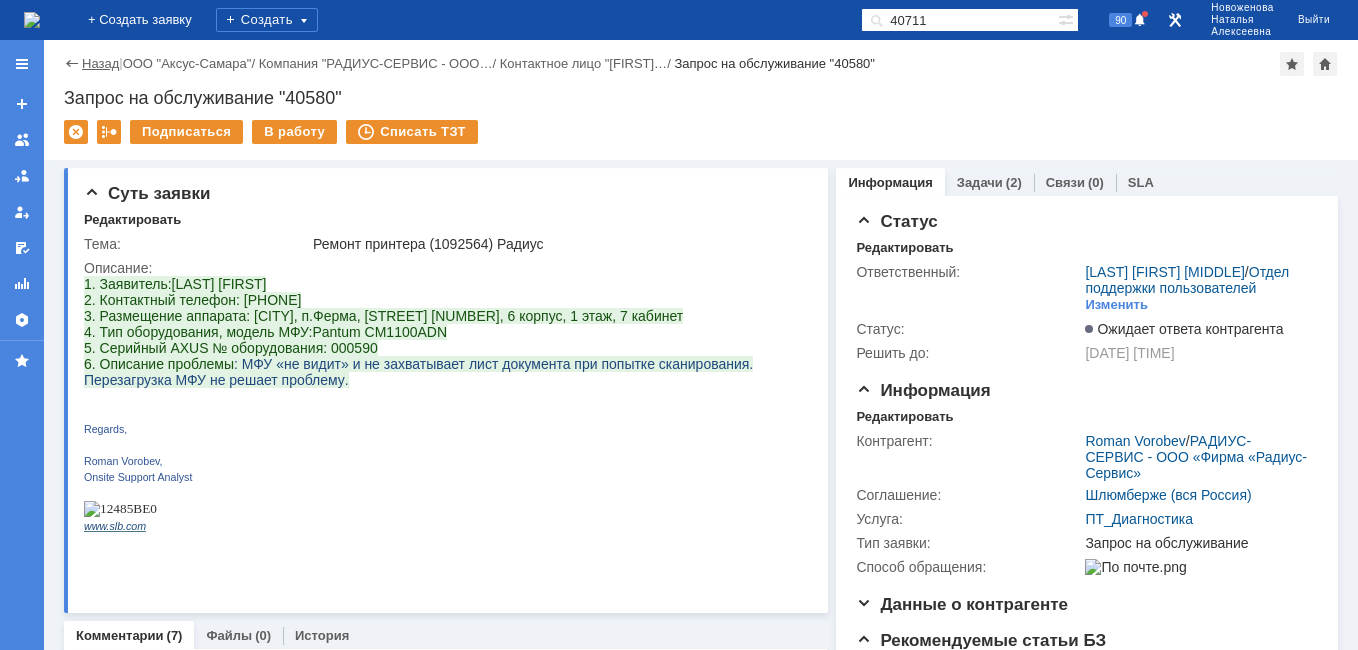 click on "Назад" at bounding box center (100, 63) 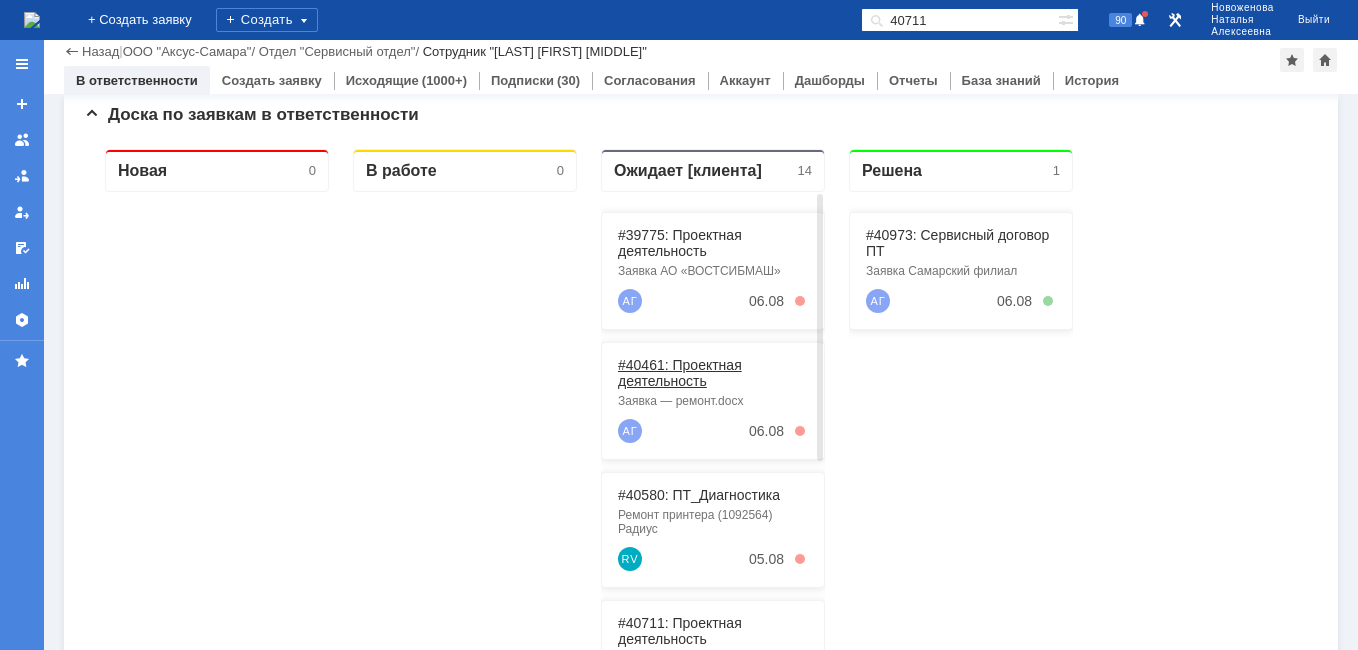 click on "#40461: Проектная деятельность" at bounding box center [680, 373] 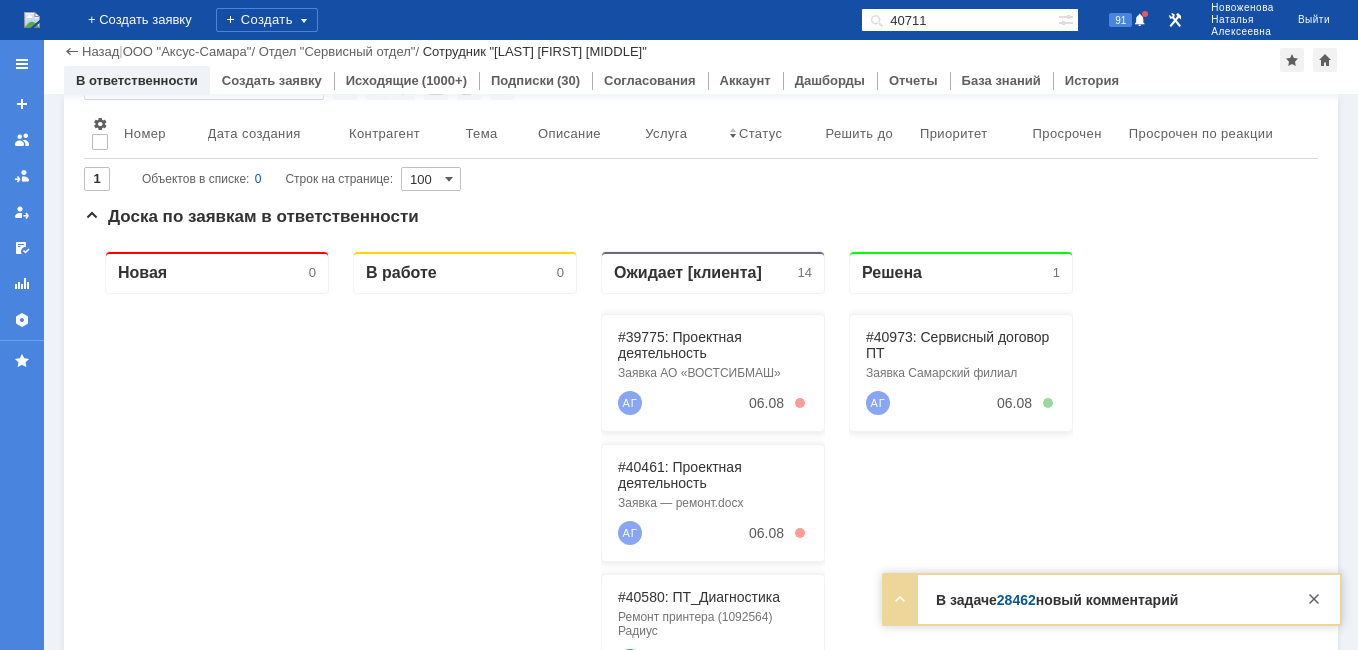 scroll, scrollTop: 100, scrollLeft: 0, axis: vertical 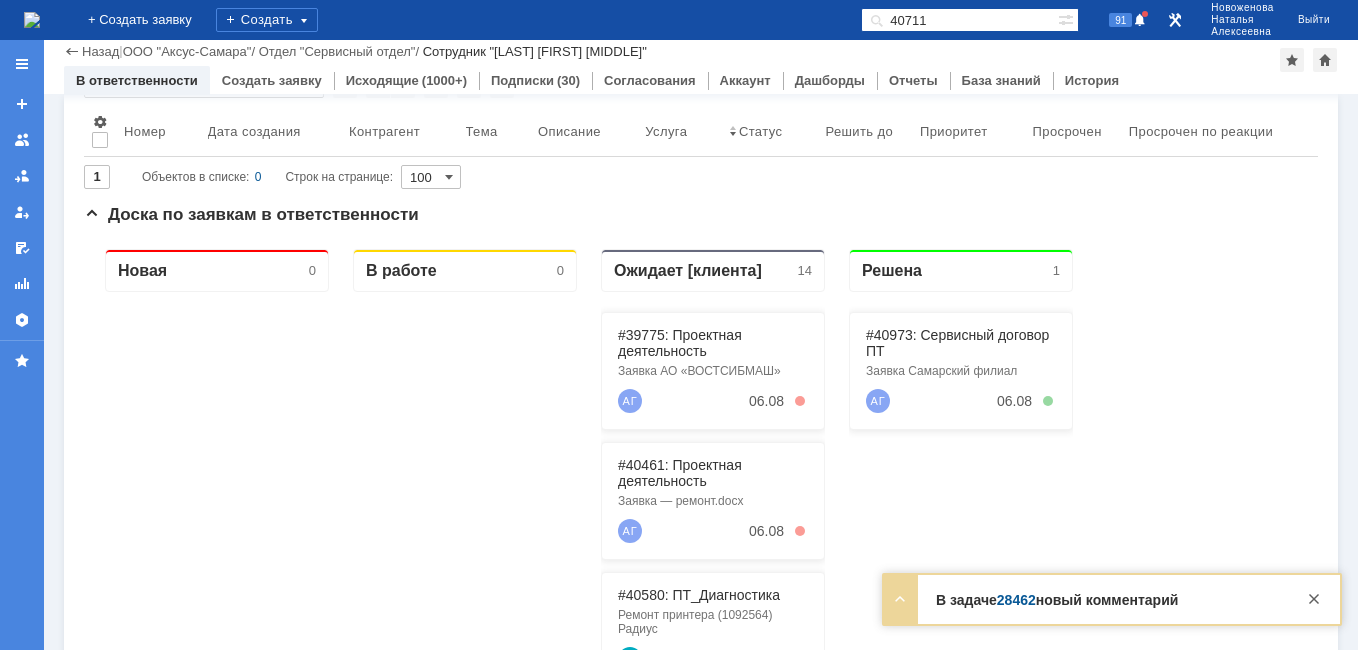 click on "28462" at bounding box center [1016, 600] 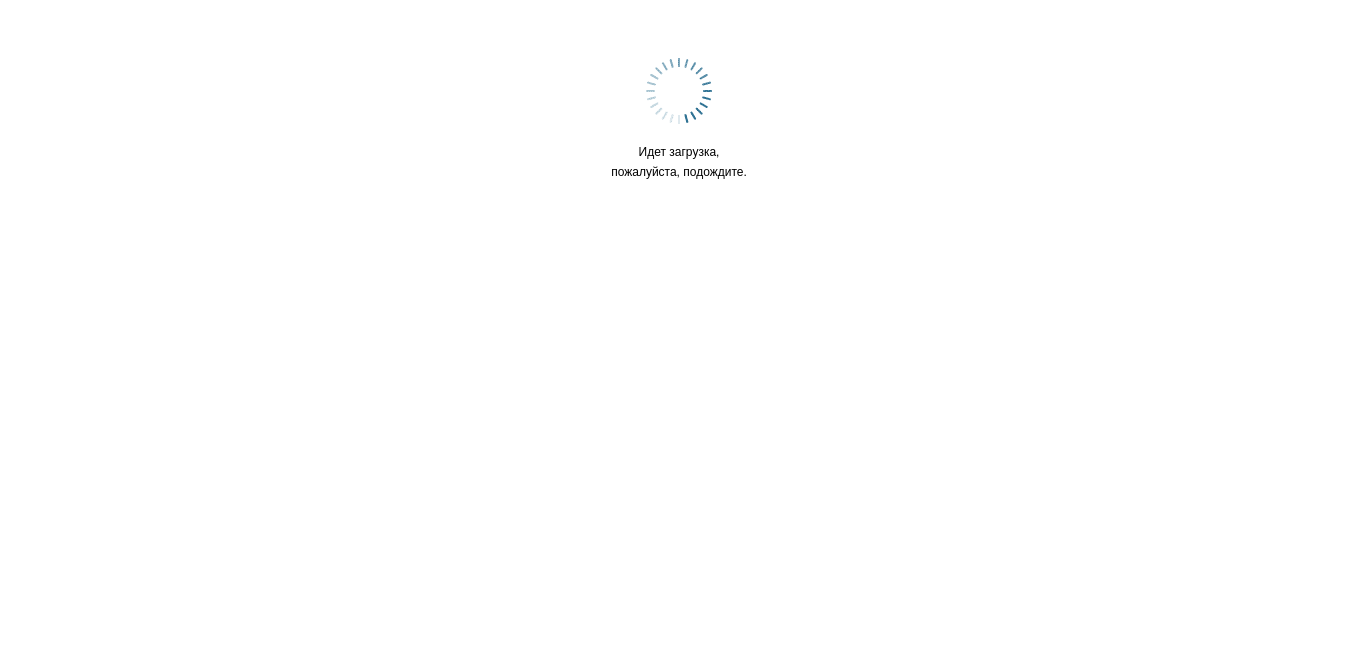 scroll, scrollTop: 0, scrollLeft: 0, axis: both 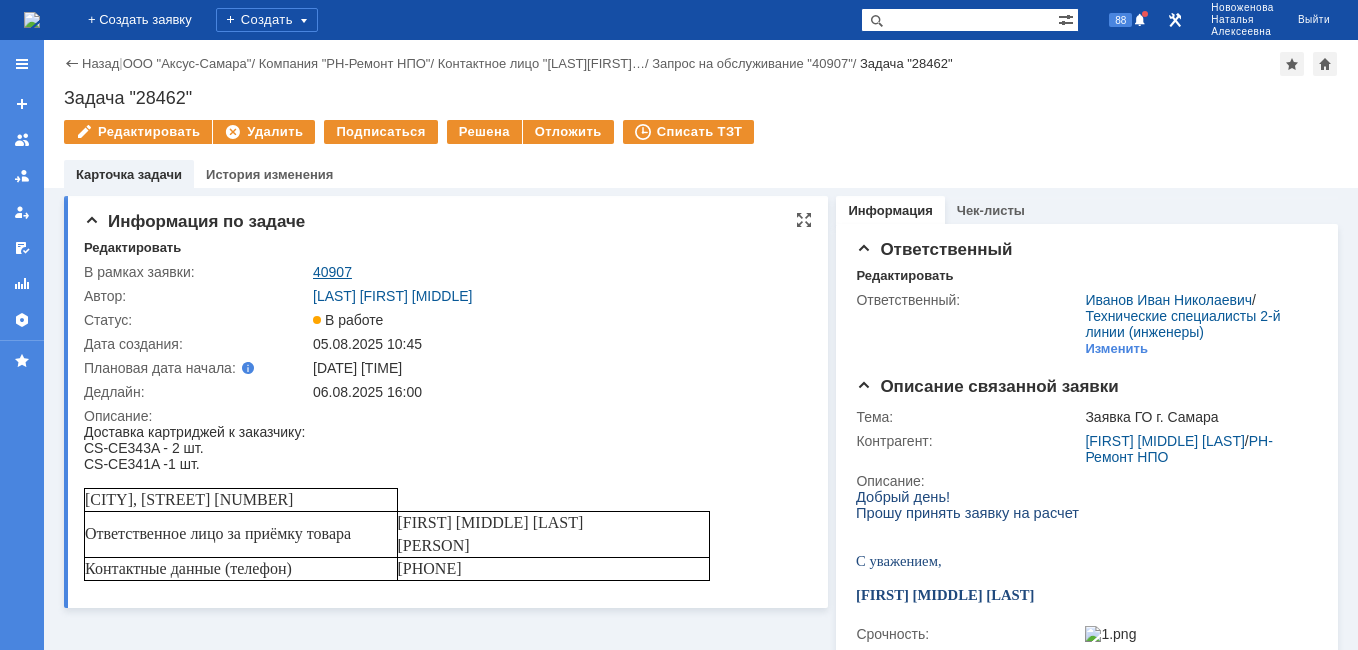 click on "40907" at bounding box center (332, 272) 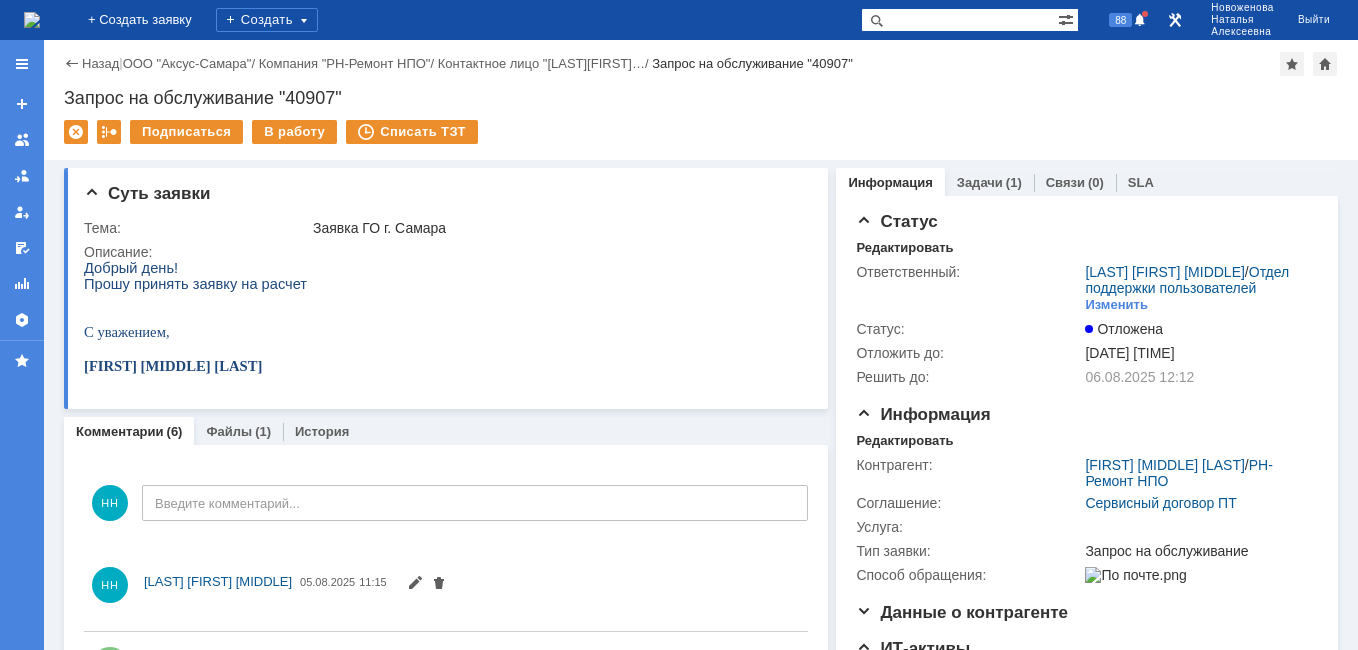 scroll, scrollTop: 0, scrollLeft: 0, axis: both 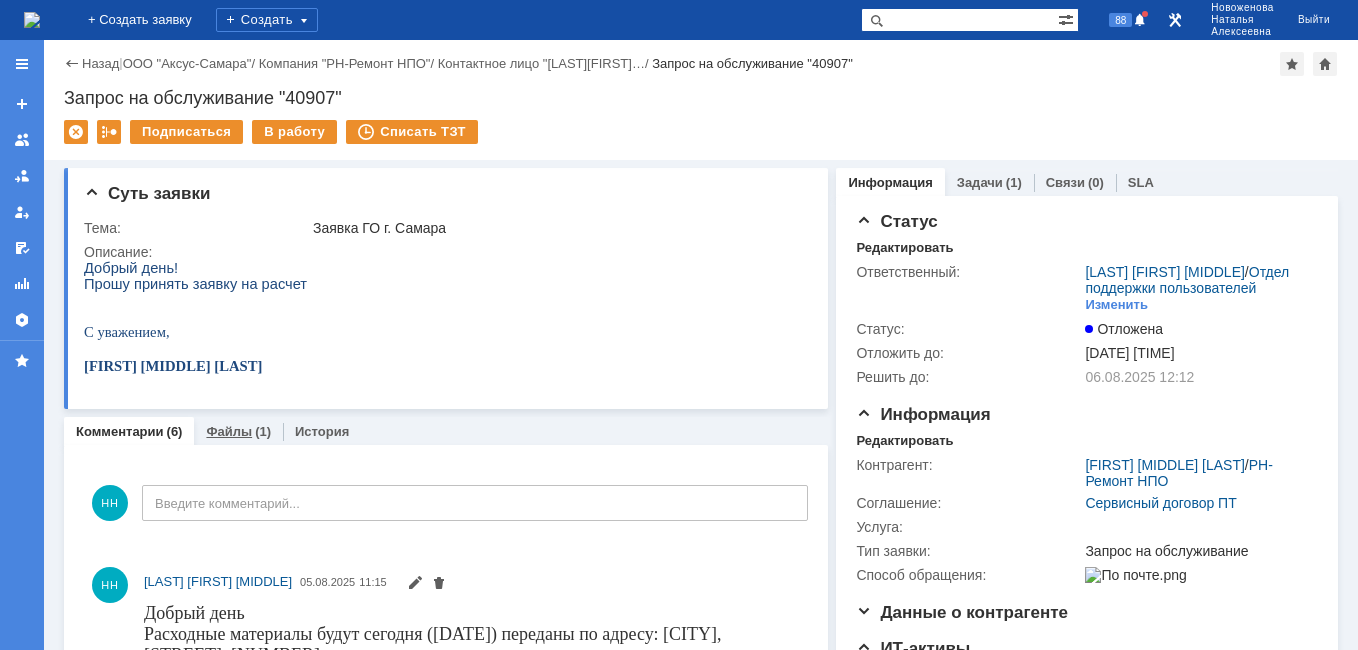 click on "Файлы" at bounding box center (229, 431) 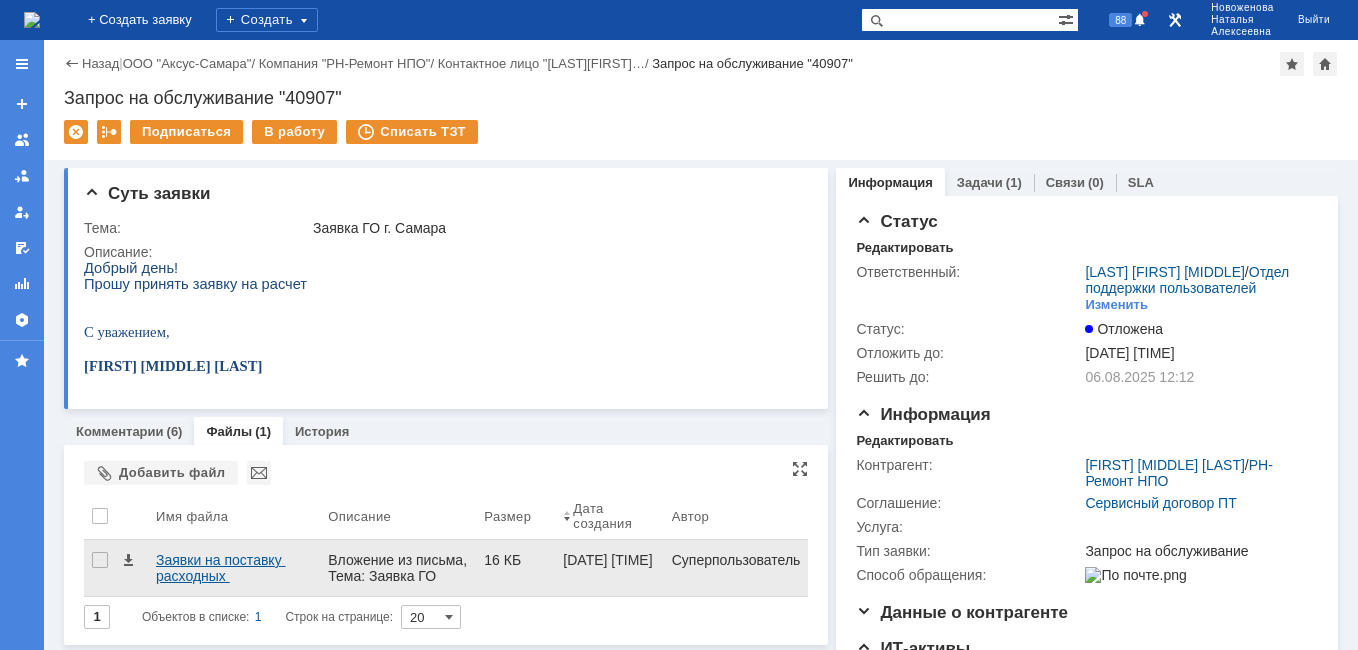 click on "Заявки на поставку расходных материалов.docx" at bounding box center [234, 568] 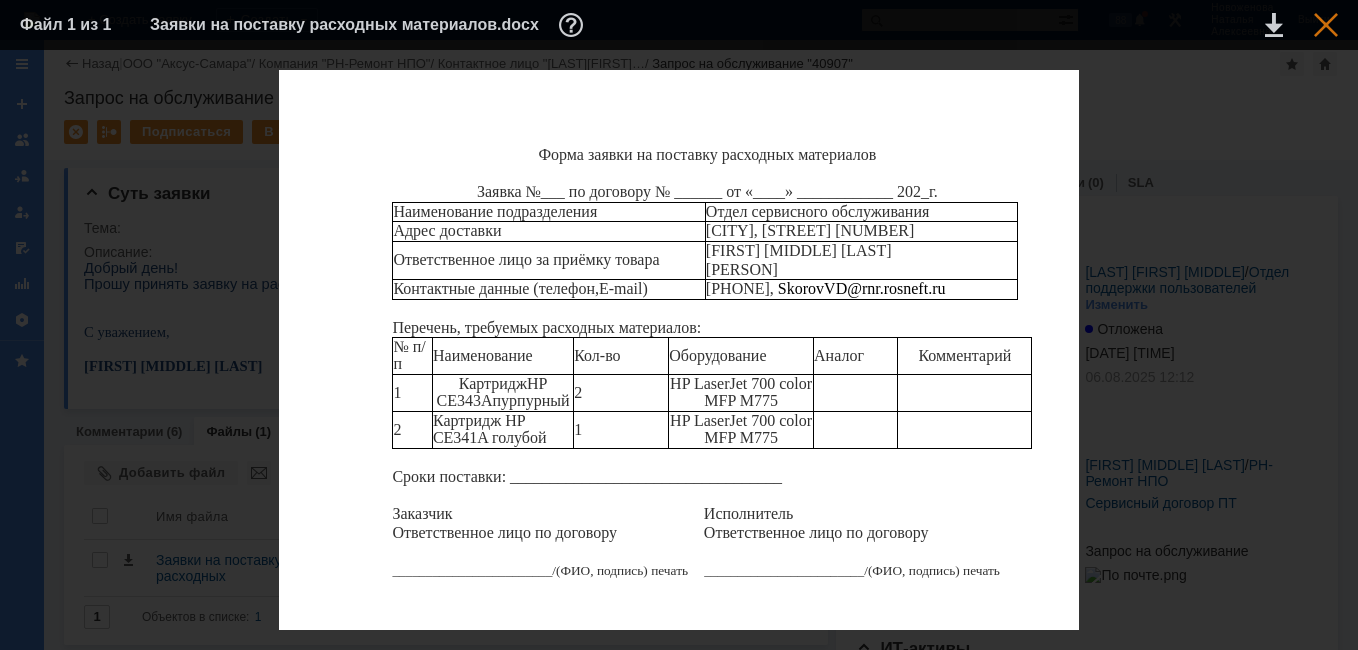click at bounding box center (1326, 25) 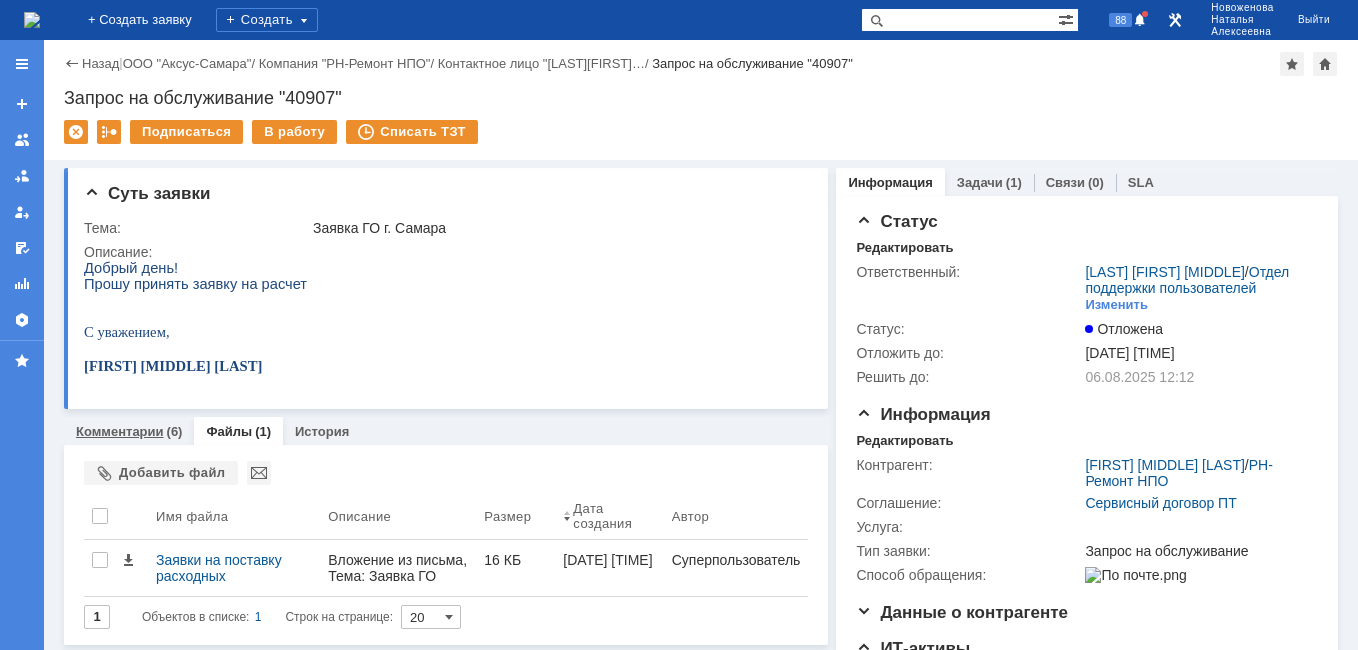 click on "Комментарии (6)" at bounding box center [129, 431] 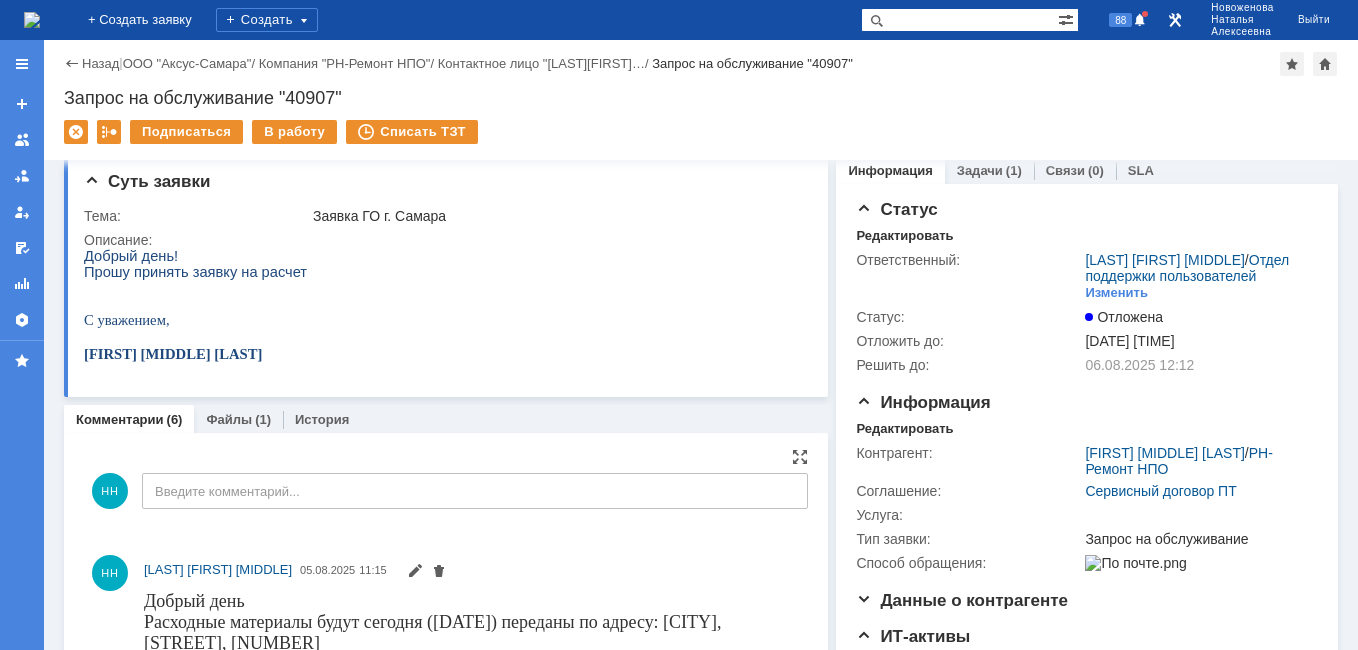 scroll, scrollTop: 0, scrollLeft: 0, axis: both 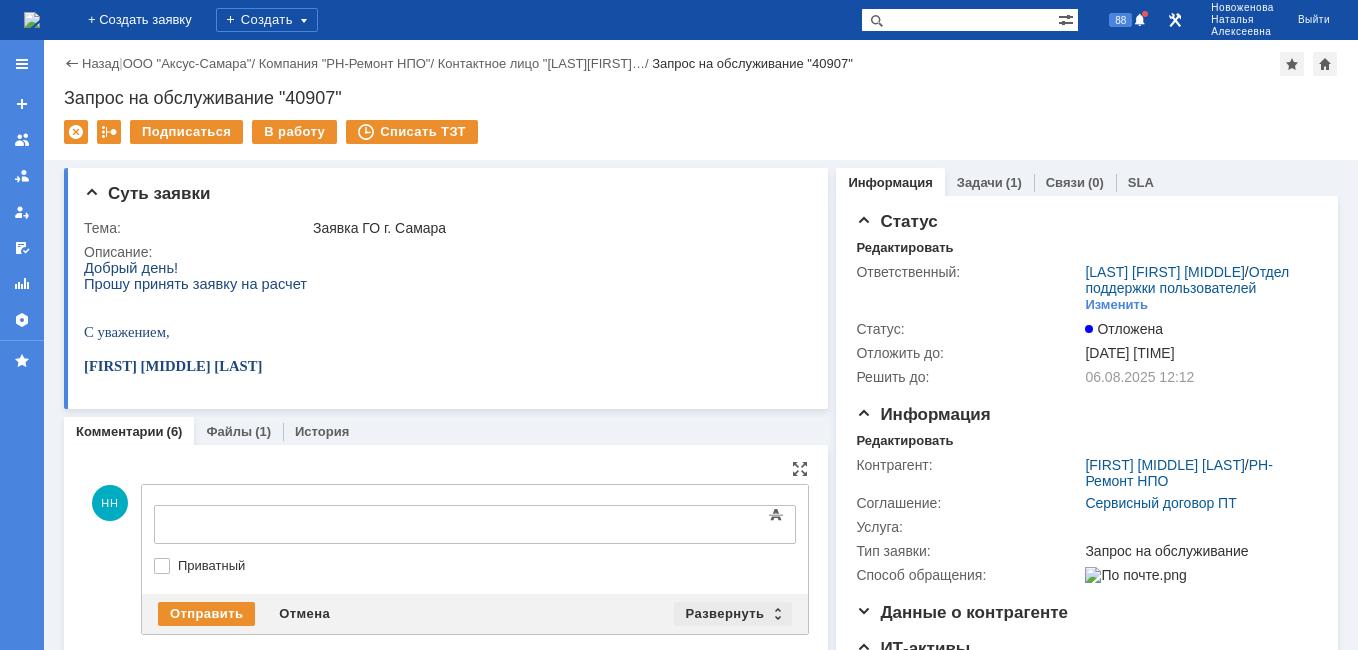 click on "Развернуть" at bounding box center (733, 614) 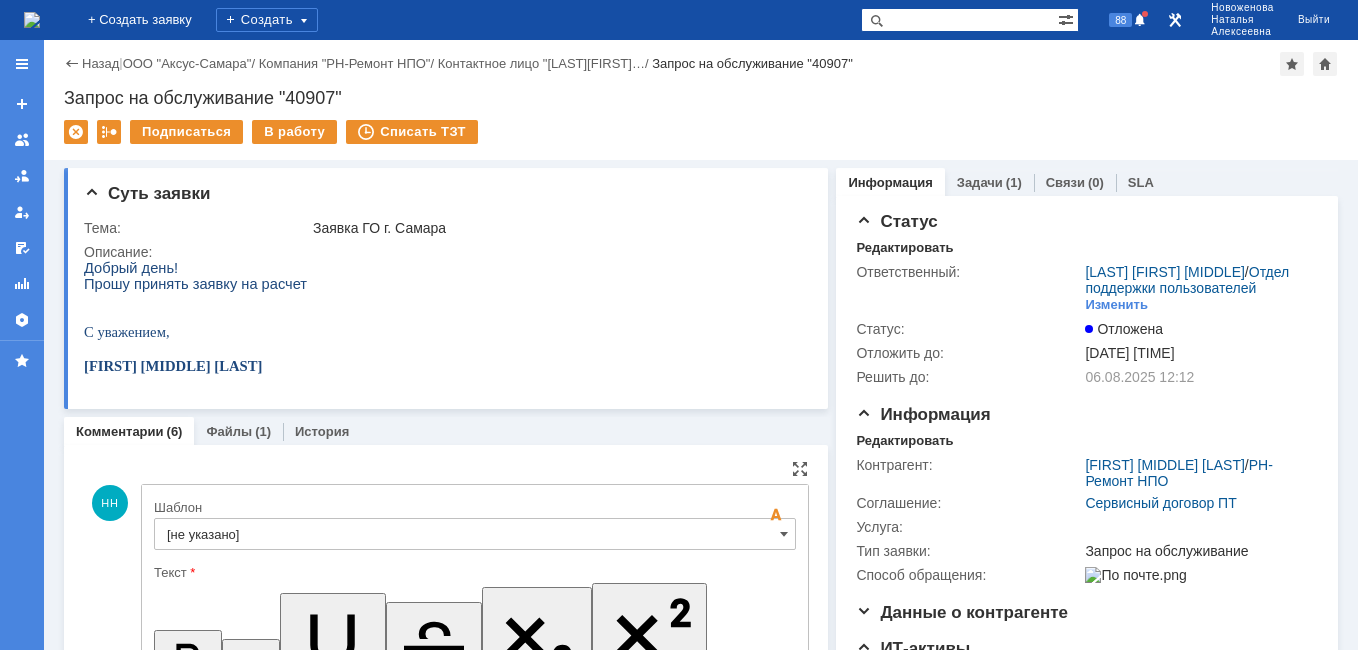 scroll, scrollTop: 0, scrollLeft: 0, axis: both 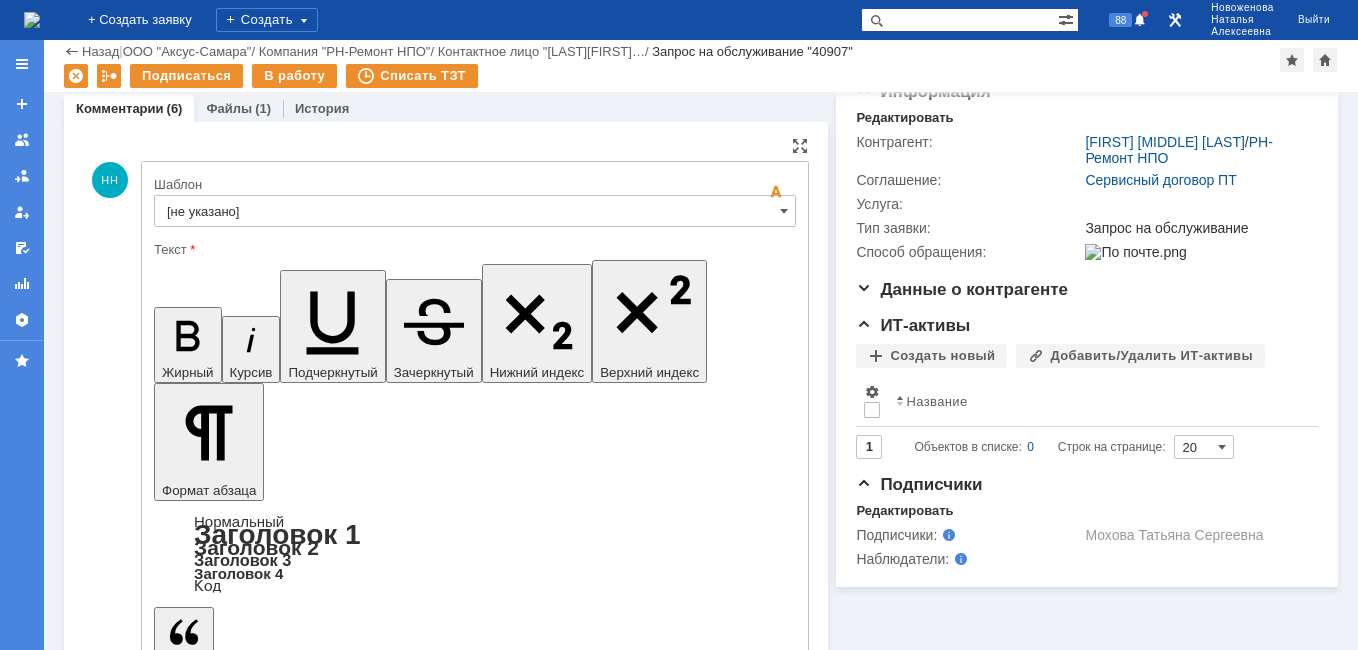 click on "[не указано]" at bounding box center [475, 211] 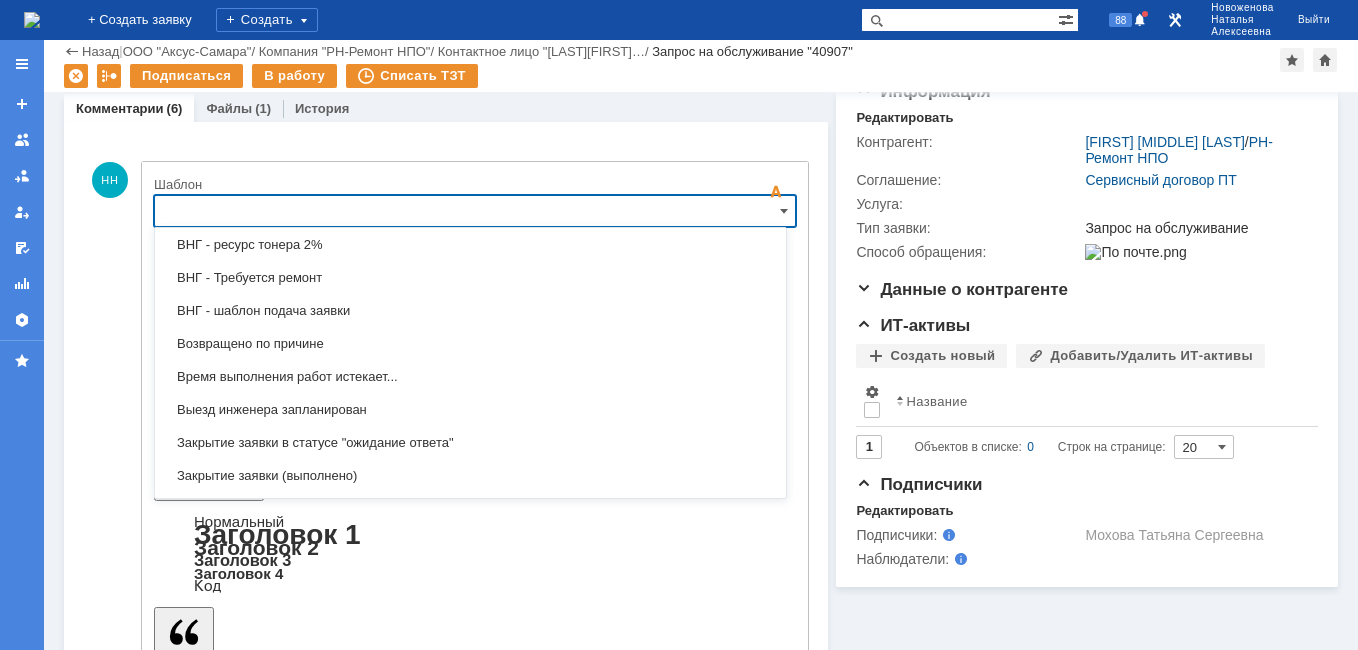 scroll, scrollTop: 887, scrollLeft: 0, axis: vertical 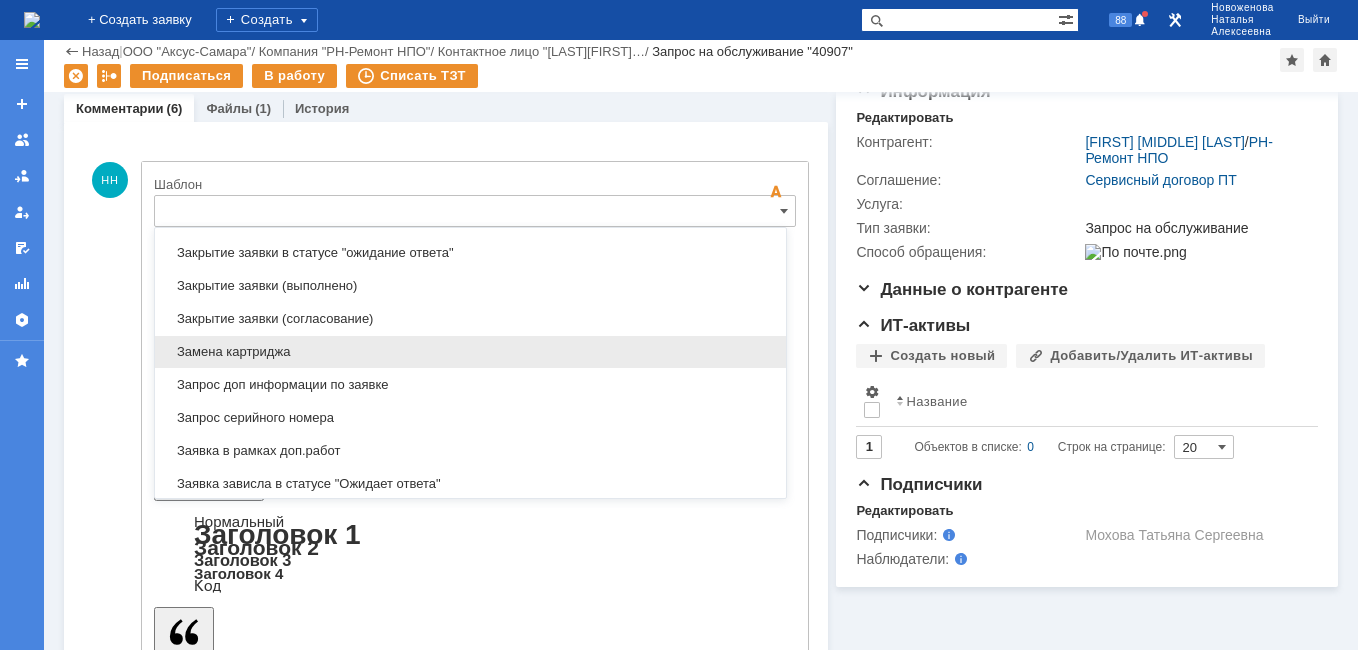 click on "Замена картриджа" at bounding box center (470, 352) 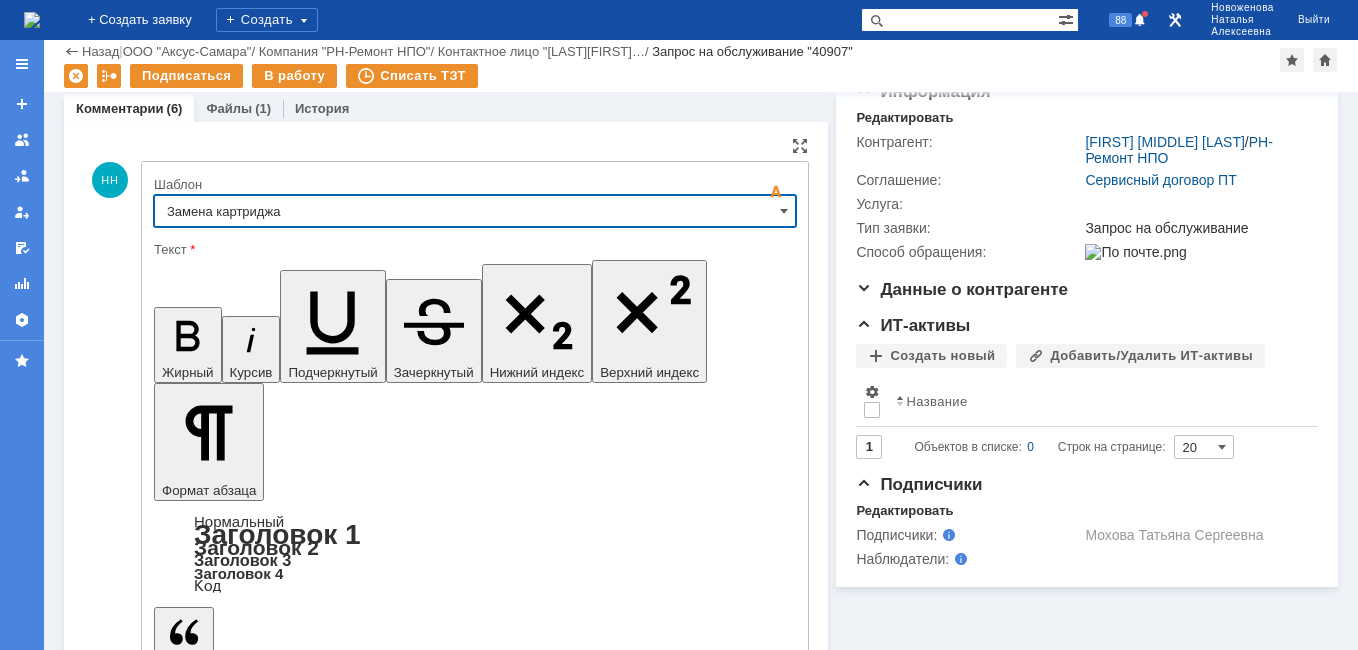 type on "Замена картриджа" 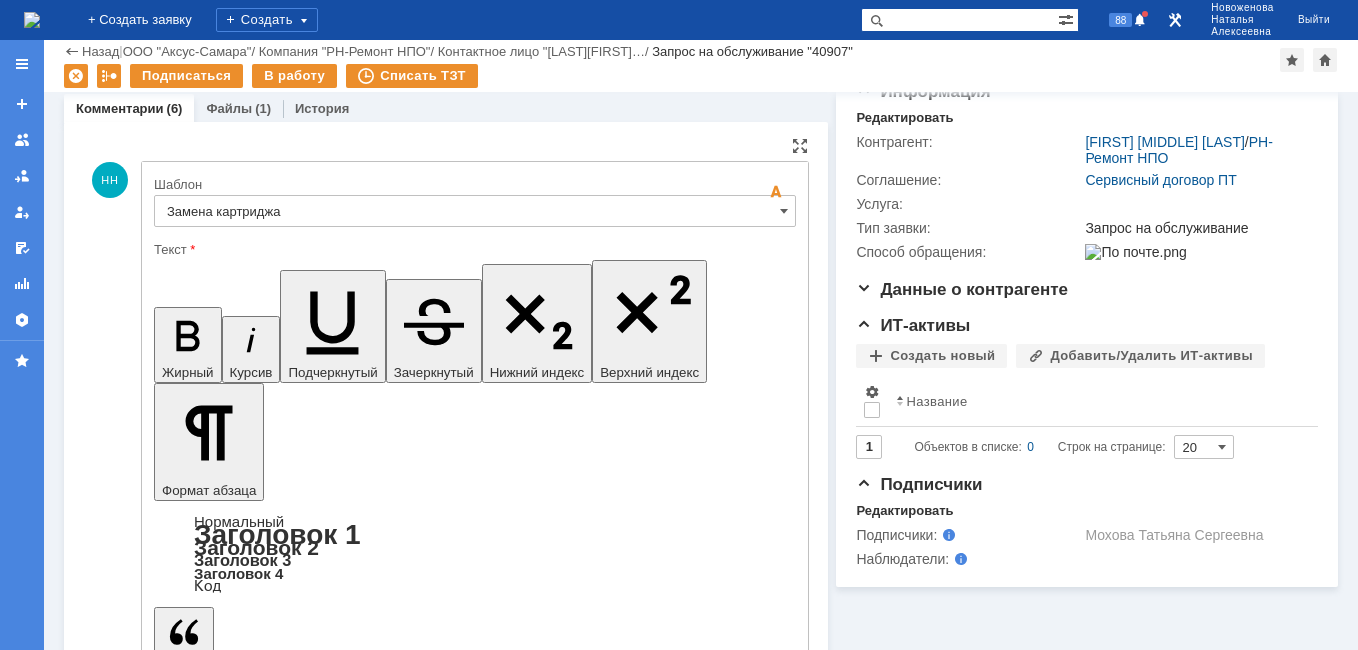 drag, startPoint x: 709, startPoint y: 4887, endPoint x: 183, endPoint y: 4838, distance: 528.2774 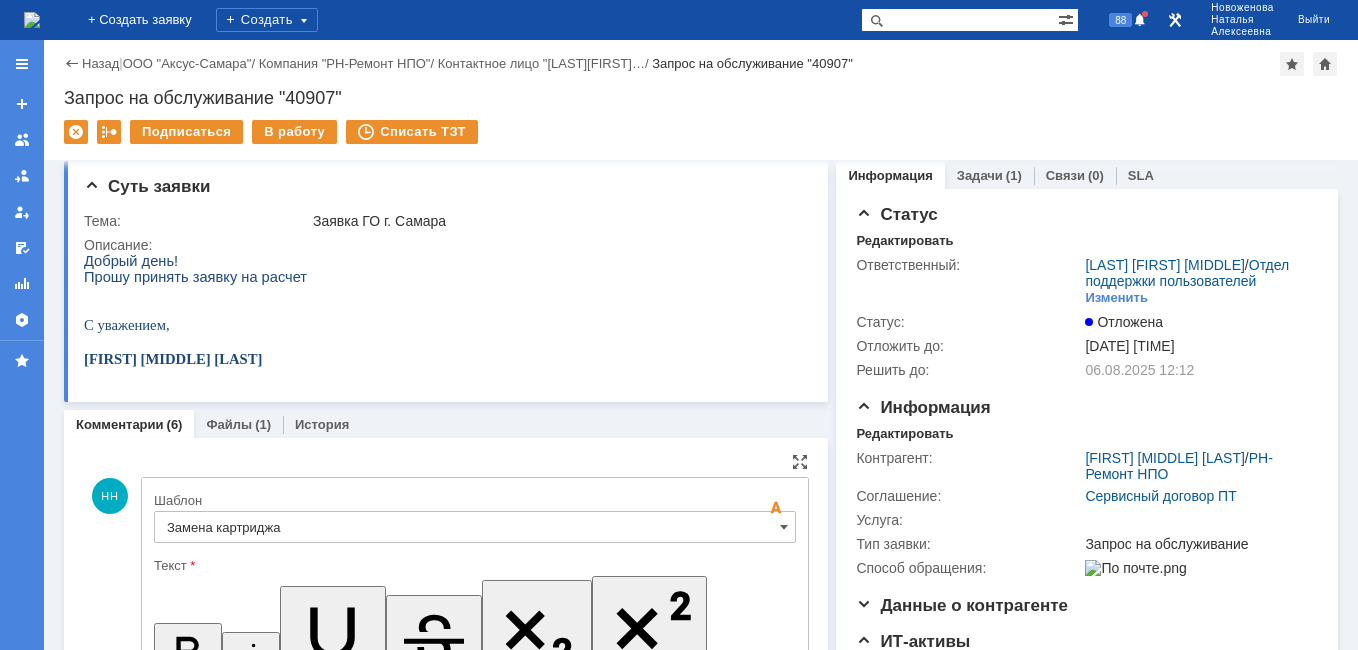 scroll, scrollTop: 0, scrollLeft: 0, axis: both 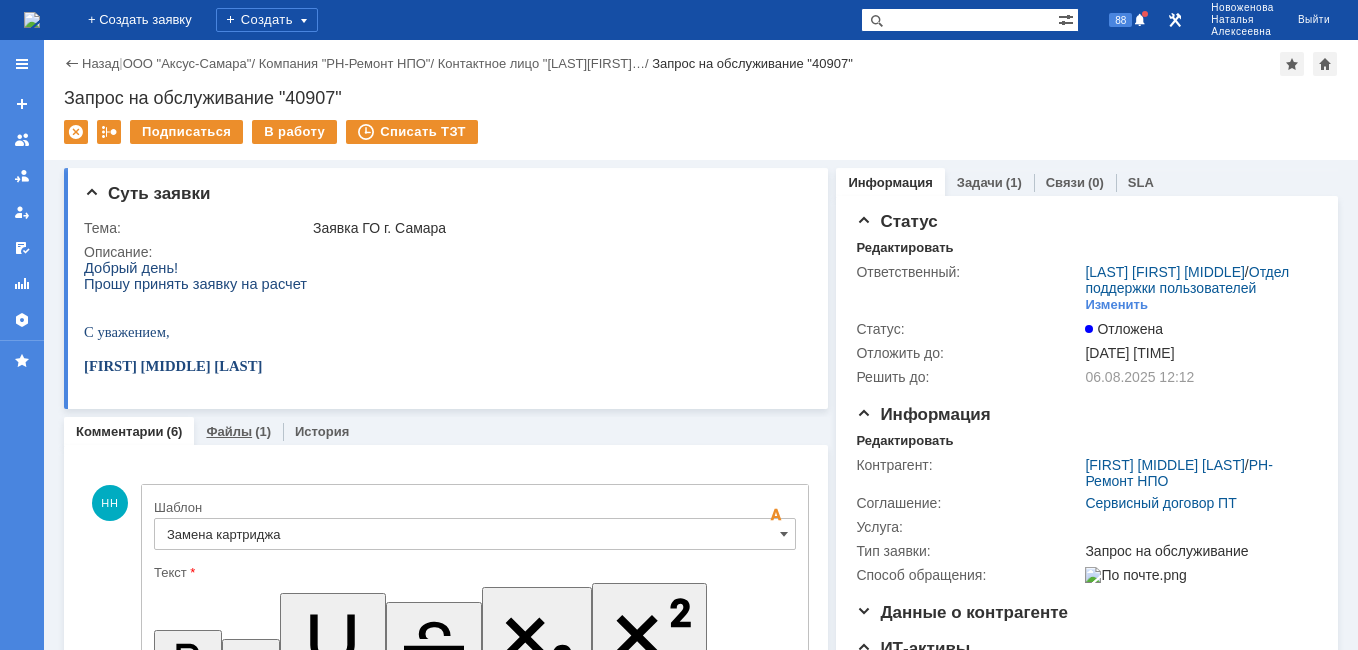 click on "Файлы" at bounding box center (229, 431) 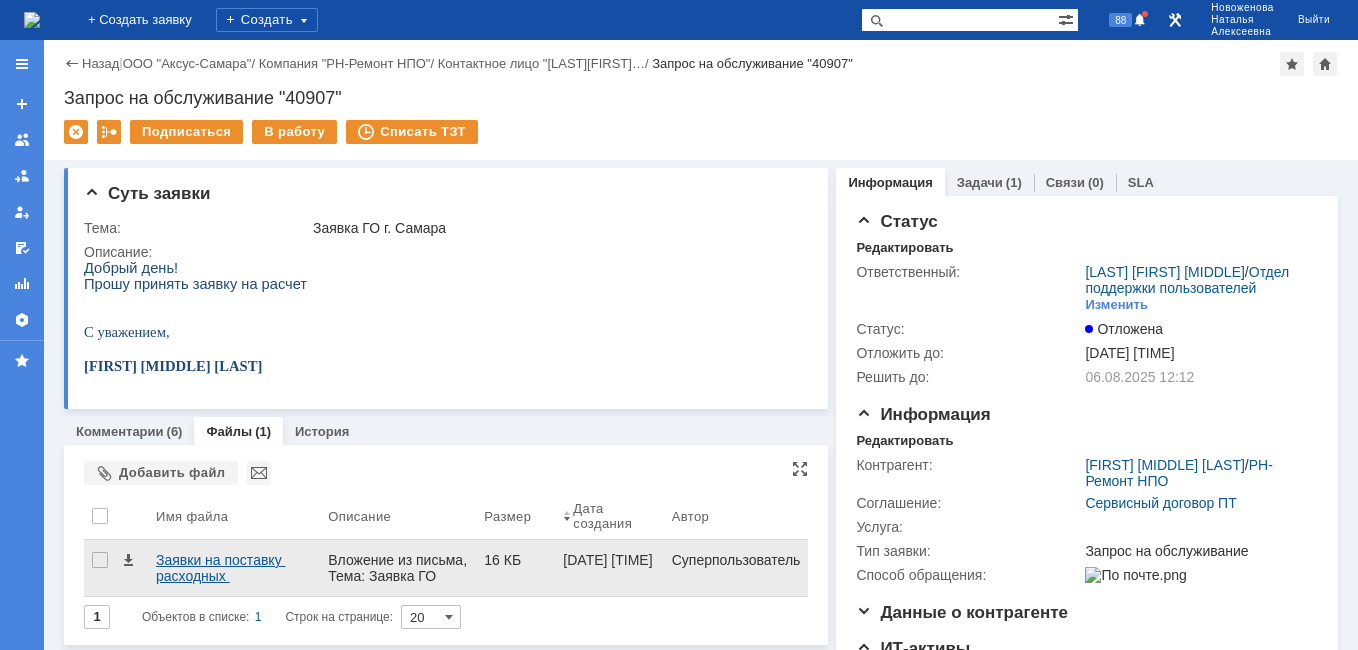 click on "Заявки на поставку расходных материалов.docx" at bounding box center (234, 568) 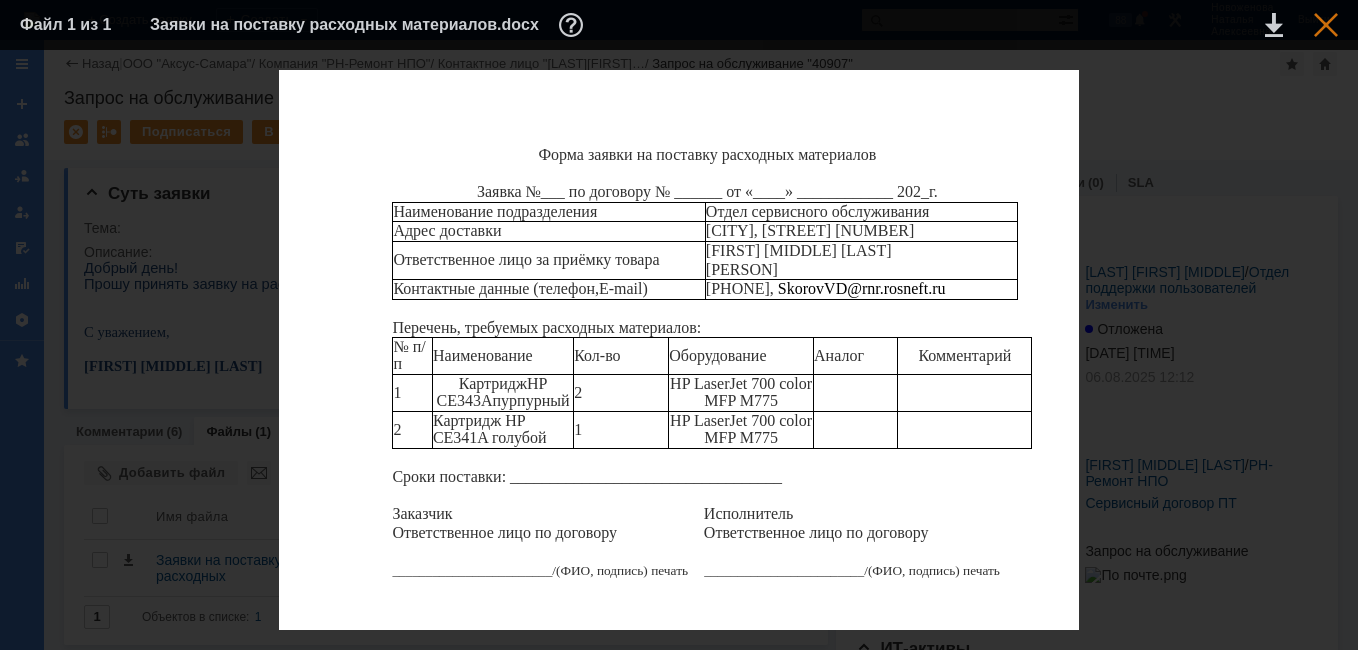 click at bounding box center [1326, 25] 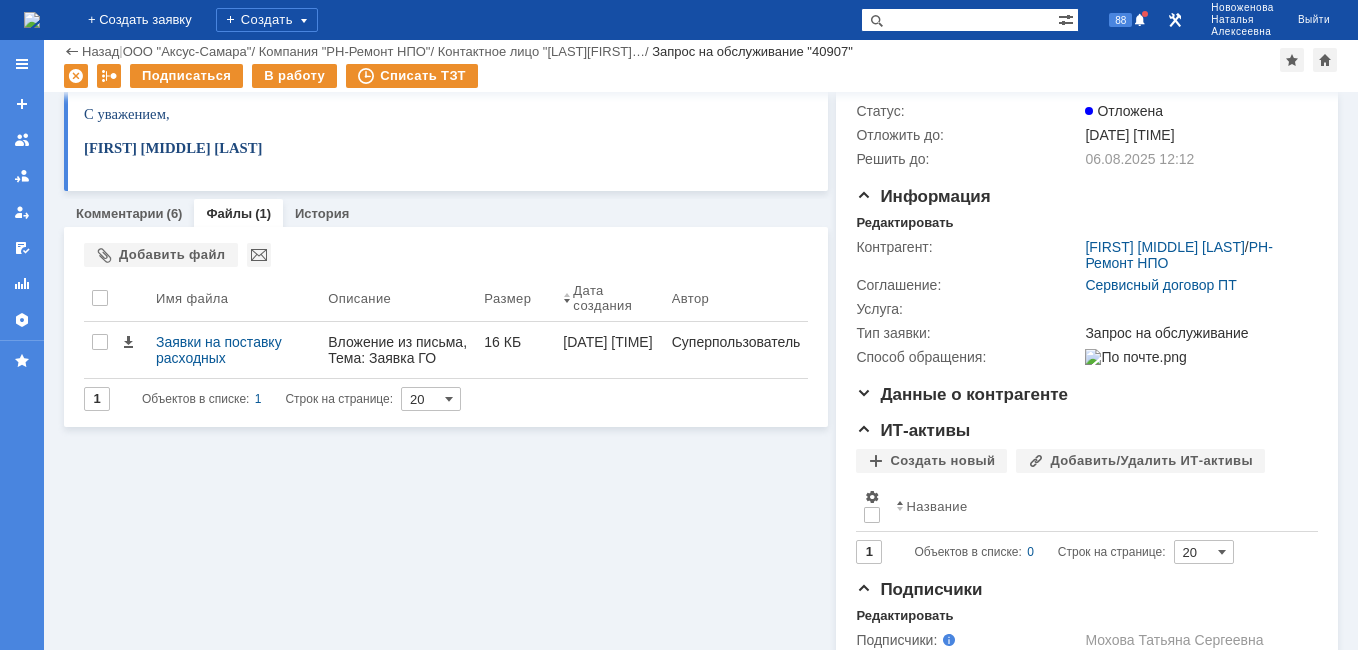 scroll, scrollTop: 29, scrollLeft: 0, axis: vertical 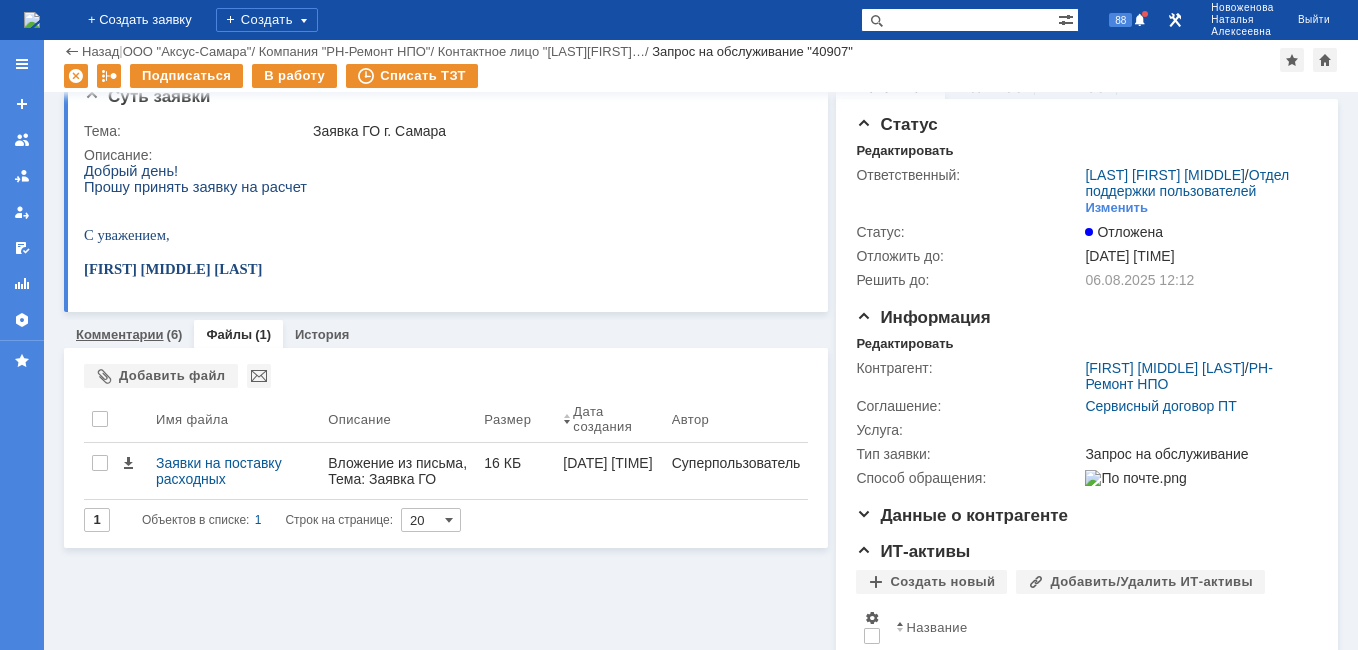 click on "Комментарии" at bounding box center [120, 334] 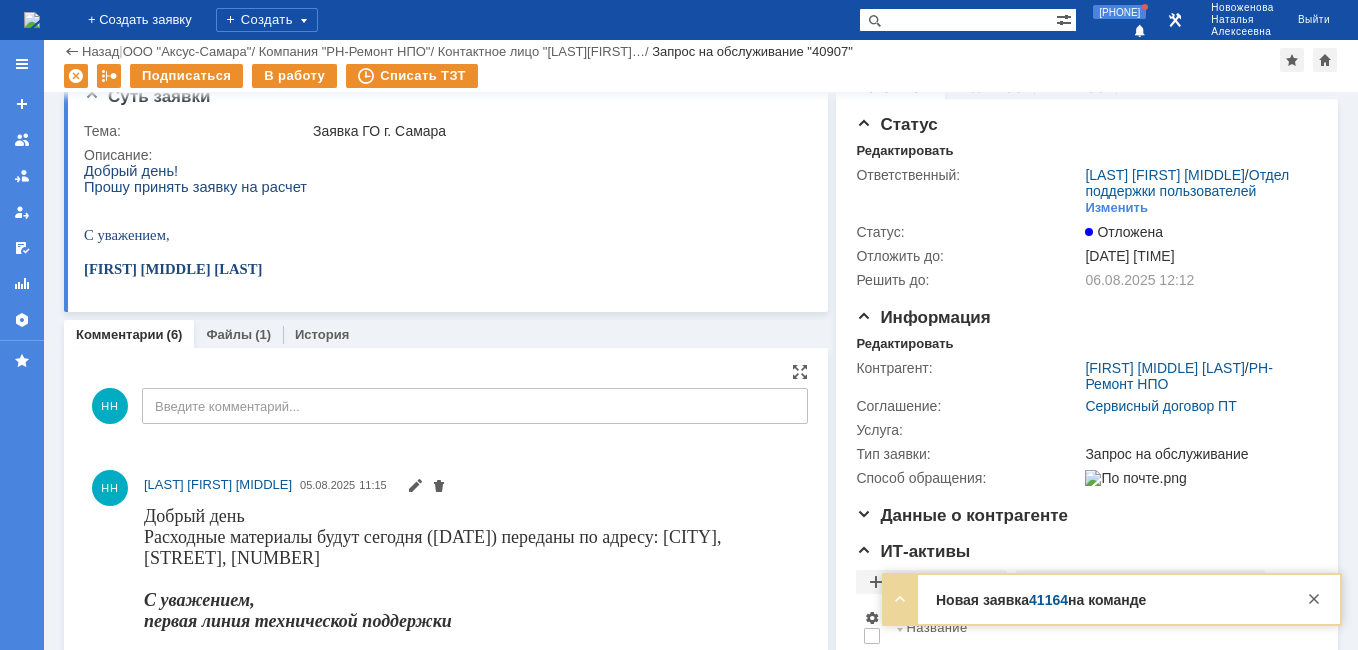 click on "НН Новоженова Наталья Алексеевна 05.08.2025 11:15" at bounding box center [472, 486] 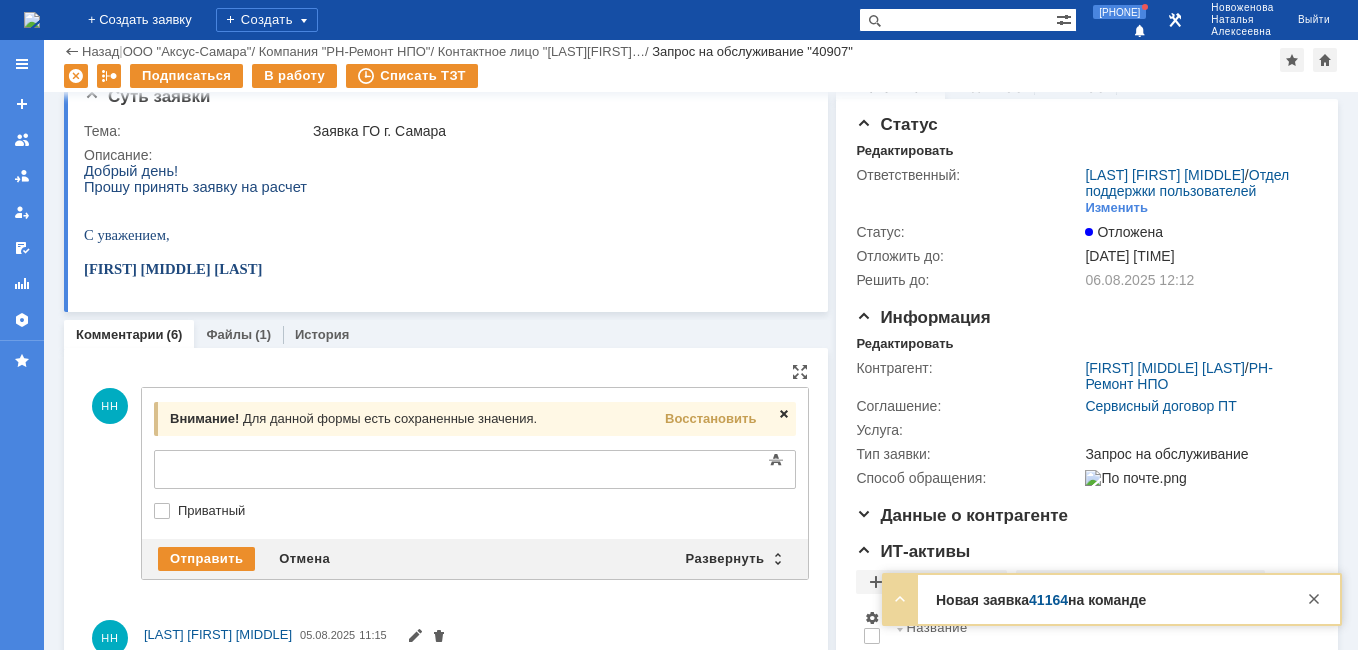 scroll, scrollTop: 0, scrollLeft: 0, axis: both 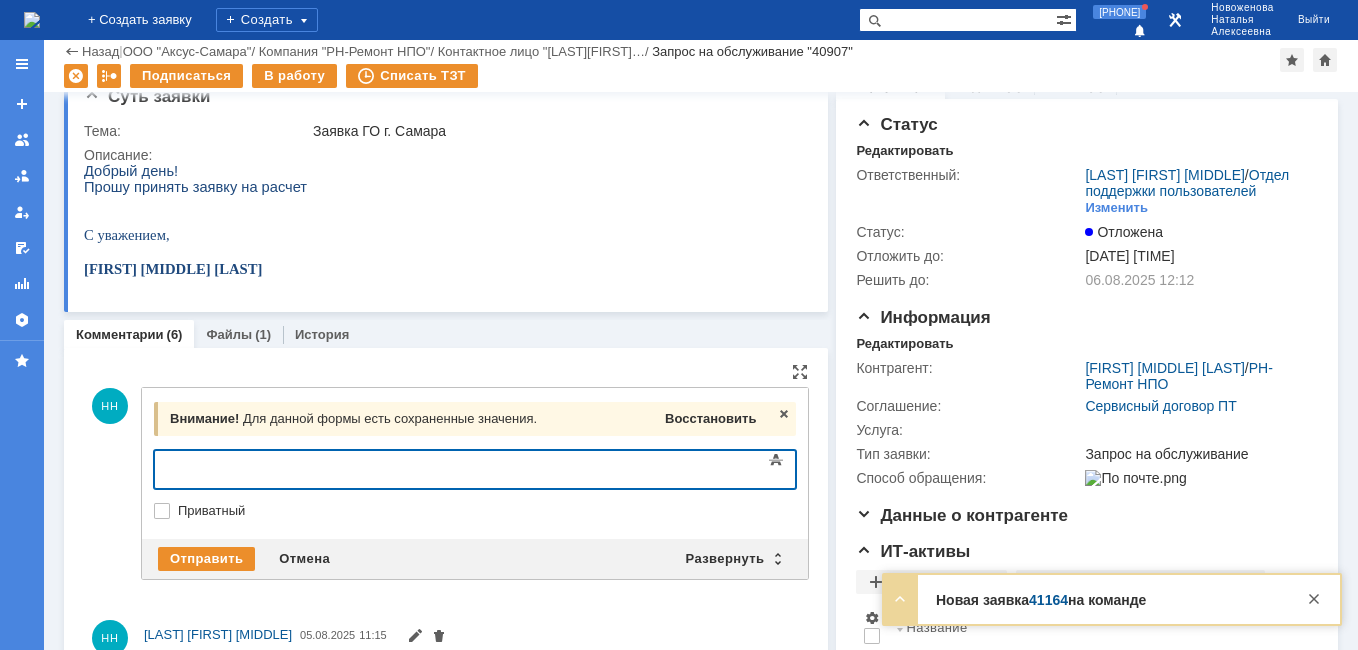 drag, startPoint x: 723, startPoint y: 420, endPoint x: 568, endPoint y: 9, distance: 439.2562 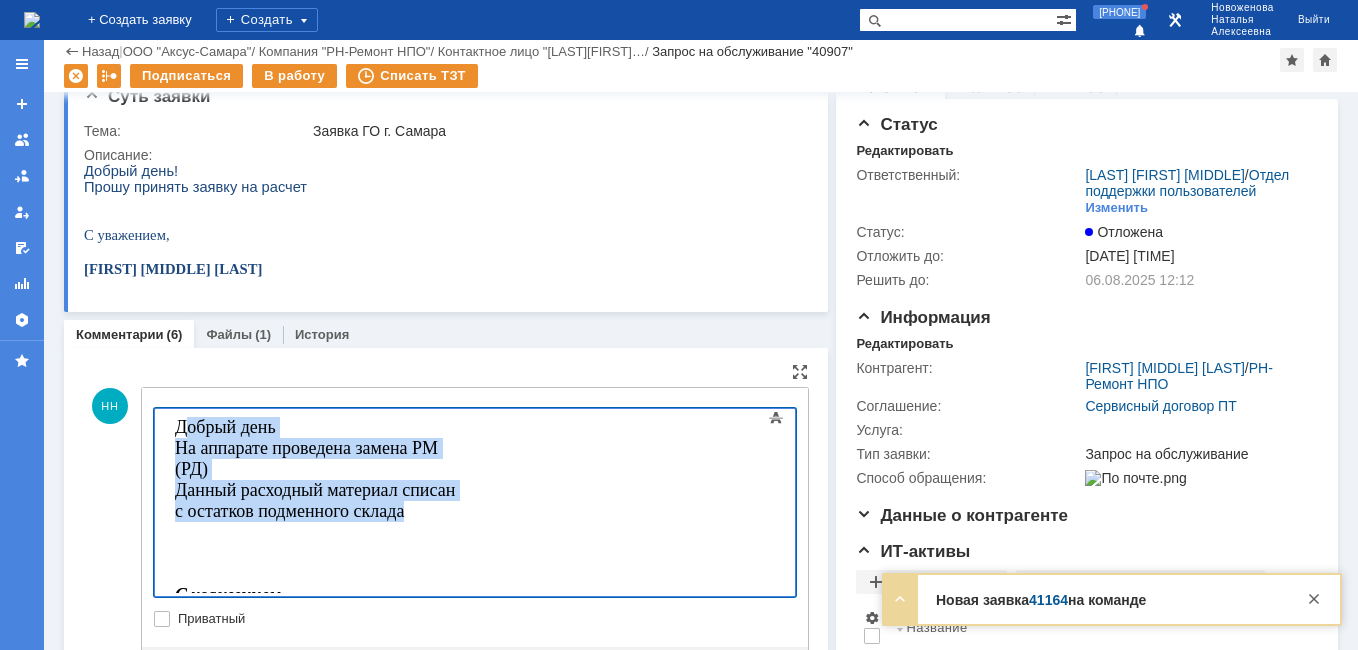 drag, startPoint x: 709, startPoint y: 478, endPoint x: 183, endPoint y: 428, distance: 528.3711 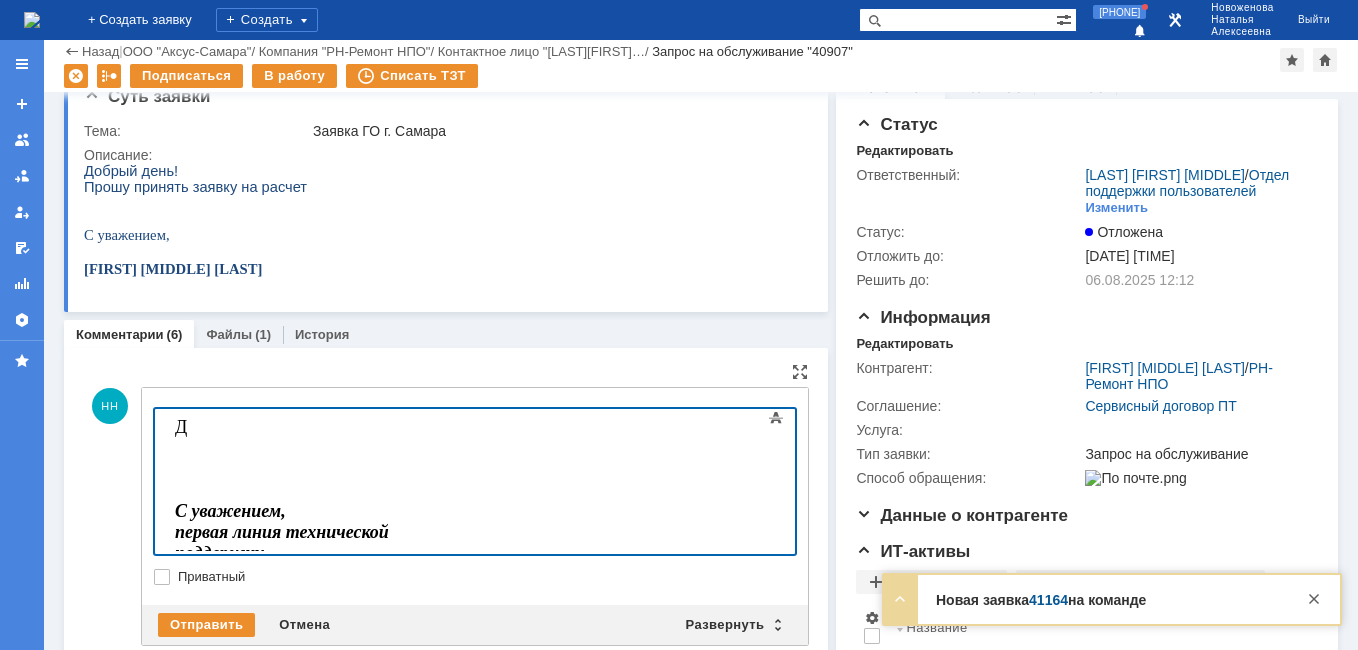 type 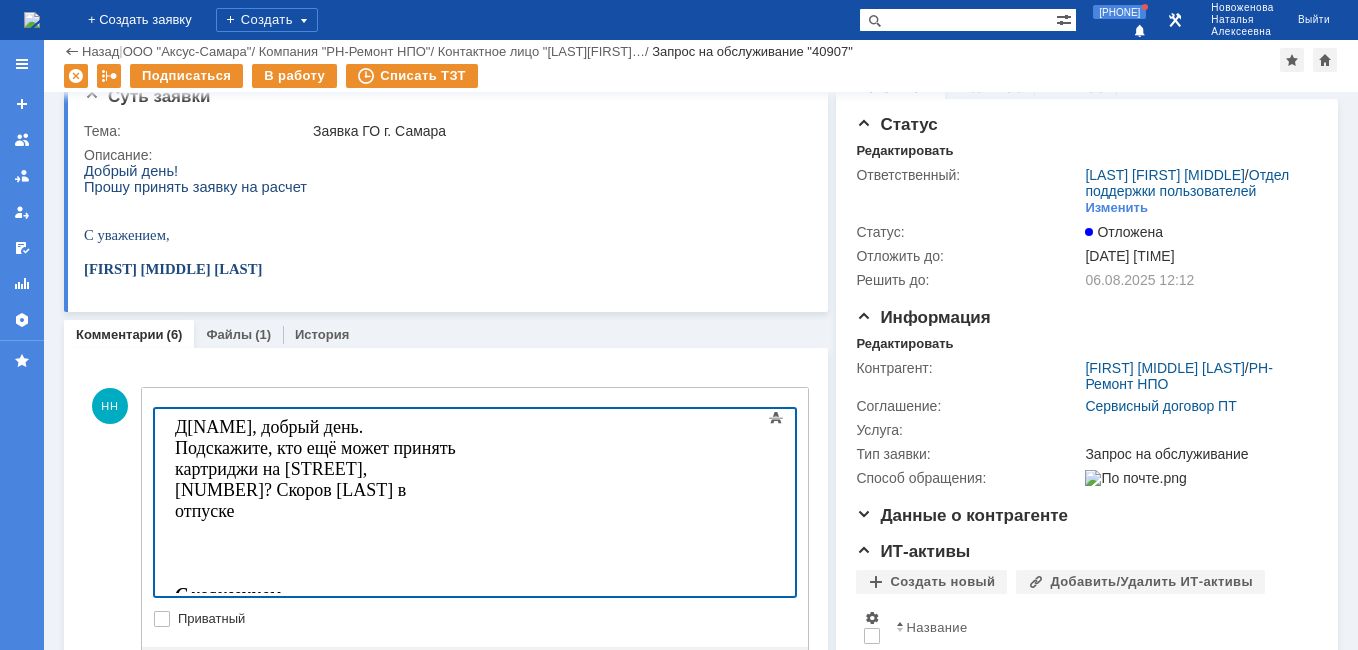 click on "ДГалина, добрый день." at bounding box center [269, 427] 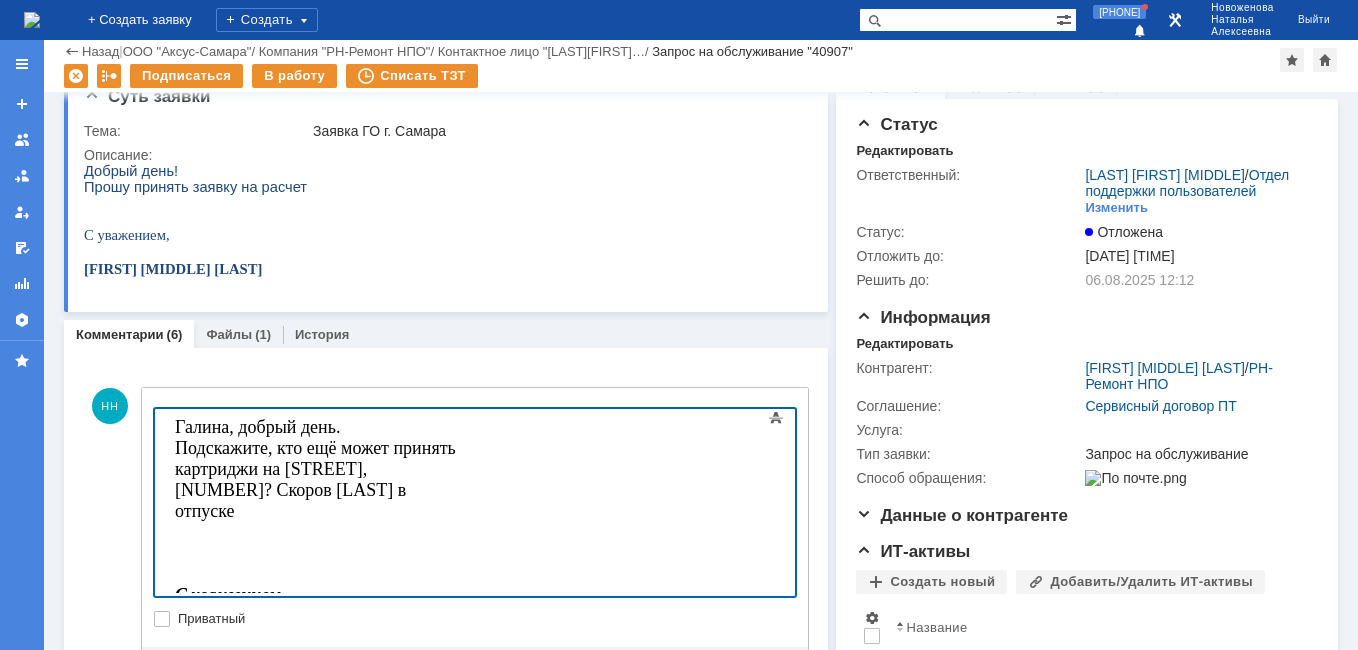 click on "Галина, добрый день. Подскажите, кто ещё может принять картриджи на Мичурина, 21? Скоров Виталий в отпуске С уважением, первая линия технической поддержки" at bounding box center [317, 532] 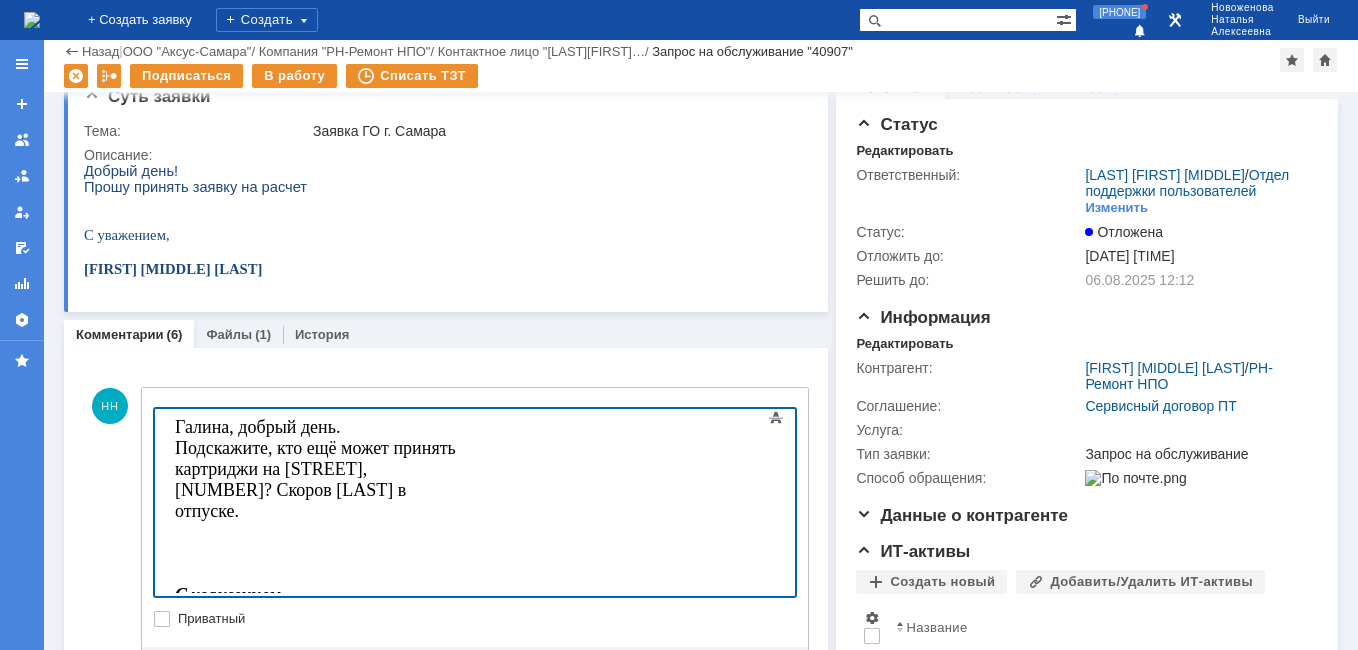 scroll, scrollTop: 329, scrollLeft: 0, axis: vertical 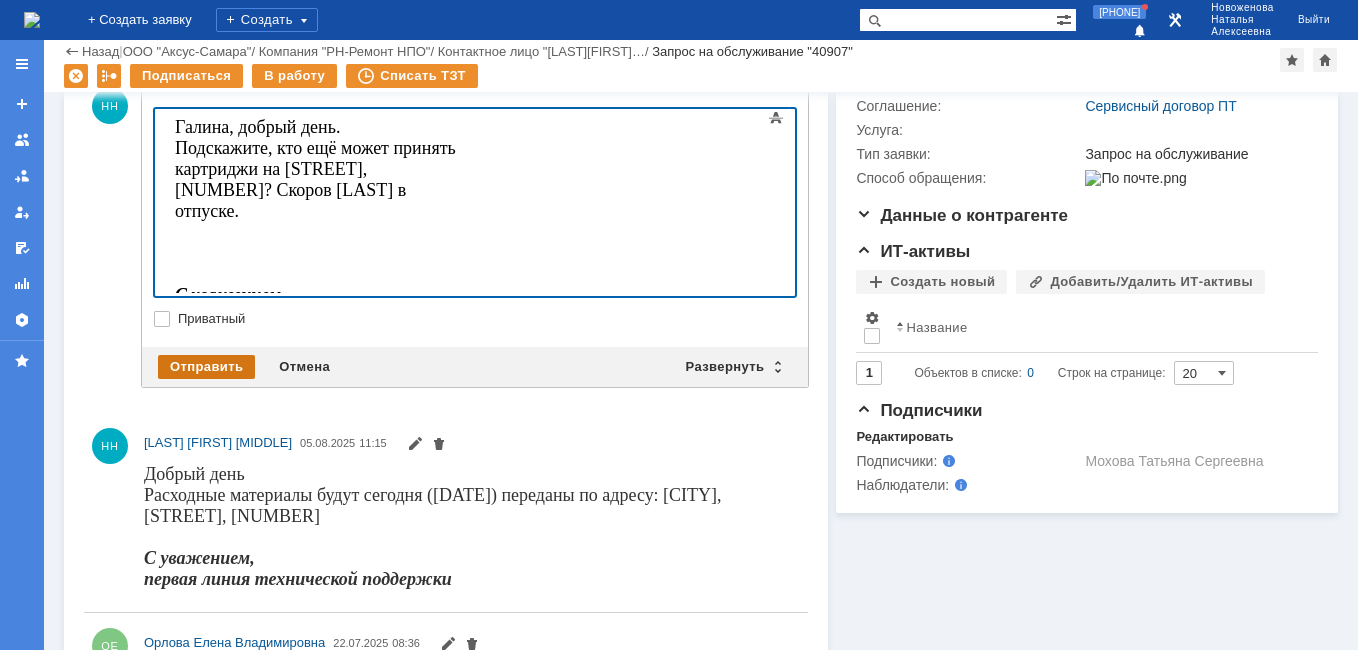click on "Отправить" at bounding box center [206, 367] 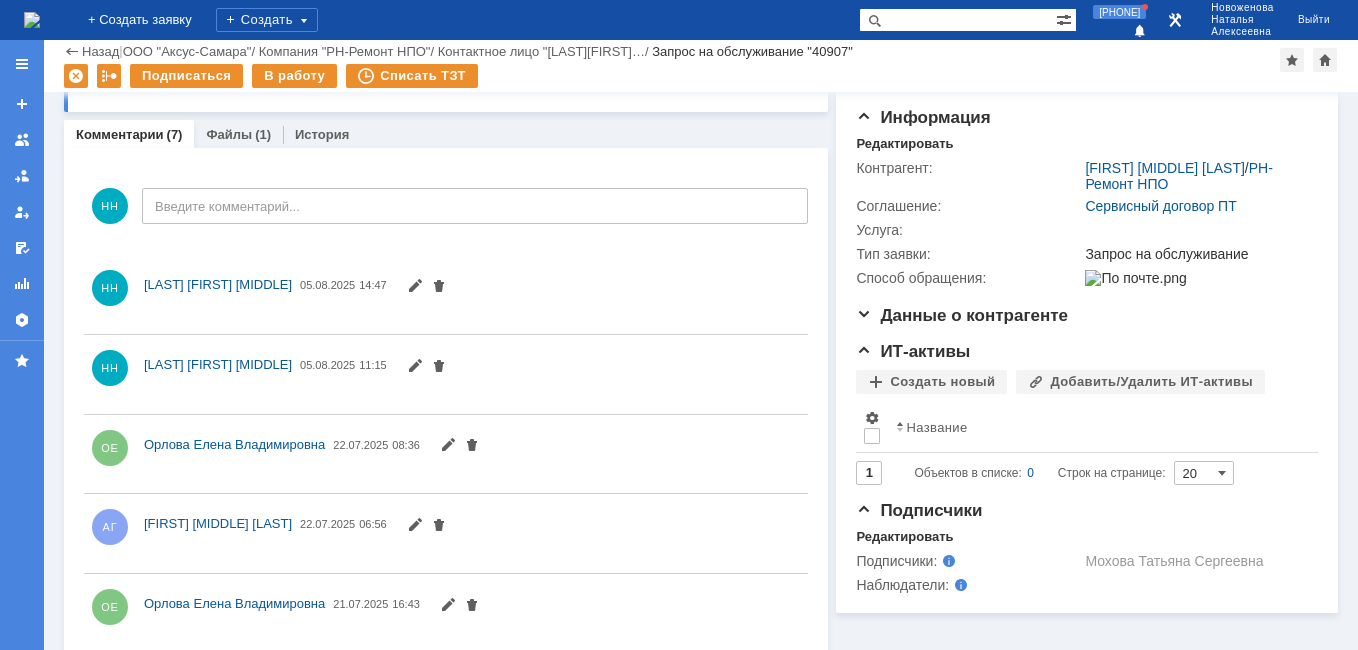 scroll, scrollTop: 329, scrollLeft: 0, axis: vertical 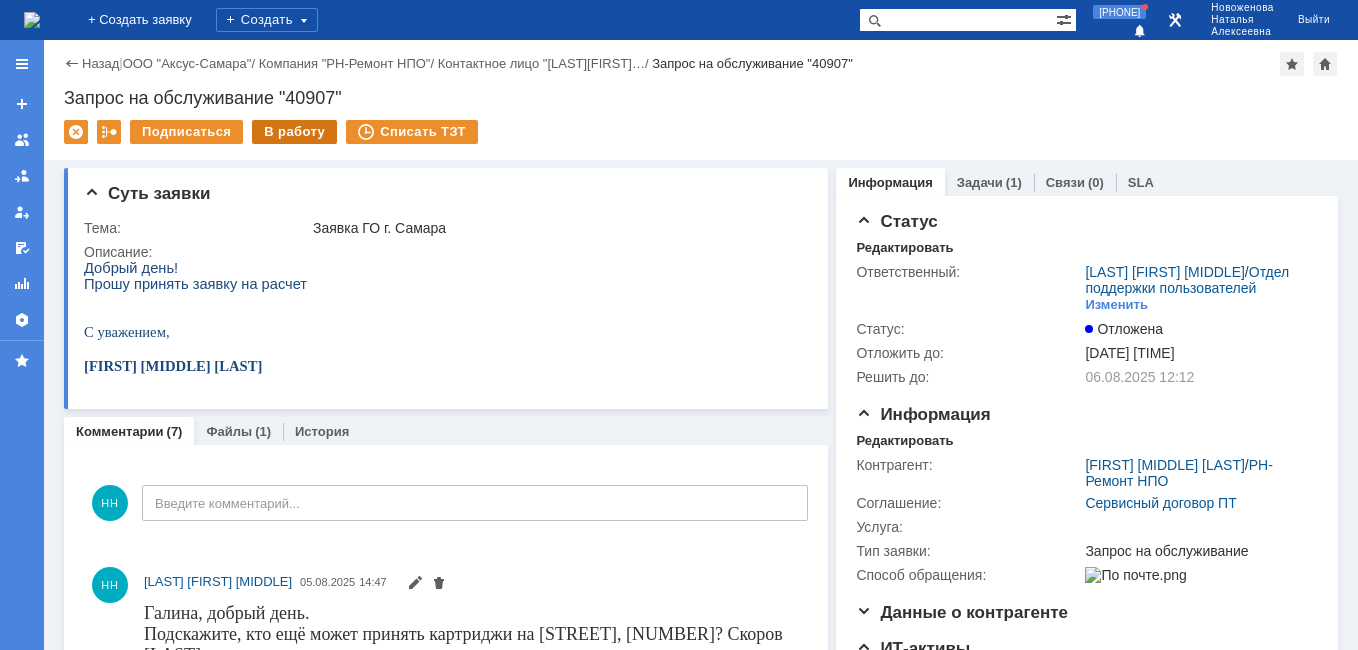 click on "В работу" at bounding box center (294, 132) 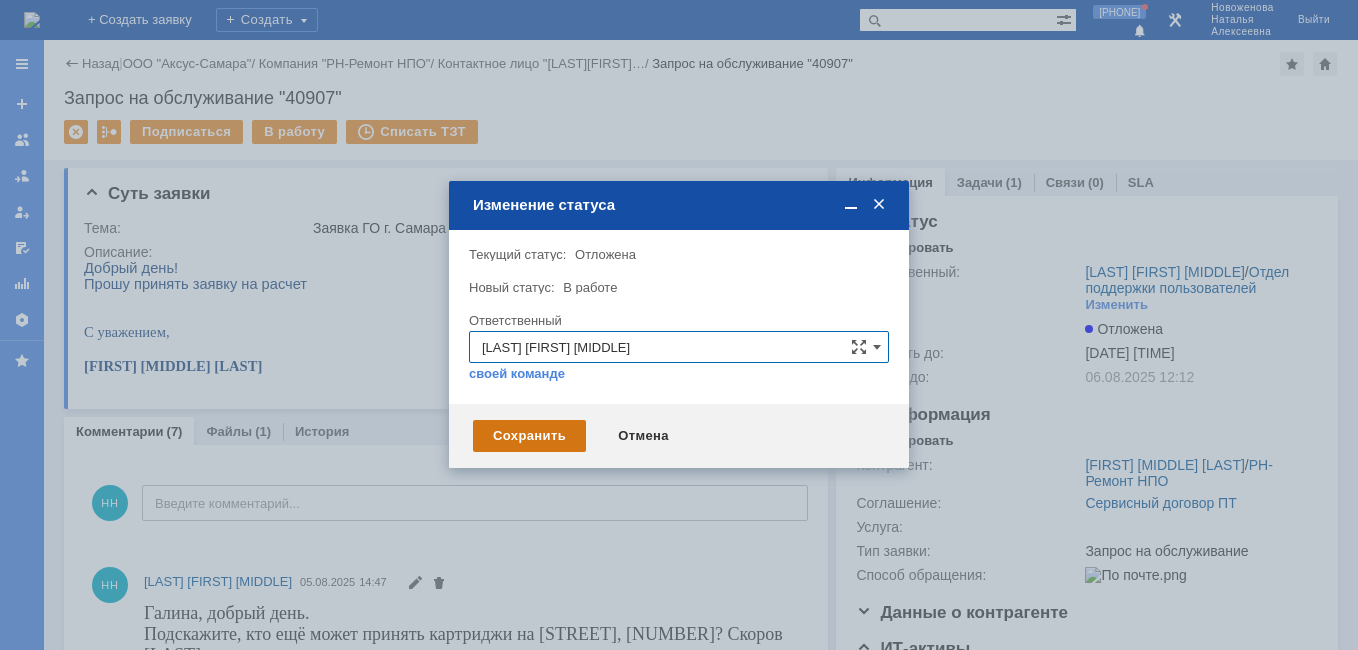 click on "Сохранить" at bounding box center [529, 436] 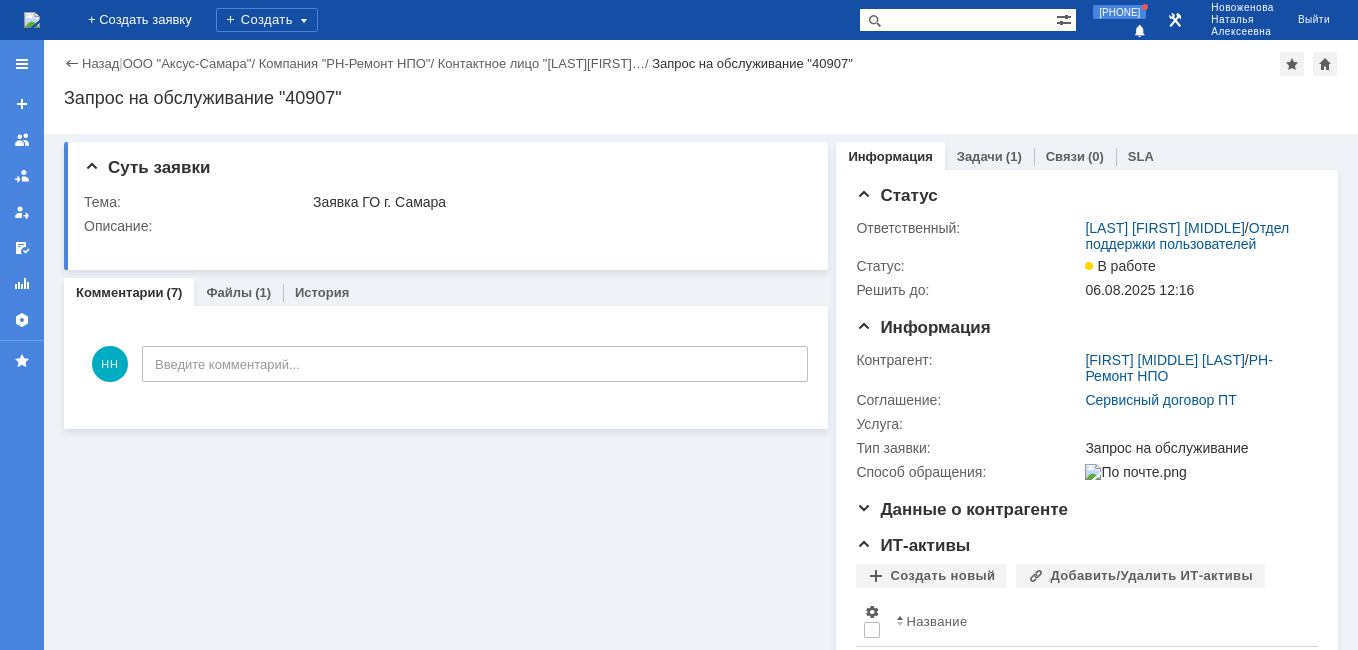 scroll, scrollTop: 0, scrollLeft: 0, axis: both 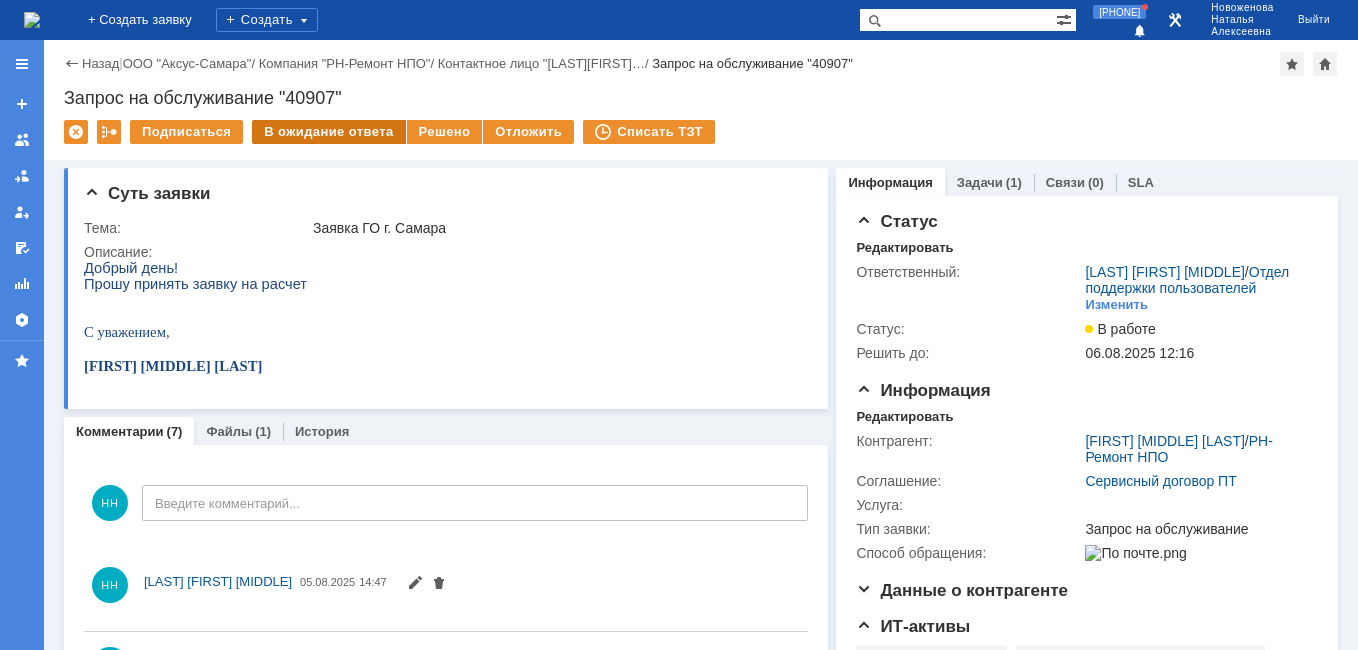 click on "В ожидание ответа" at bounding box center [328, 132] 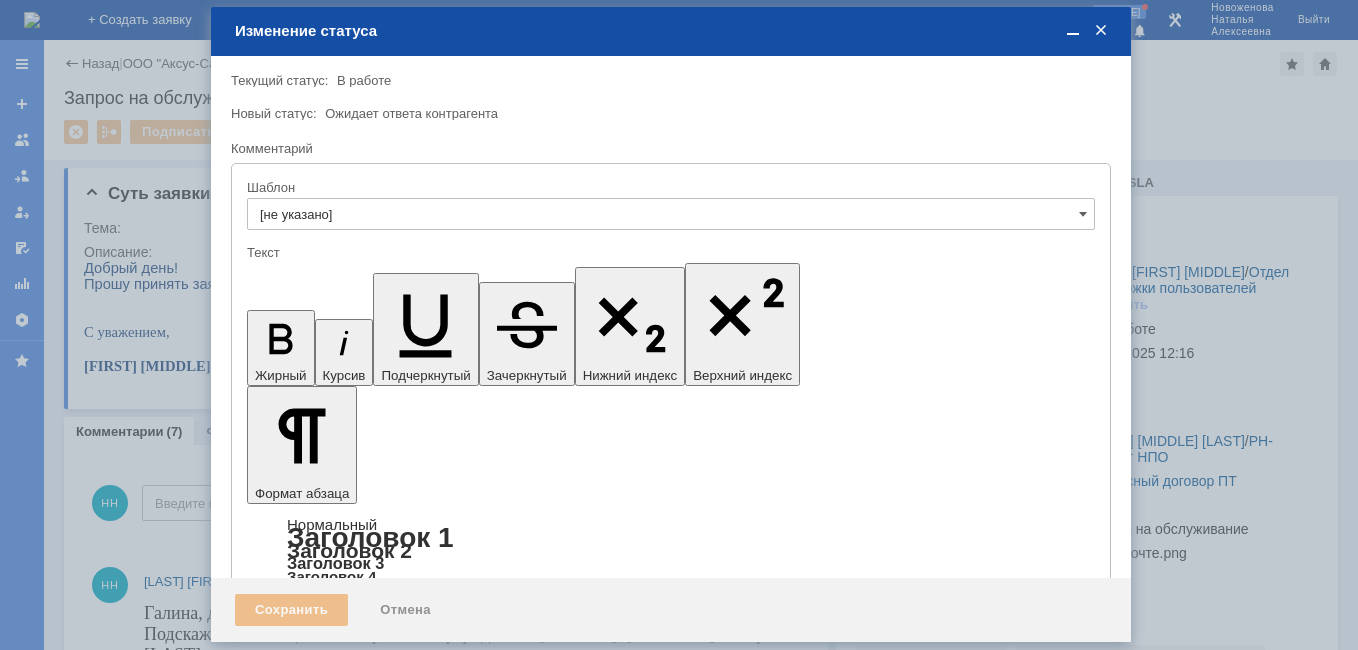 scroll, scrollTop: 0, scrollLeft: 0, axis: both 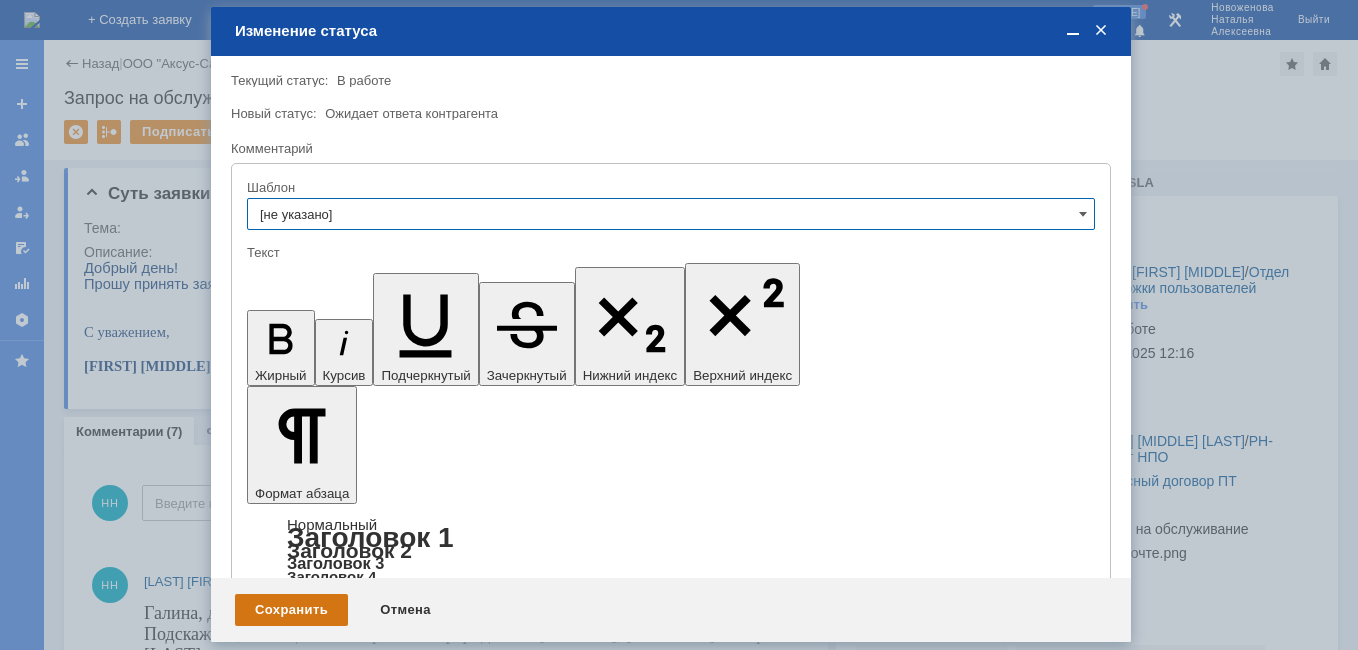 click on "Сохранить" at bounding box center (291, 610) 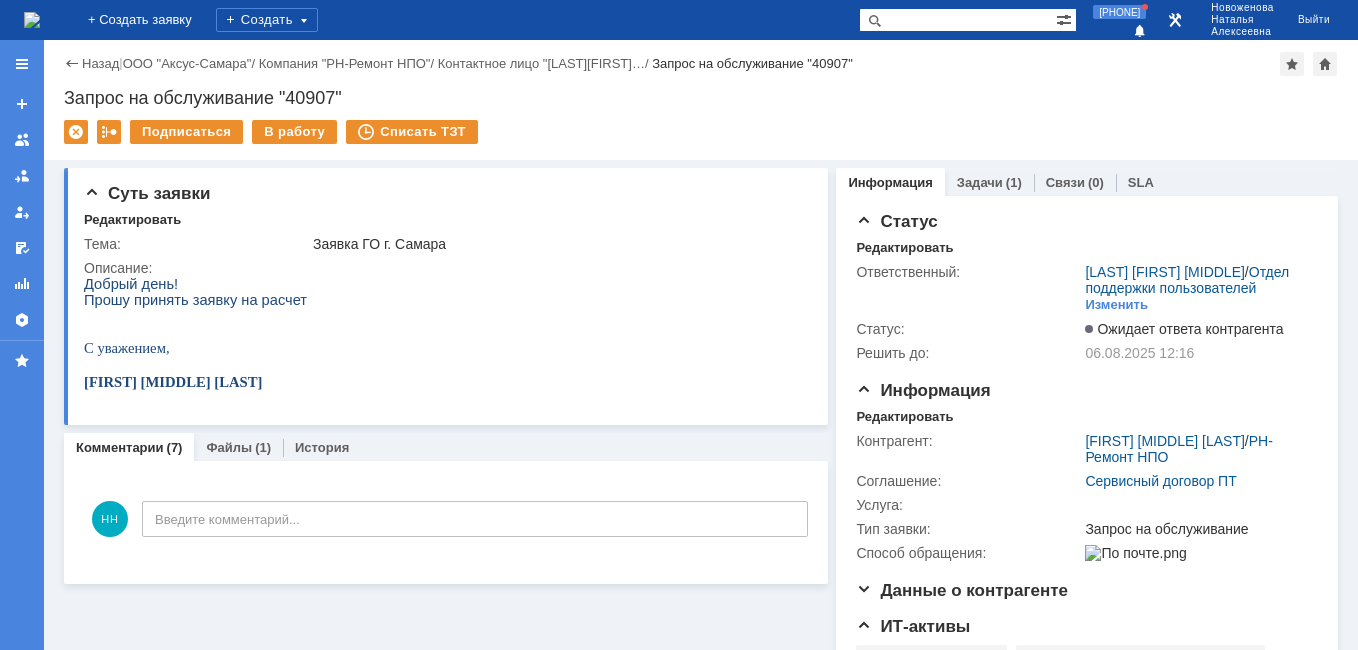 scroll, scrollTop: 0, scrollLeft: 0, axis: both 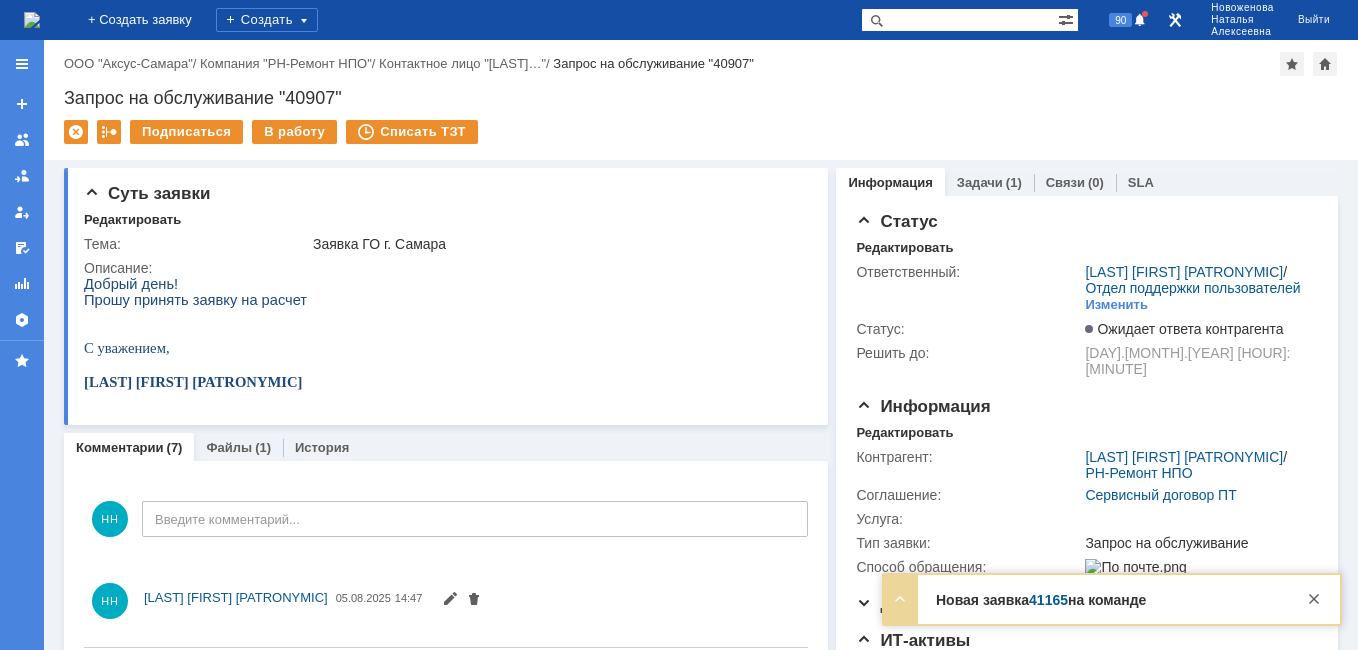 click on "41165" at bounding box center (1048, 600) 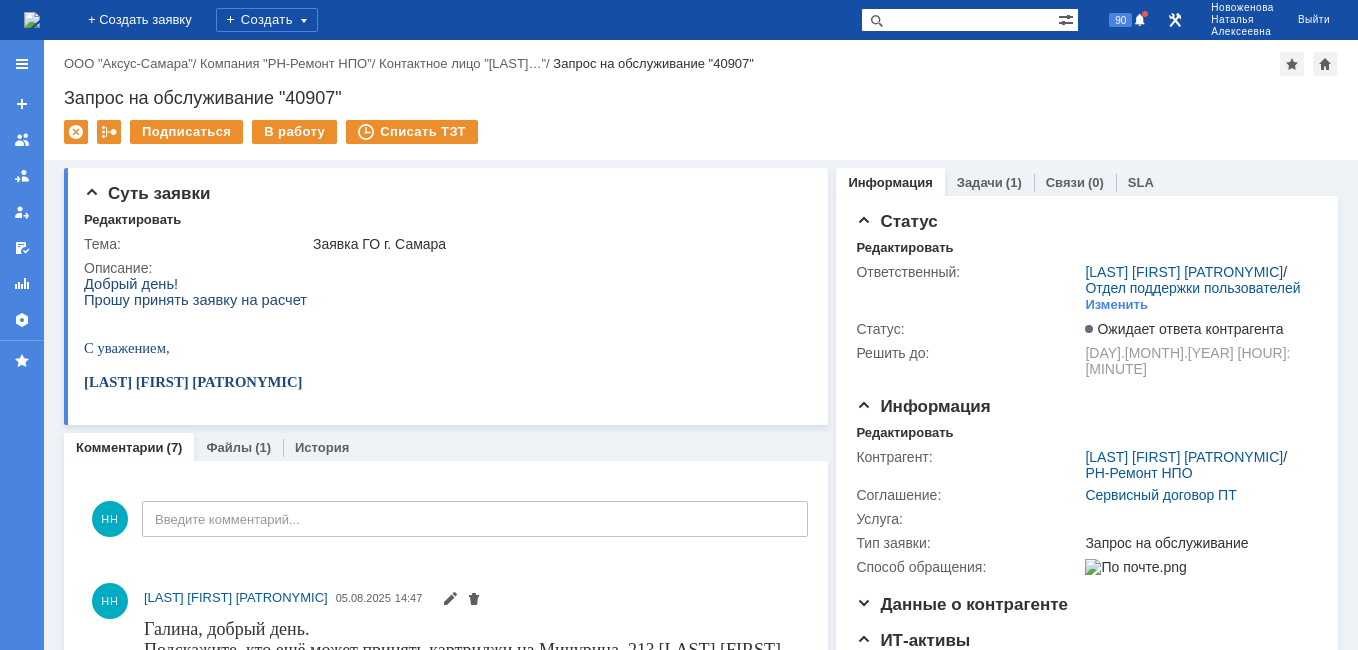scroll, scrollTop: 0, scrollLeft: 0, axis: both 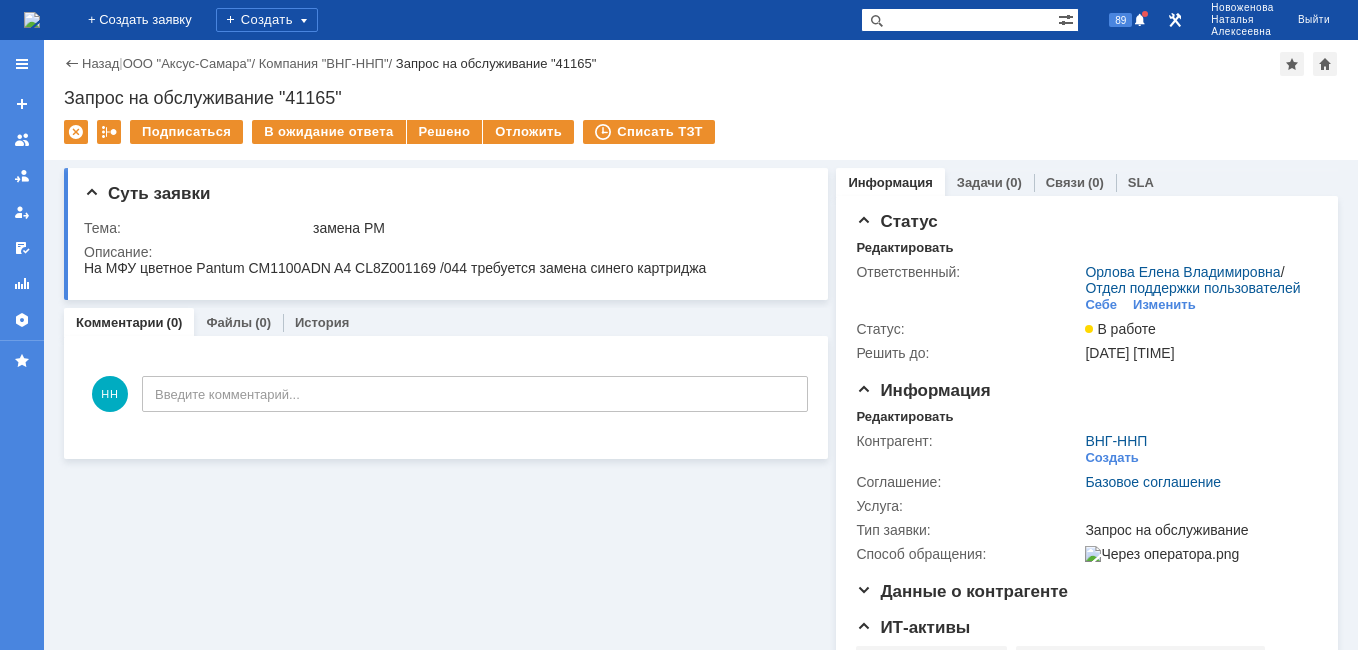 click at bounding box center [32, 20] 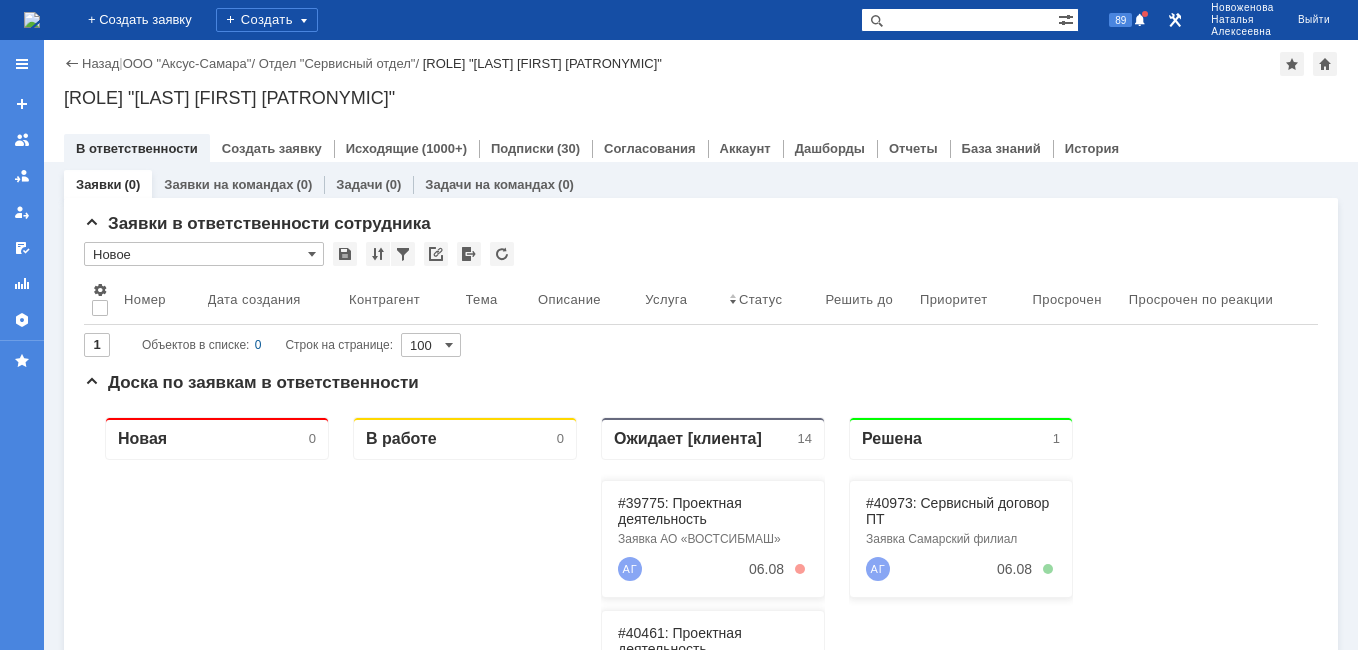 scroll, scrollTop: 0, scrollLeft: 0, axis: both 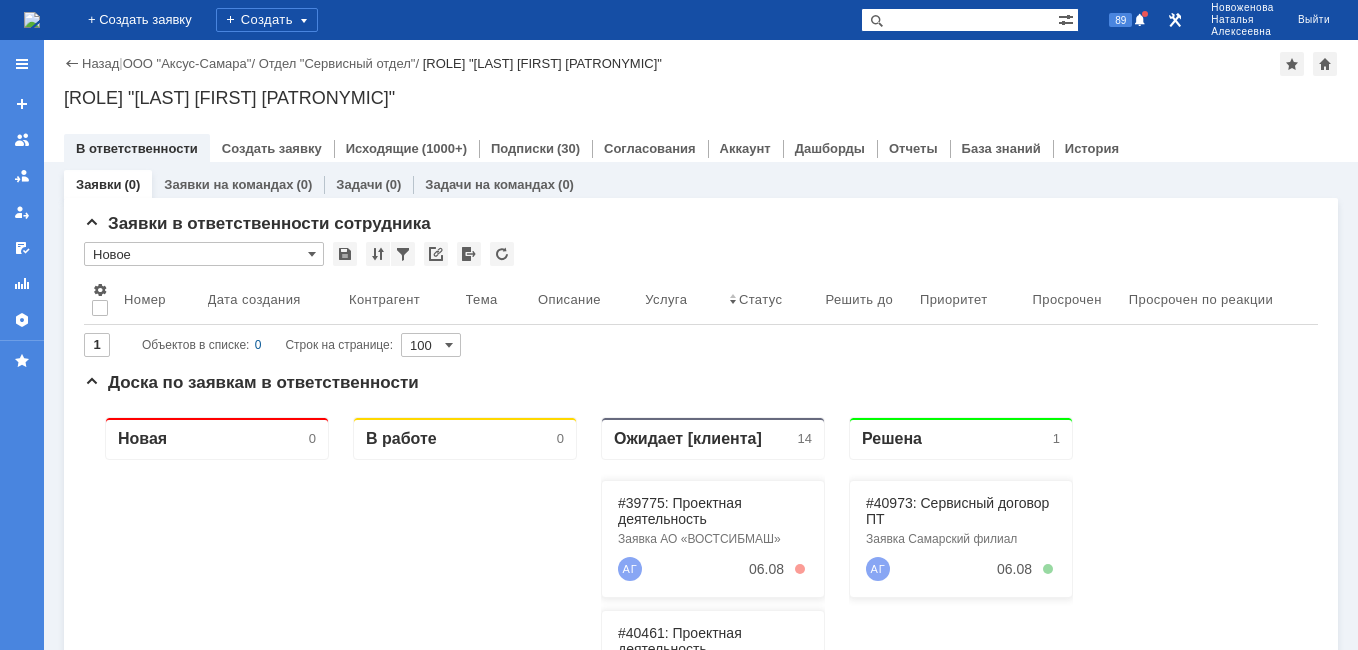 click at bounding box center (32, 20) 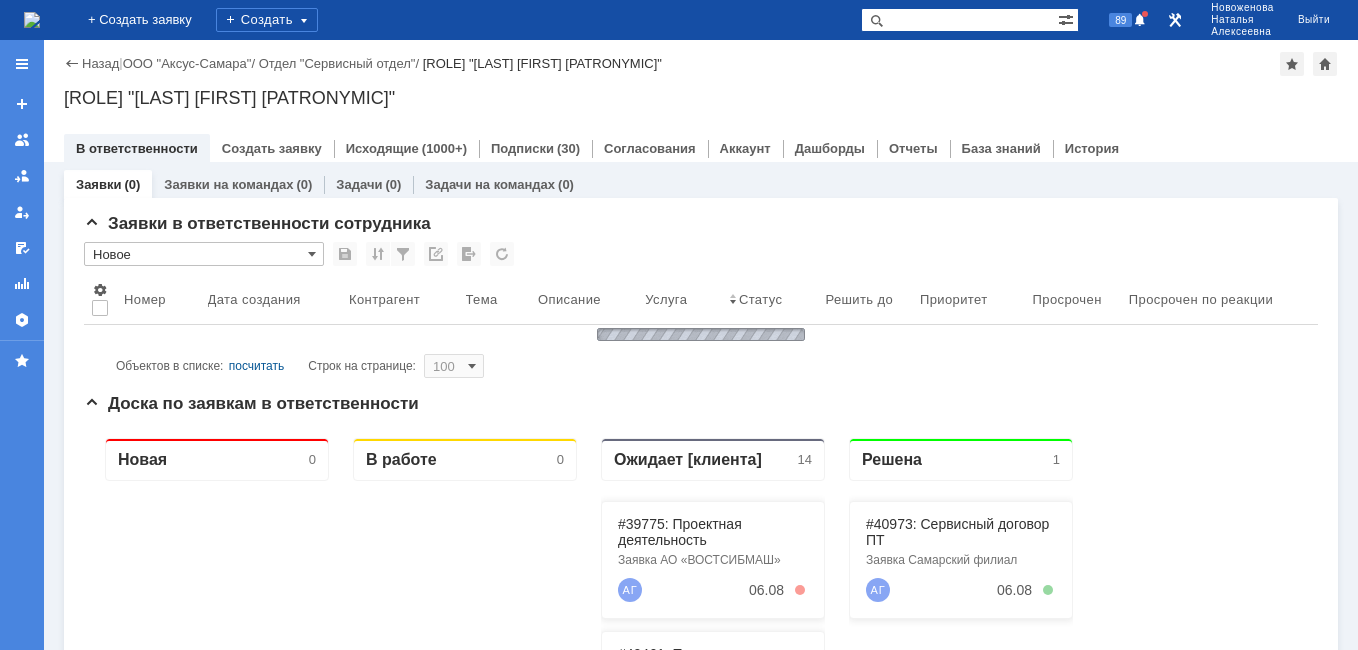 scroll, scrollTop: 0, scrollLeft: 0, axis: both 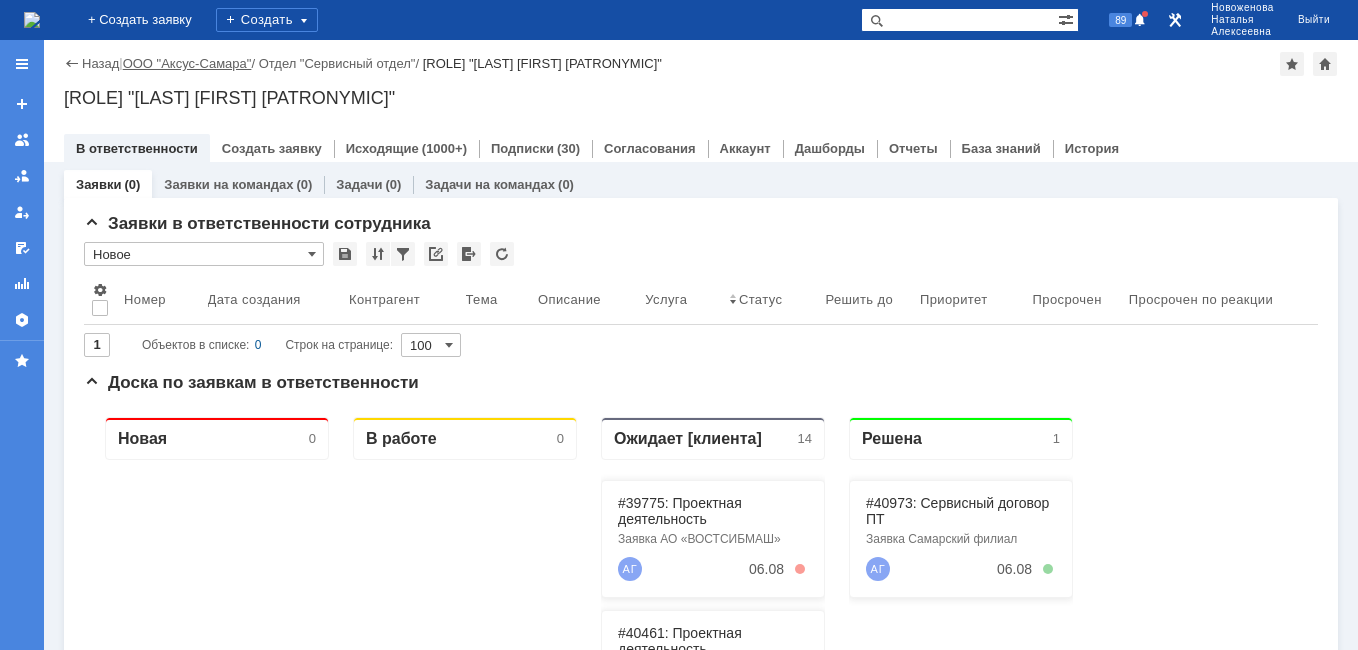 click on "ООО "Аксус-Самара"" at bounding box center [187, 63] 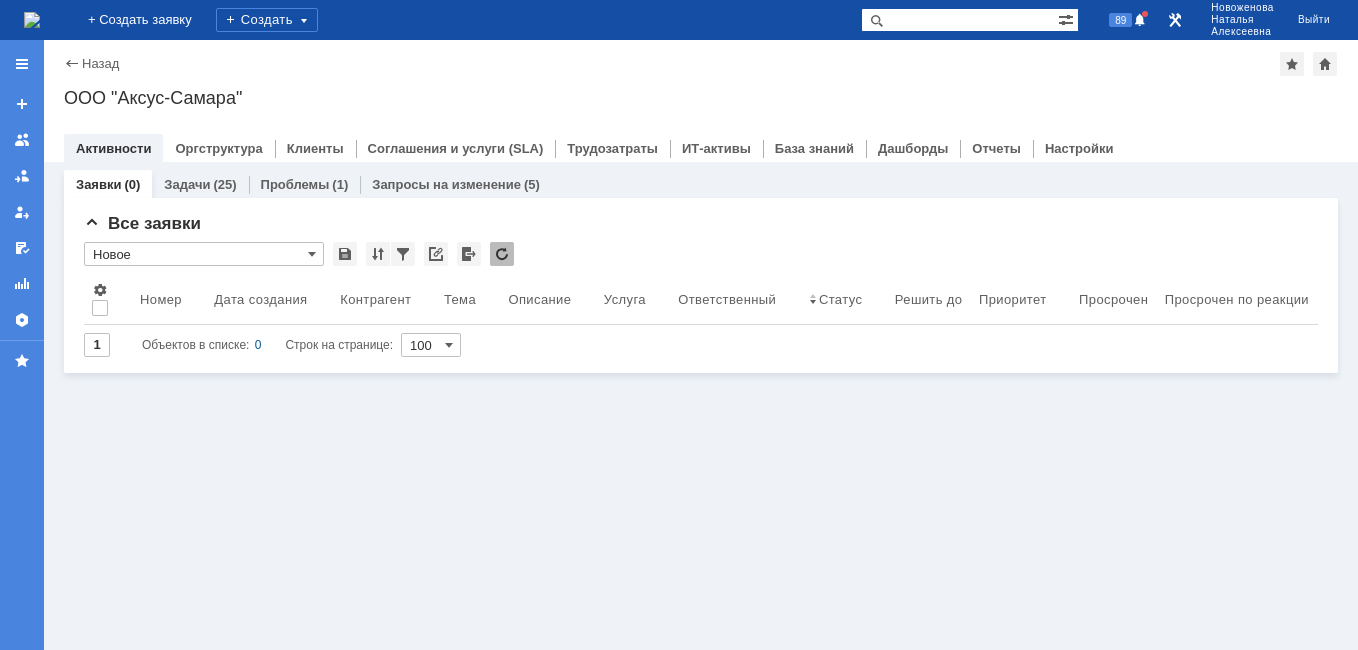 click at bounding box center (32, 20) 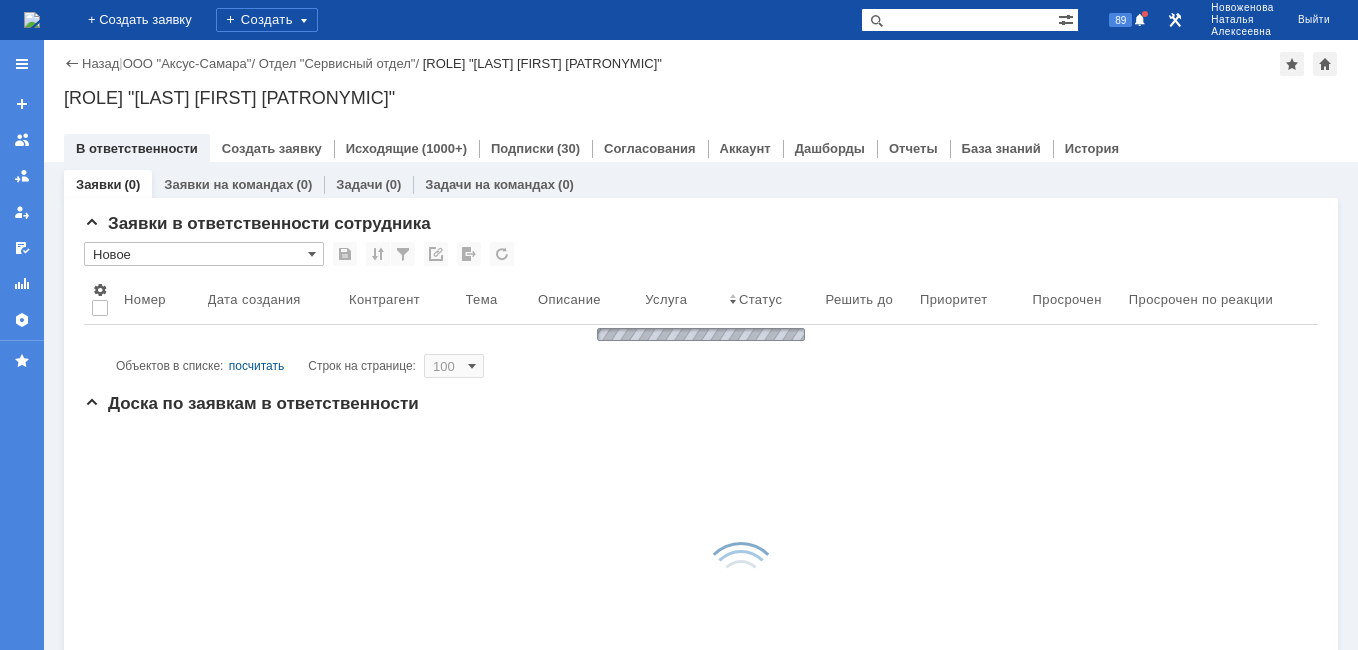 scroll, scrollTop: 0, scrollLeft: 0, axis: both 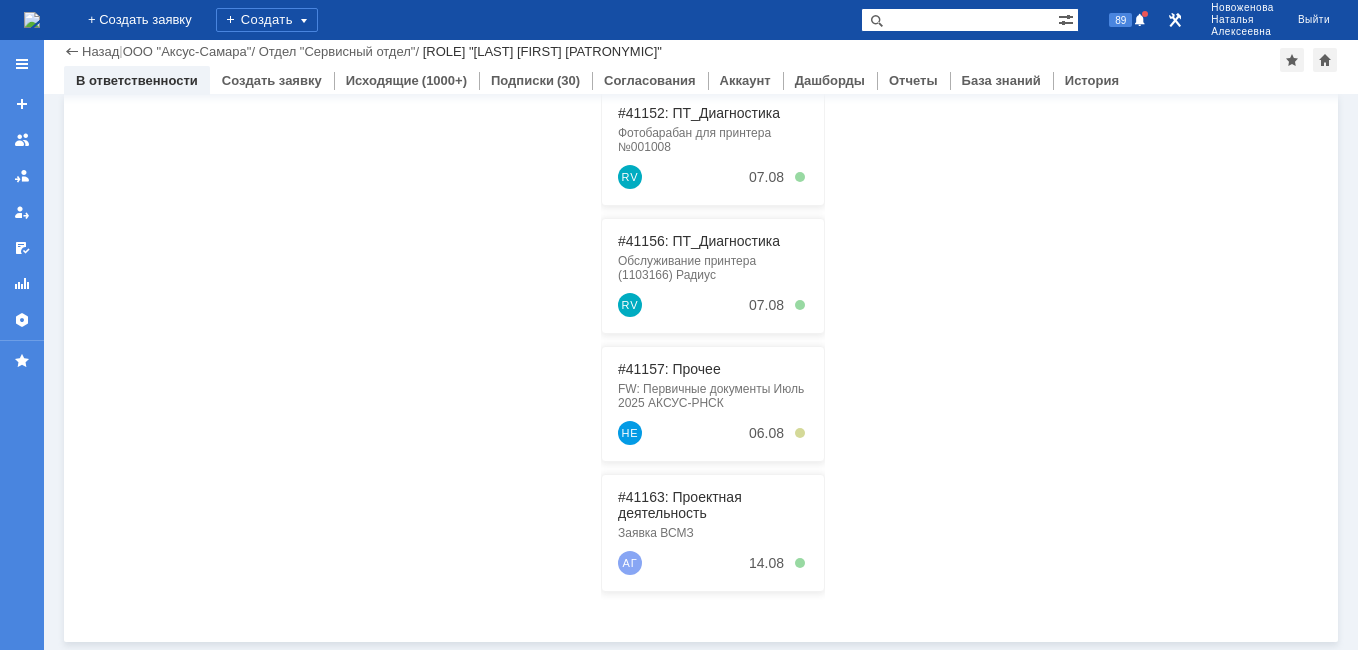 click at bounding box center [959, 20] 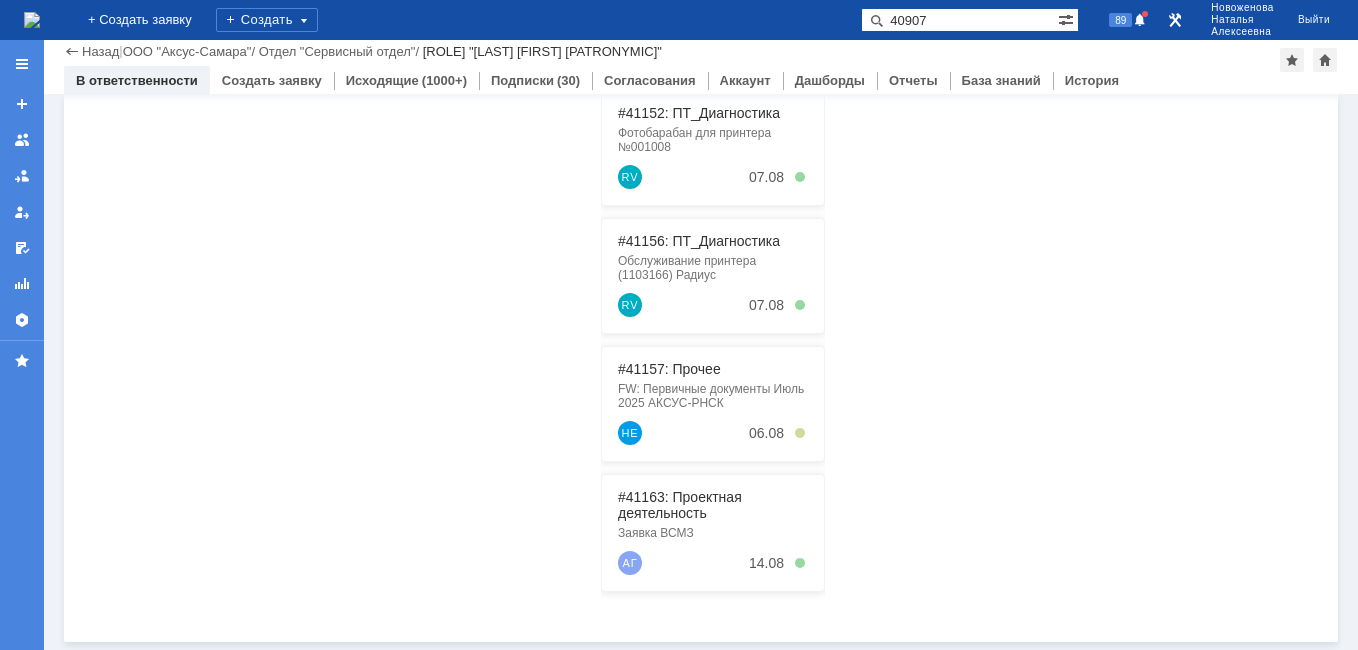 type on "40907" 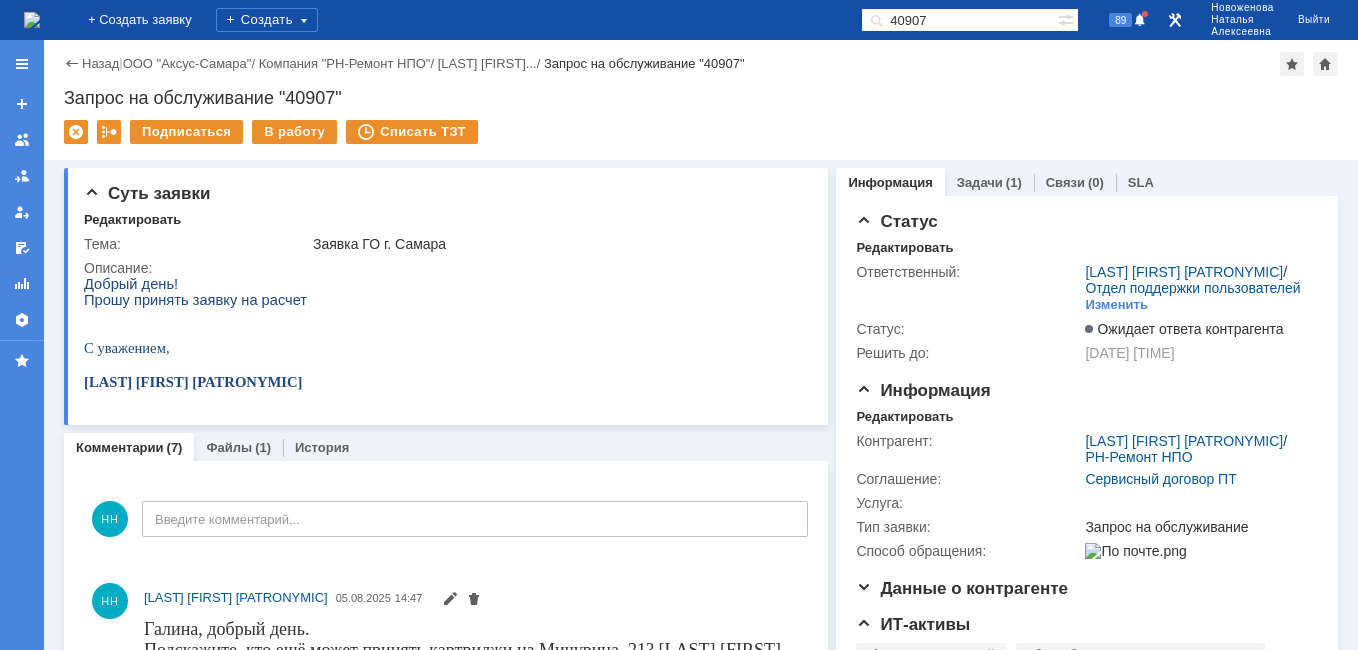 scroll, scrollTop: 0, scrollLeft: 0, axis: both 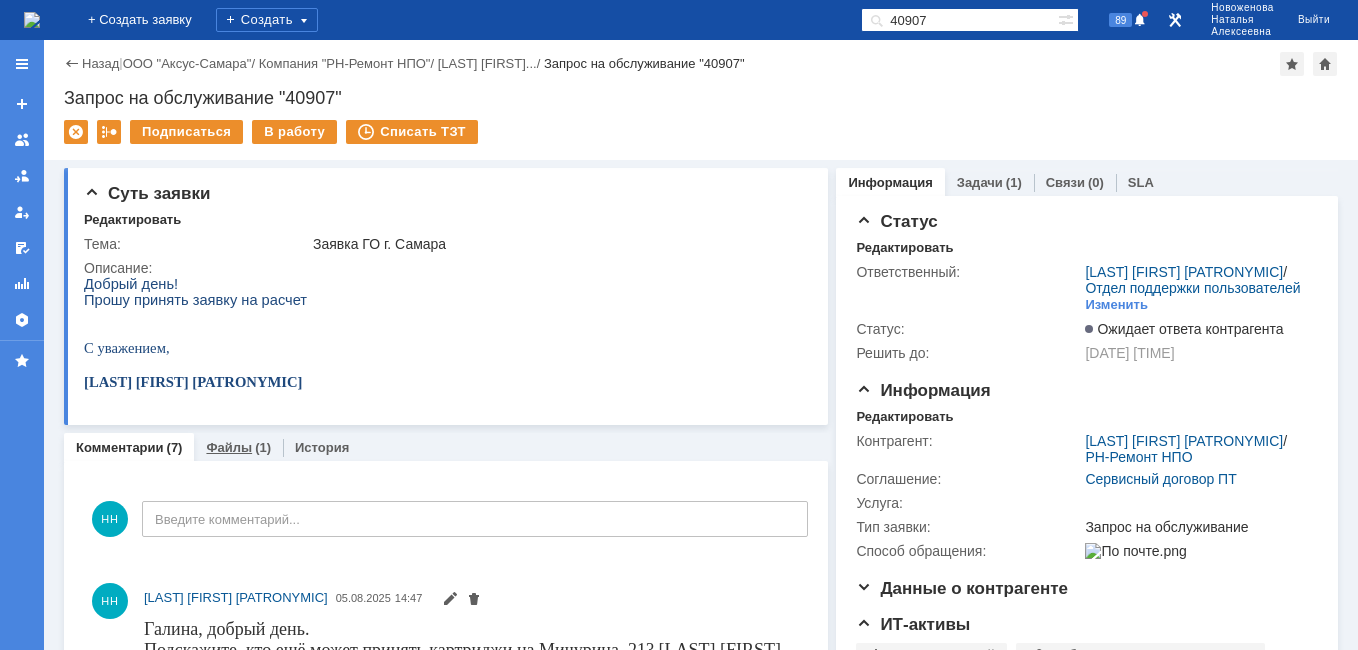 click on "Файлы" at bounding box center (229, 447) 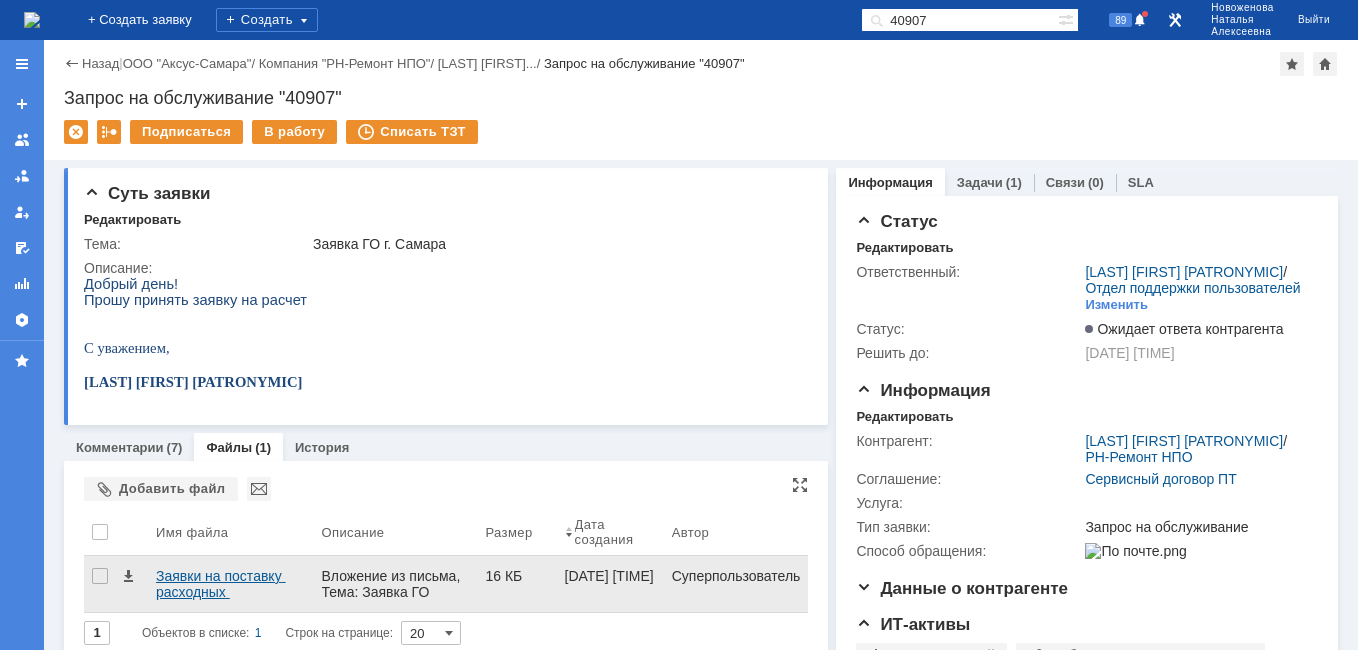 click on "Заявки на поставку расходных материалов.docx" at bounding box center (231, 584) 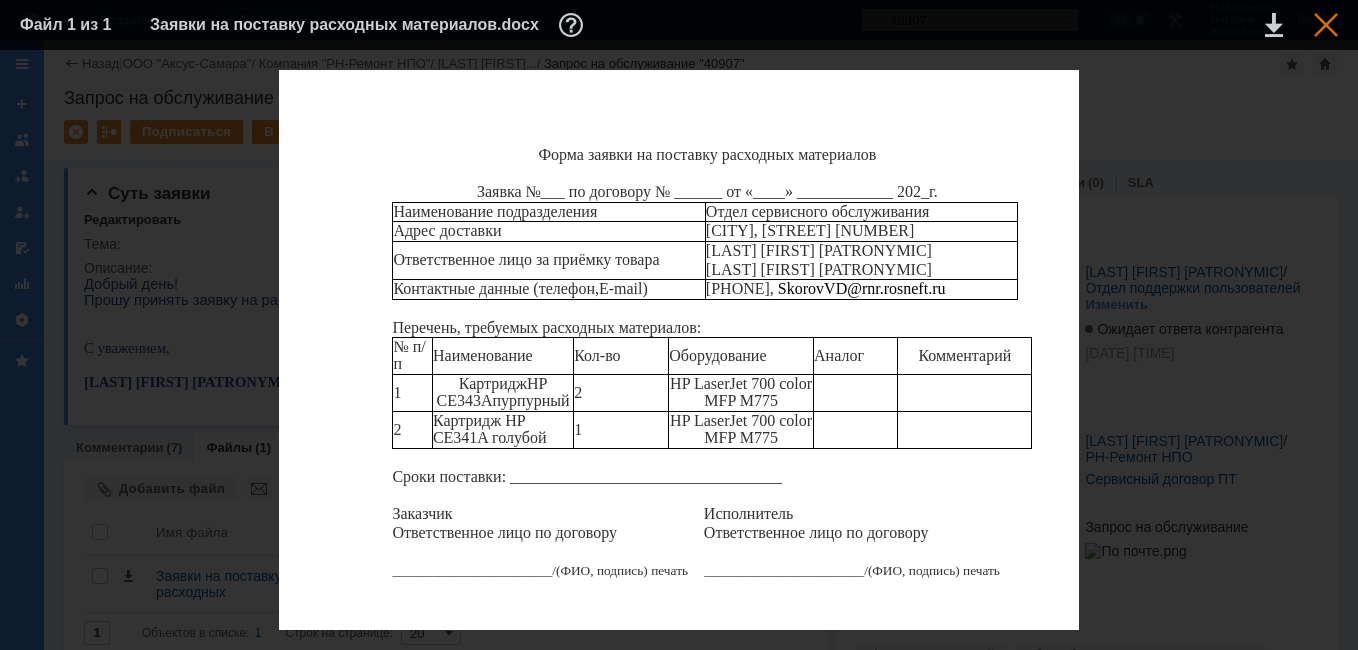 click at bounding box center [1326, 25] 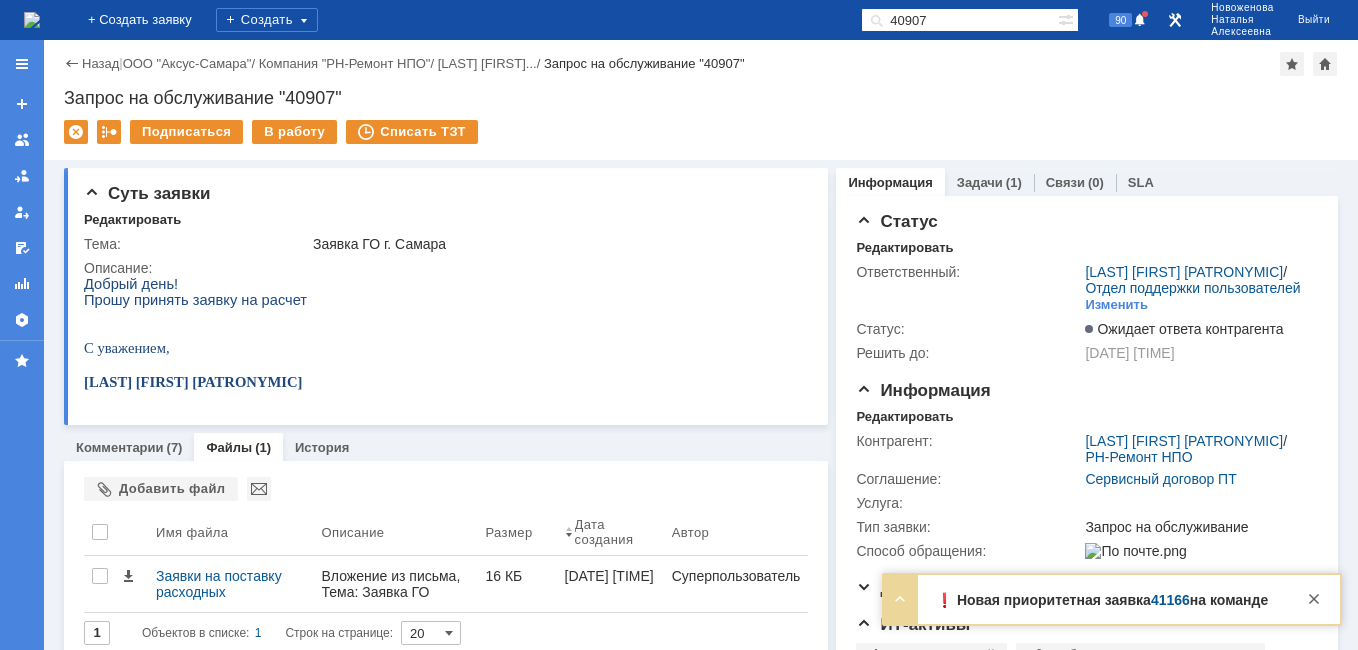 click on "41166" at bounding box center [1170, 600] 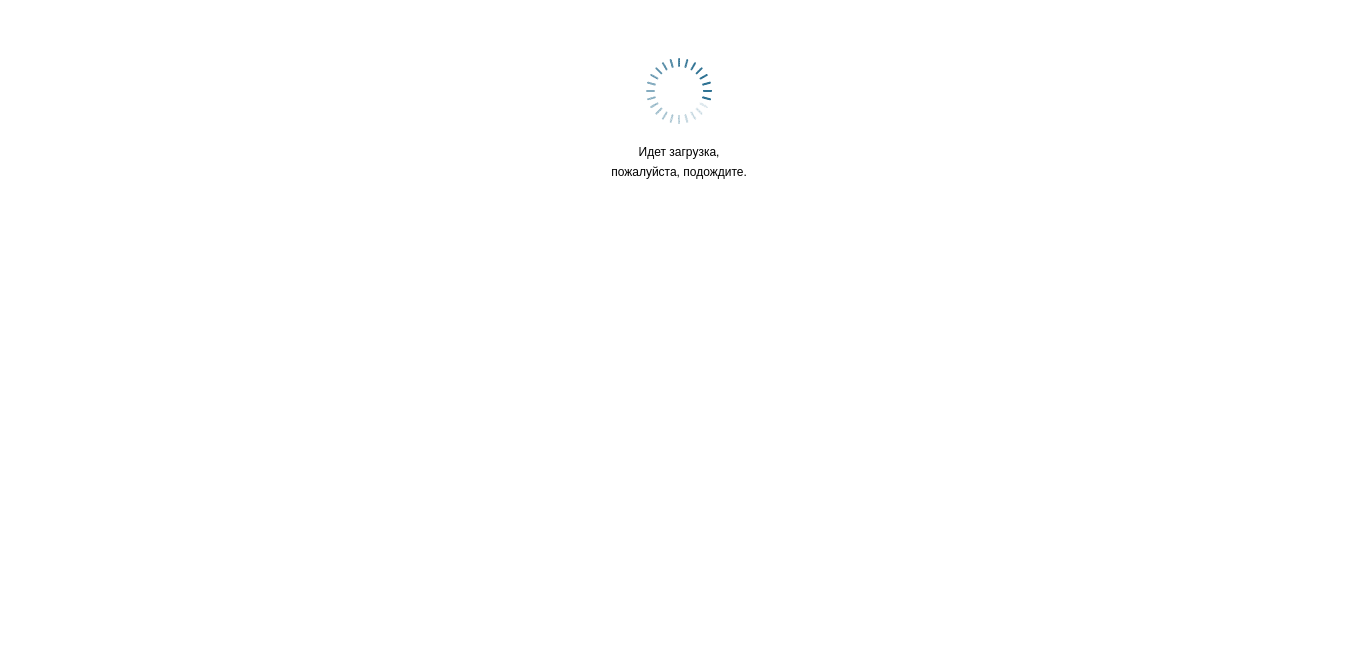 scroll, scrollTop: 0, scrollLeft: 0, axis: both 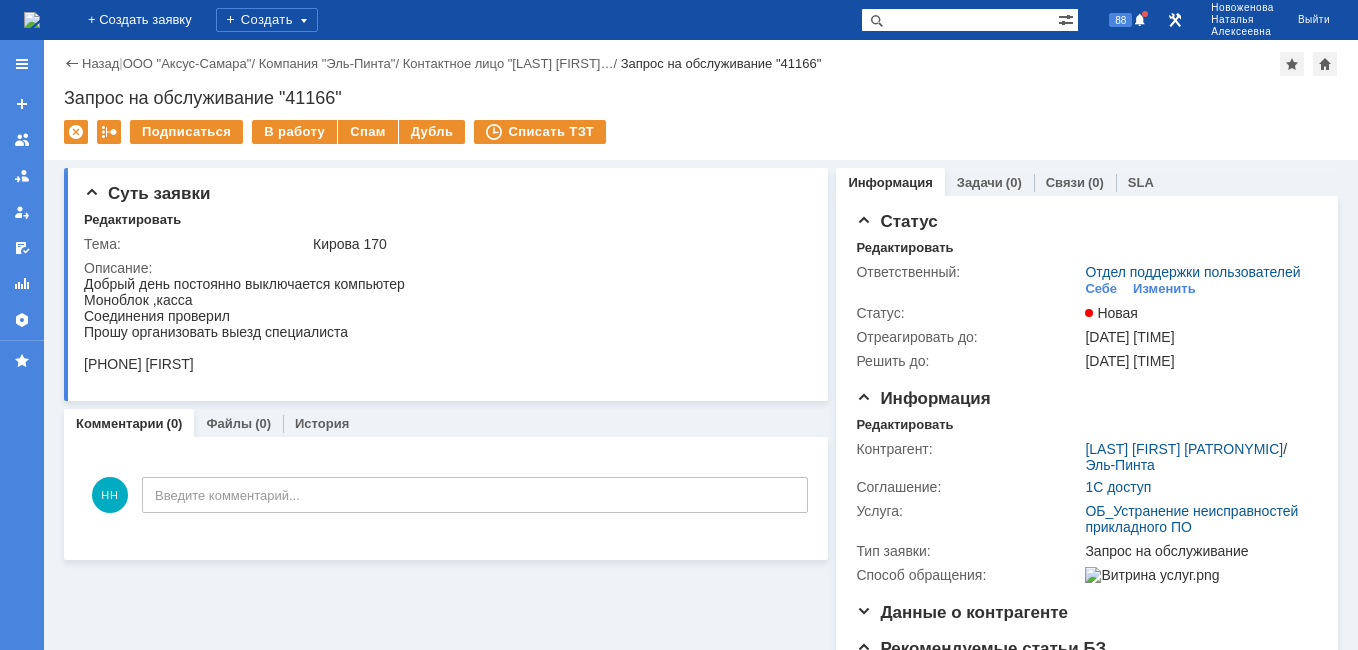 click at bounding box center [959, 20] 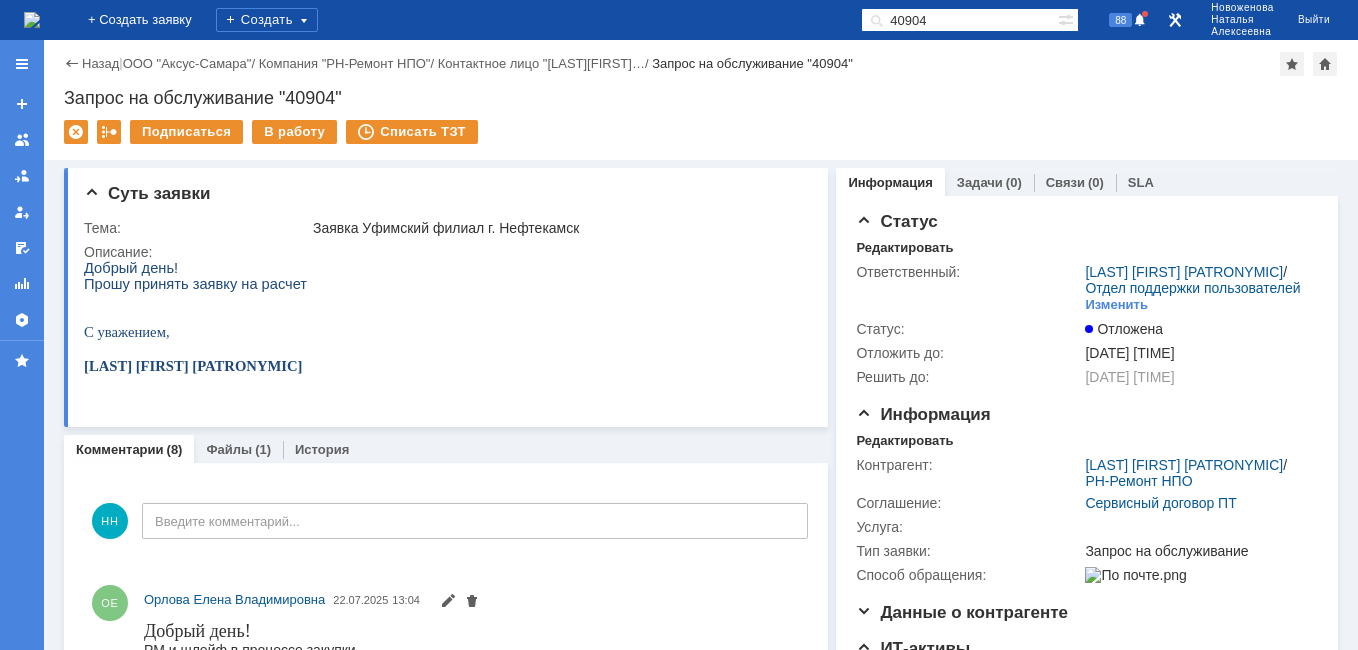 scroll, scrollTop: 0, scrollLeft: 0, axis: both 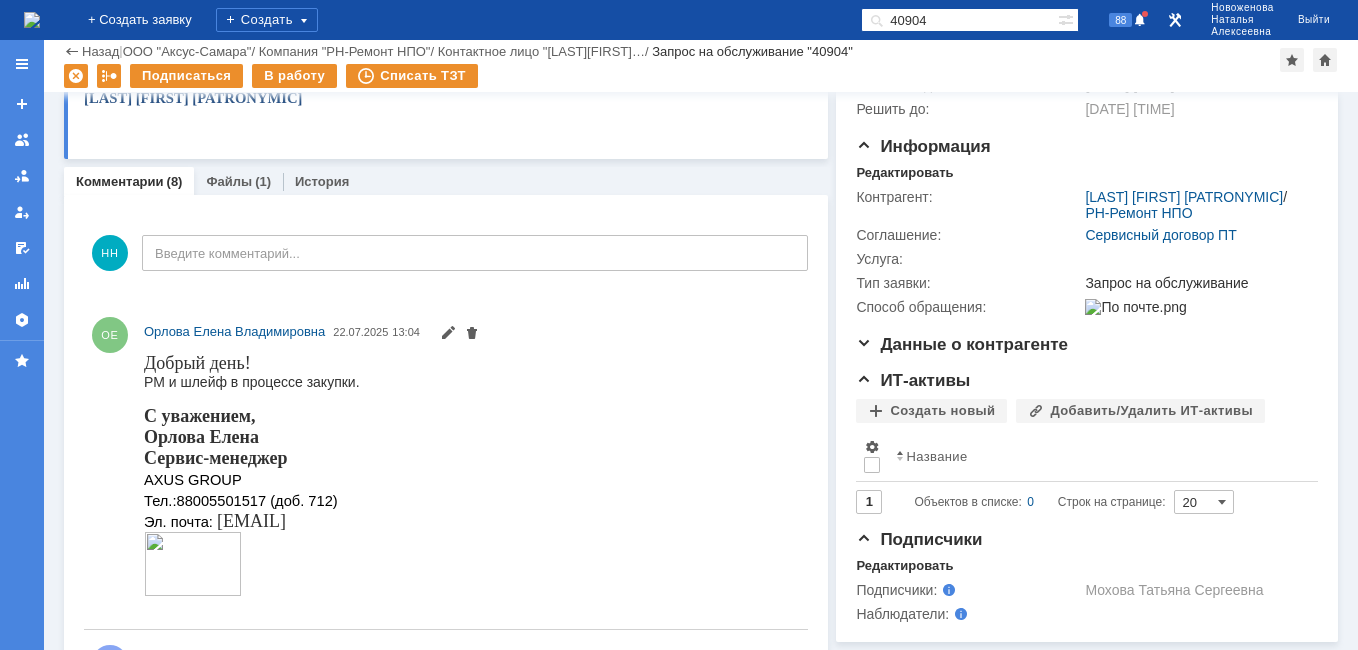 click at bounding box center [32, 20] 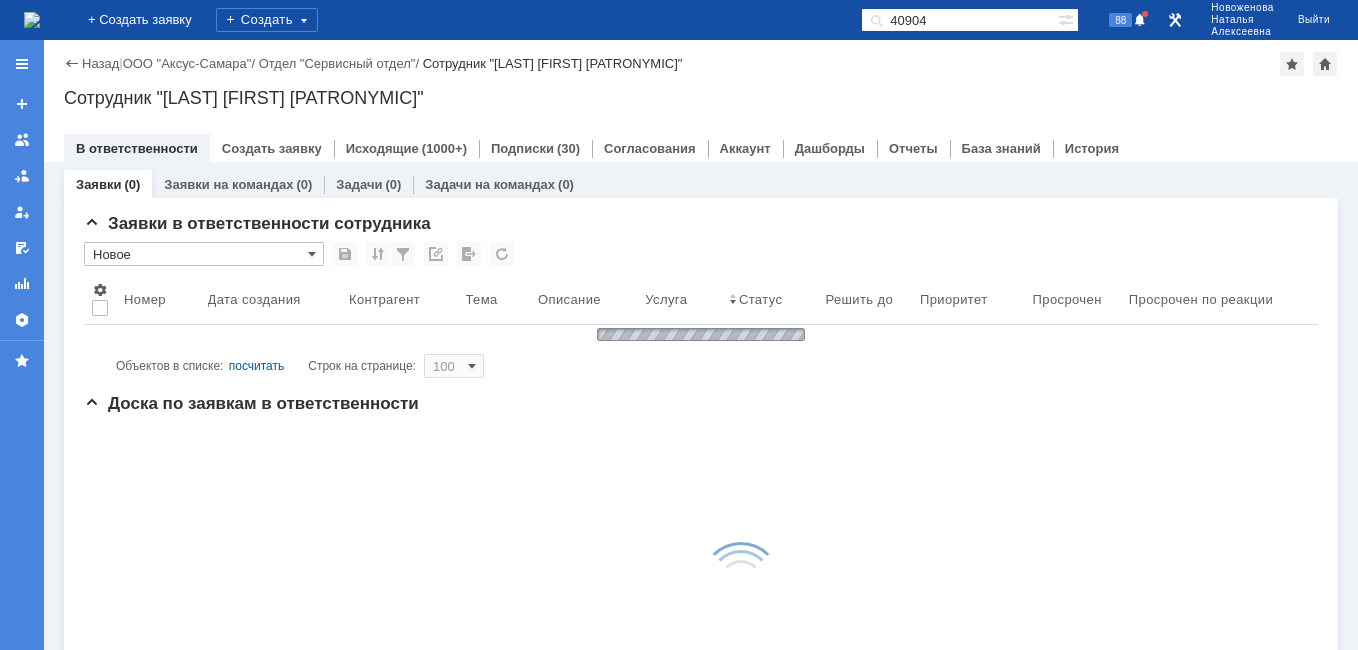 scroll, scrollTop: 0, scrollLeft: 0, axis: both 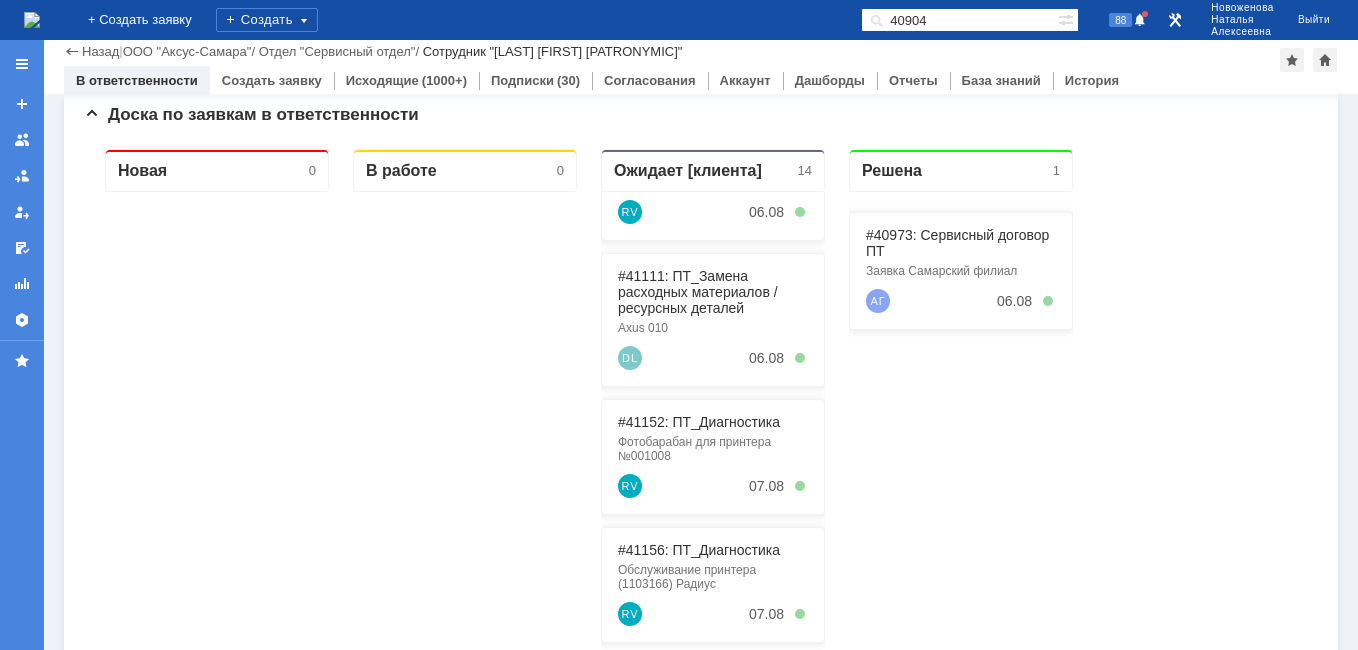 click on "40904" at bounding box center [959, 20] 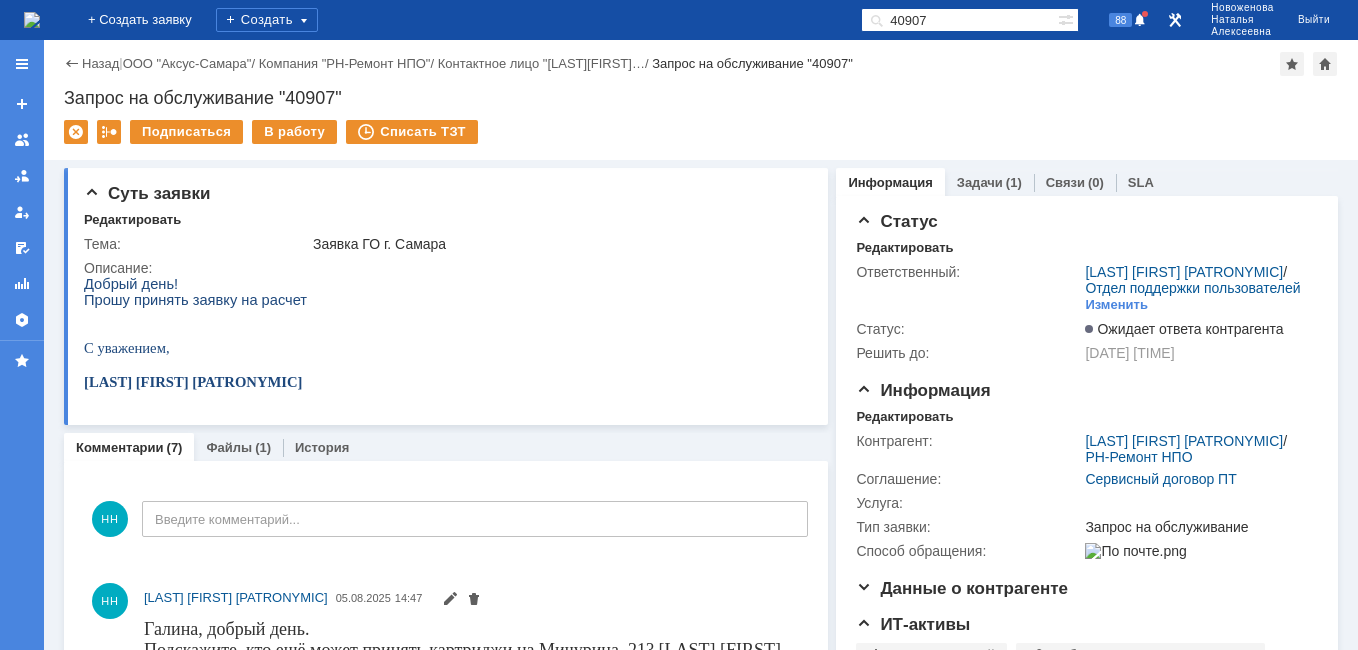 scroll, scrollTop: 0, scrollLeft: 0, axis: both 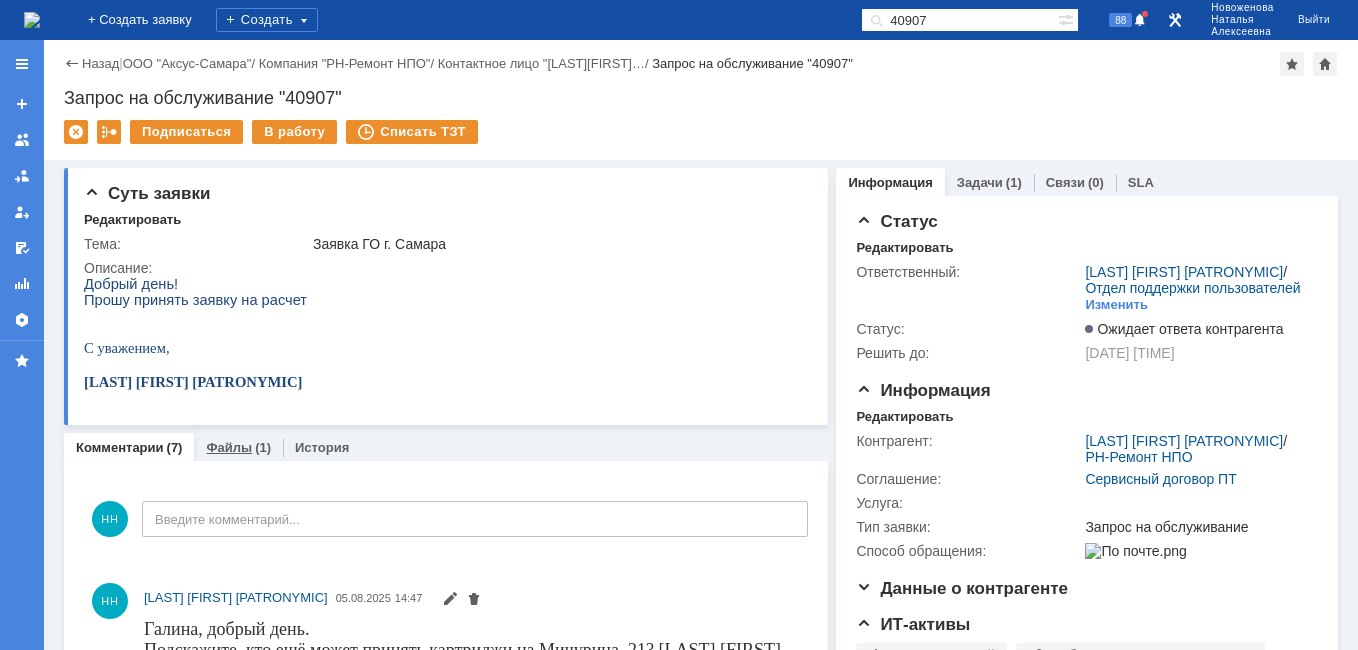click on "Файлы" at bounding box center [229, 447] 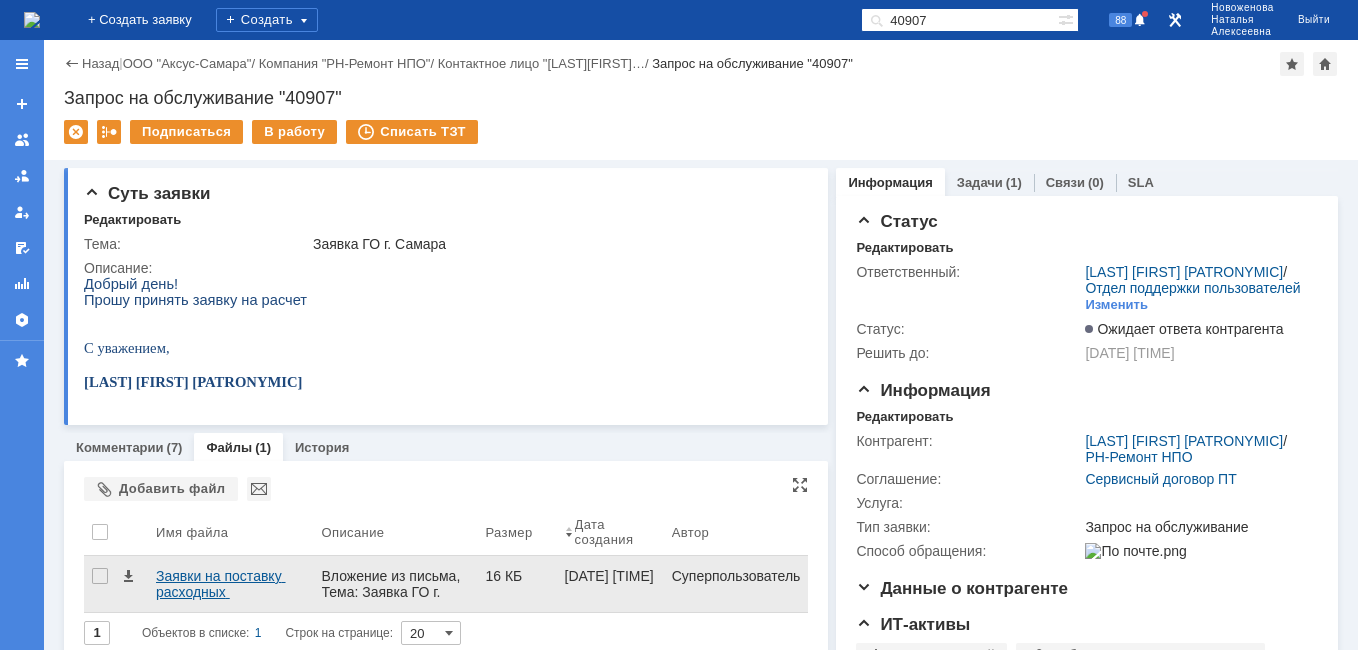 click on "Заявки на поставку расходных материалов.docx" at bounding box center (231, 584) 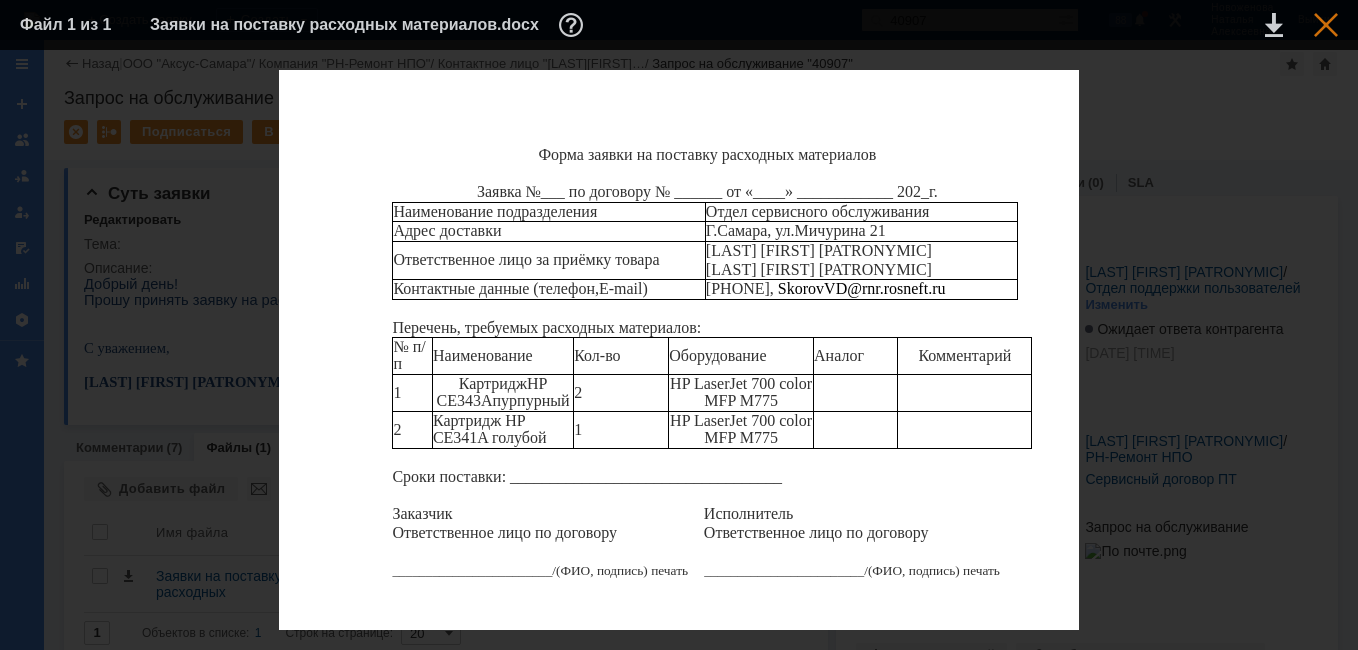 click at bounding box center (1326, 25) 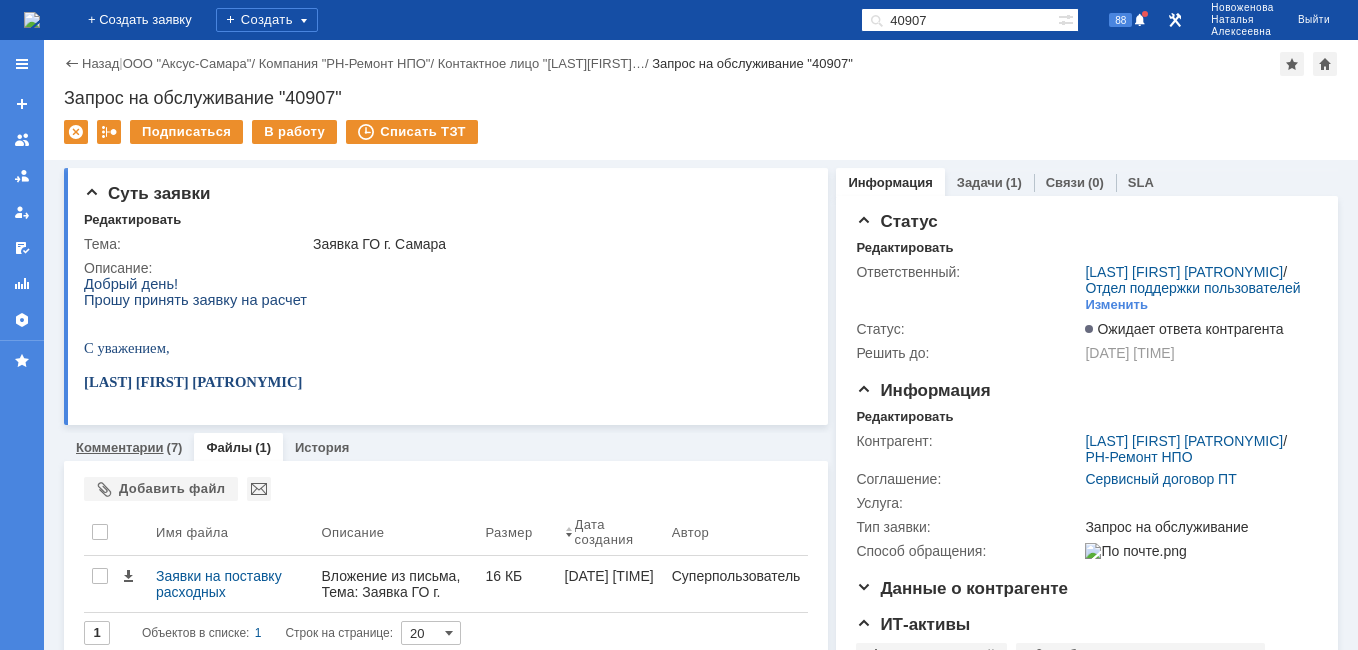 click on "Комментарии" at bounding box center [120, 447] 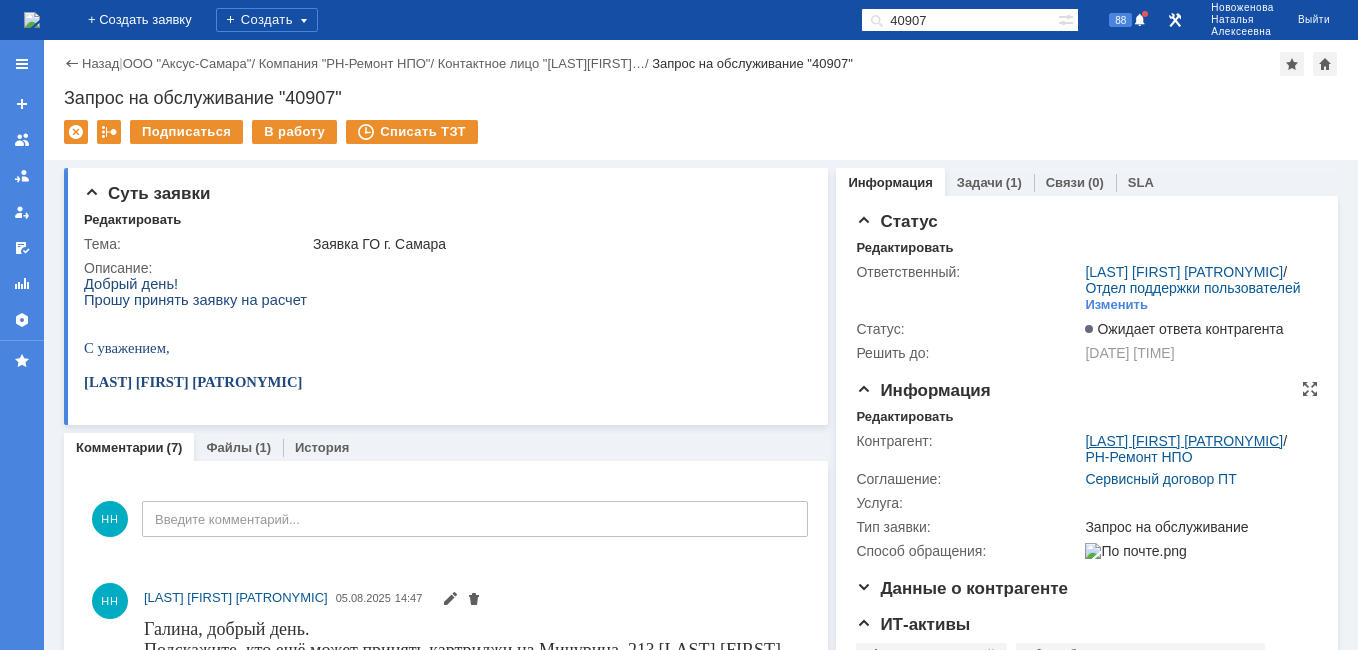 click on "[LAST] [FIRST] [PATRONYMIC]" at bounding box center [1184, 441] 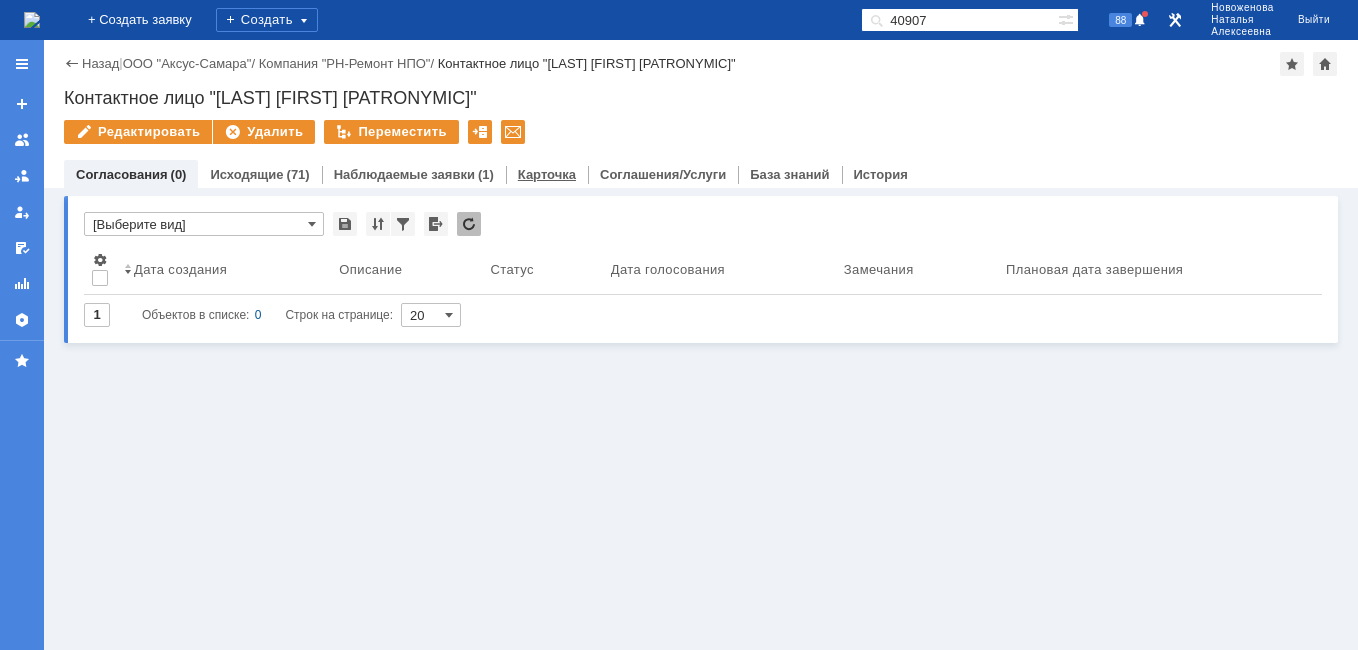 click on "Карточка" at bounding box center [547, 174] 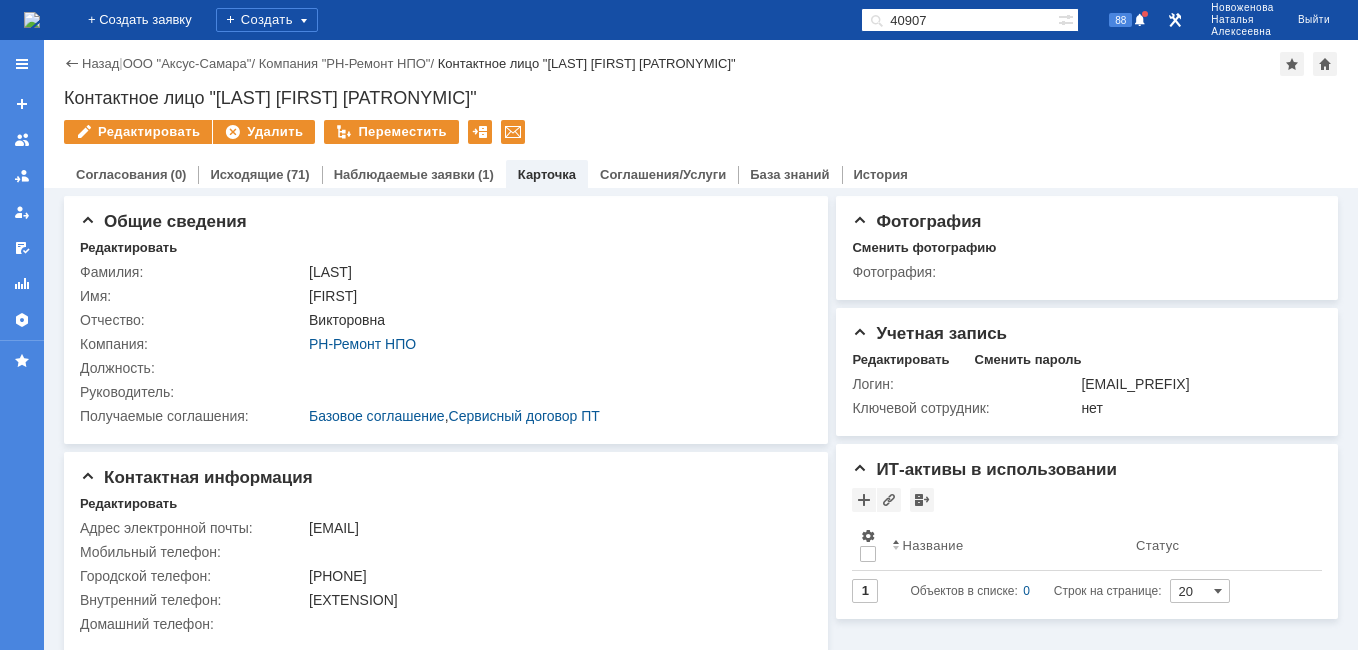 click at bounding box center (32, 20) 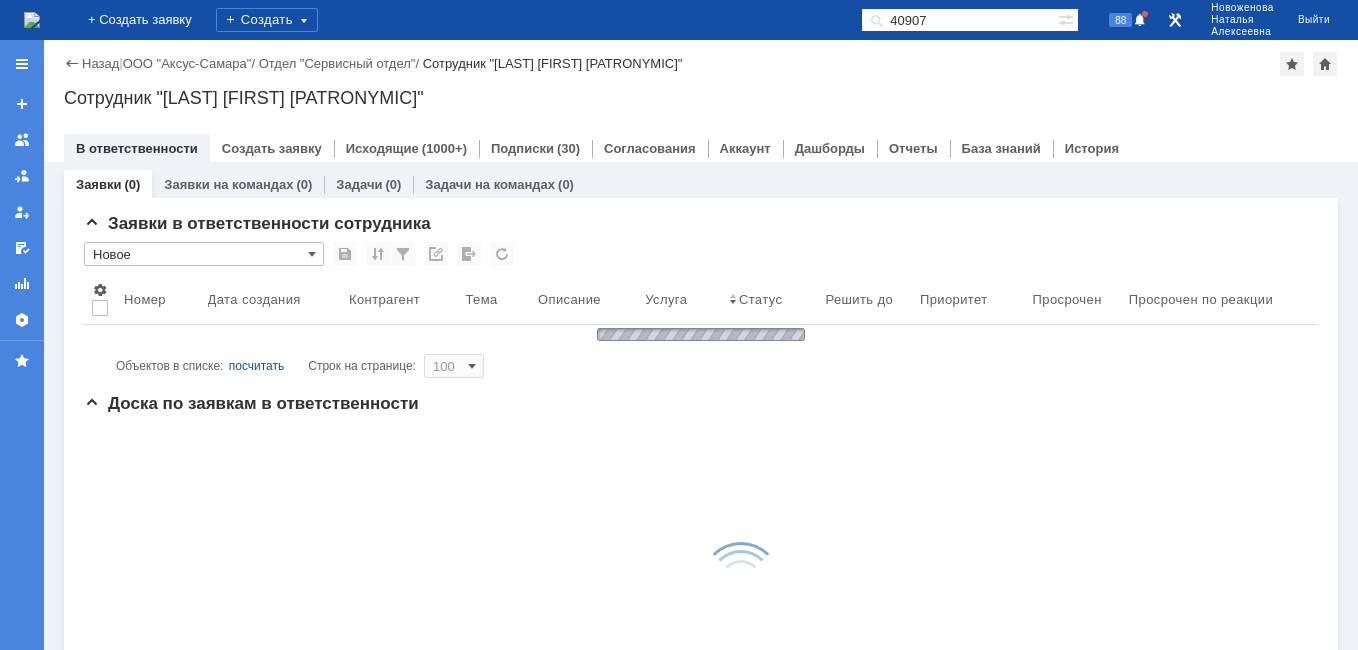 scroll, scrollTop: 0, scrollLeft: 0, axis: both 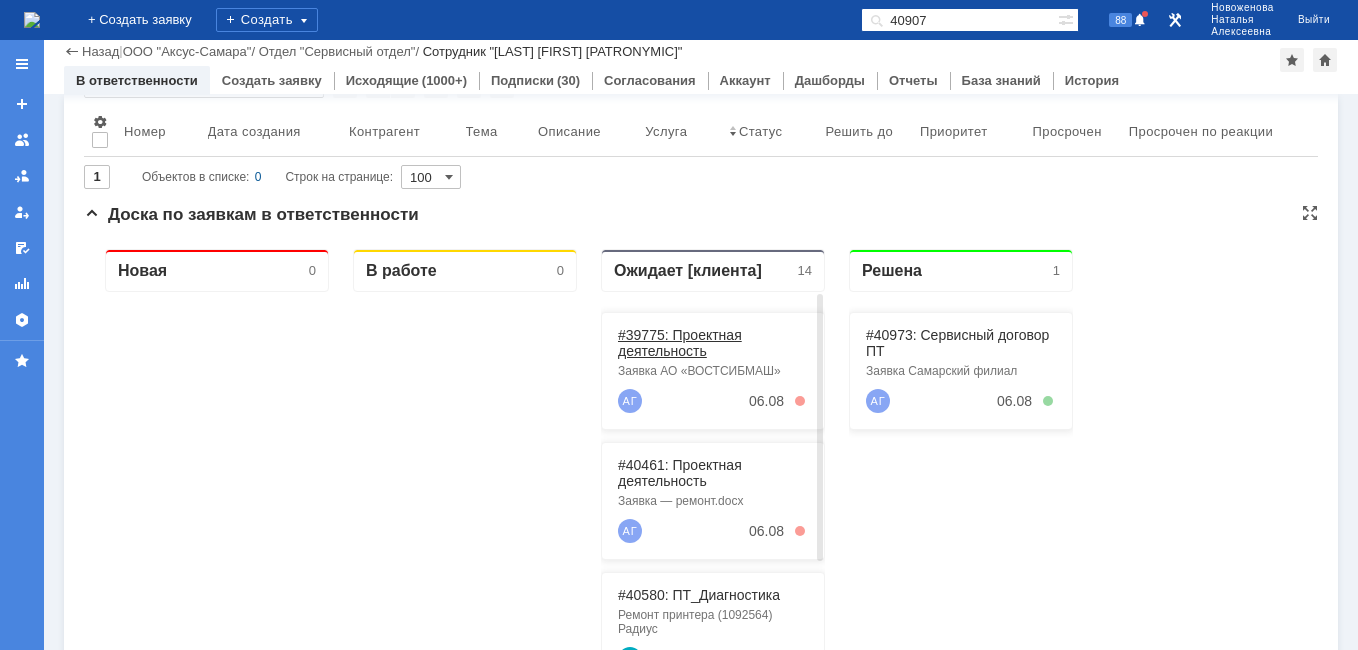click on "#39775: Проектная деятельность" at bounding box center [680, 343] 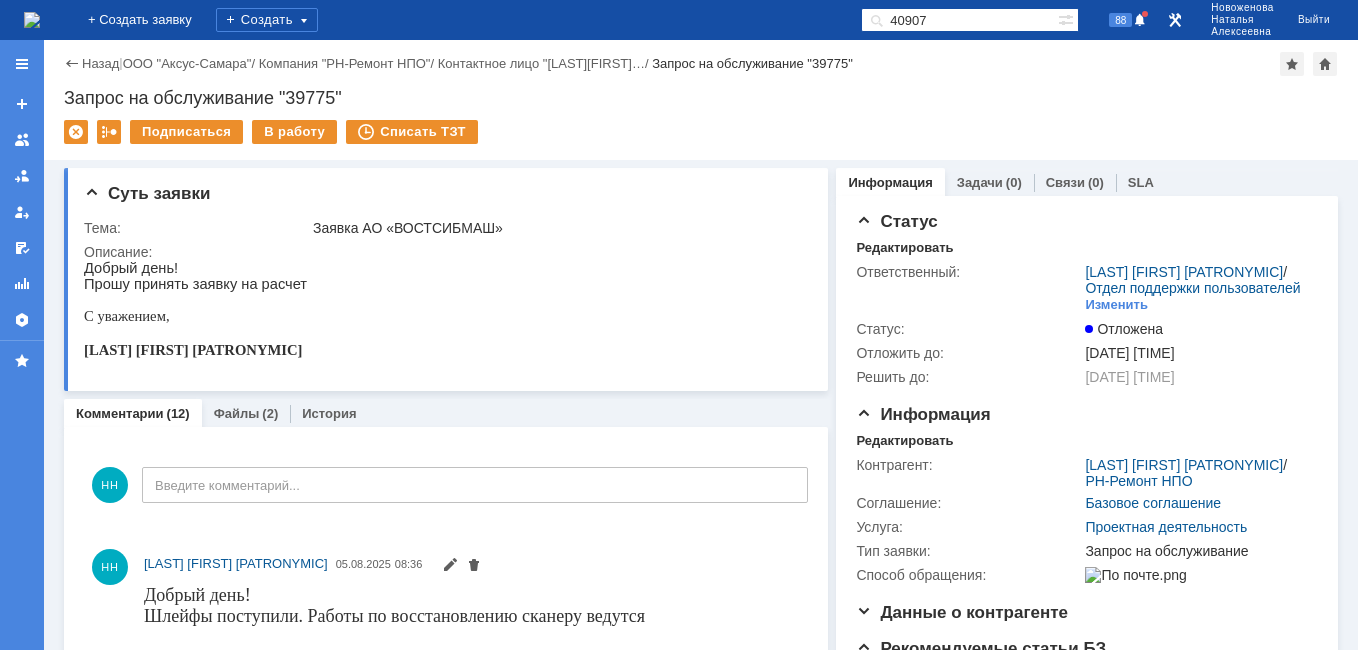 scroll, scrollTop: 0, scrollLeft: 0, axis: both 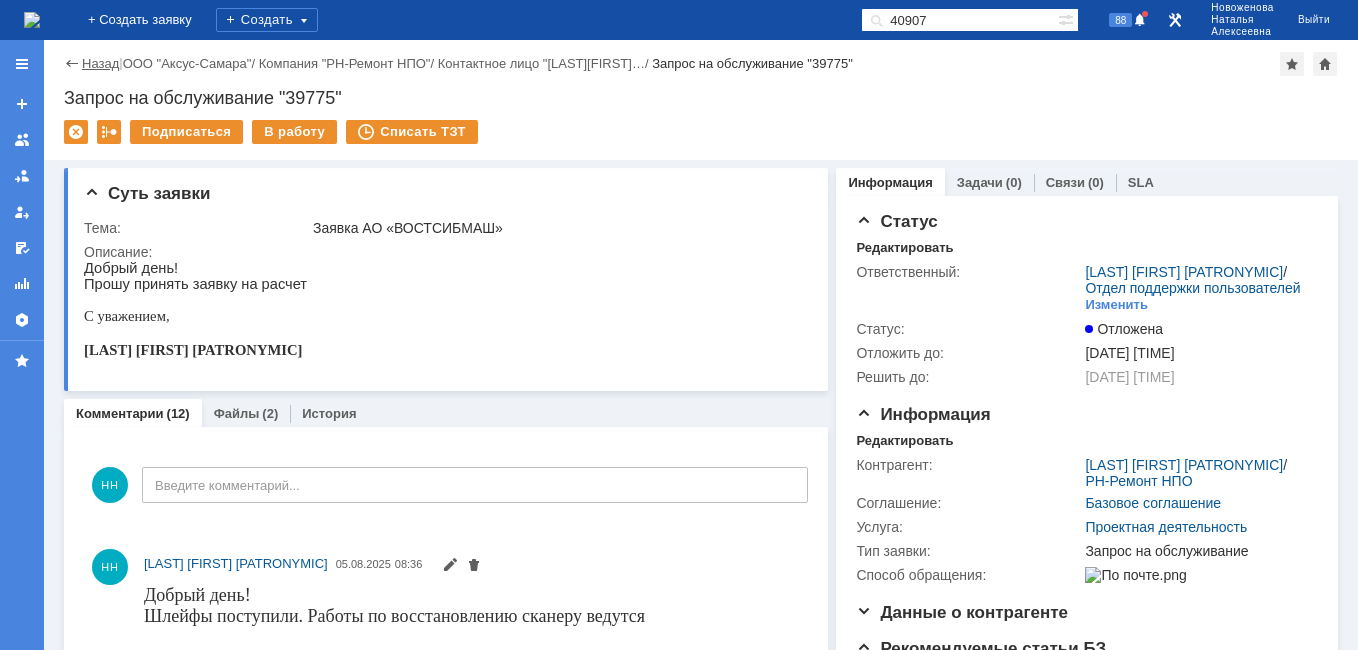 click on "Назад" at bounding box center [100, 63] 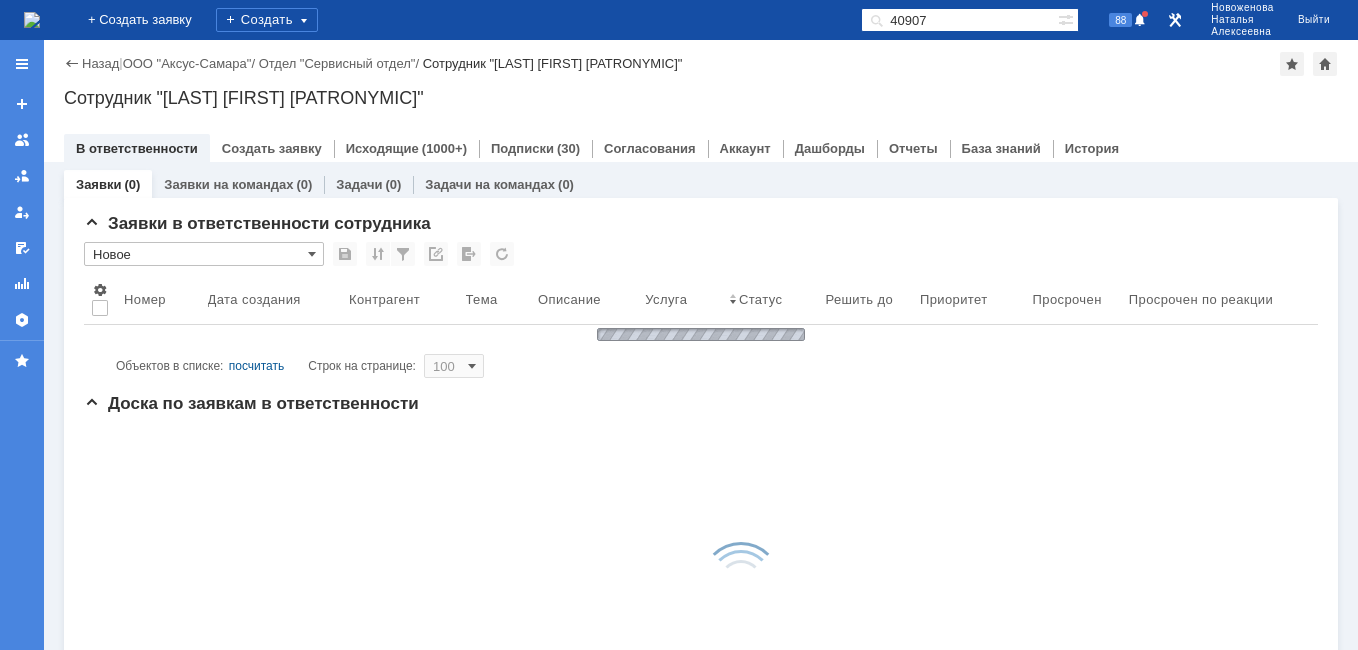 scroll, scrollTop: 0, scrollLeft: 0, axis: both 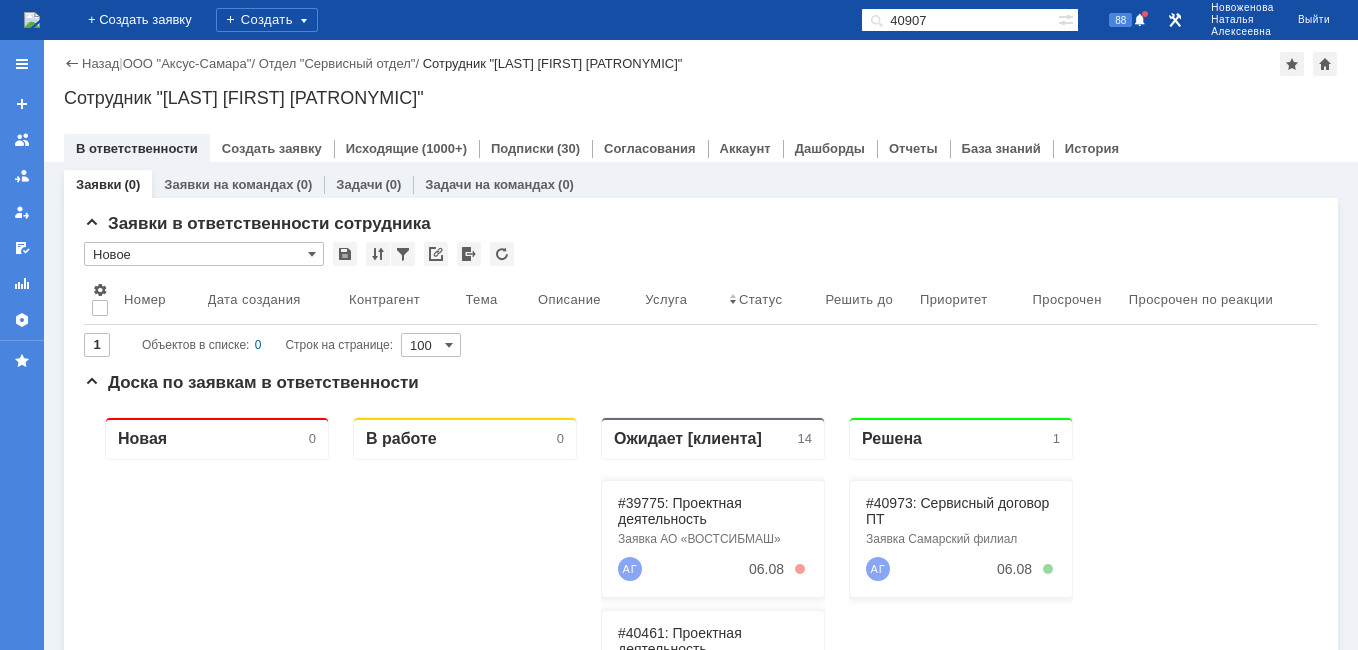click on "40907" at bounding box center (959, 20) 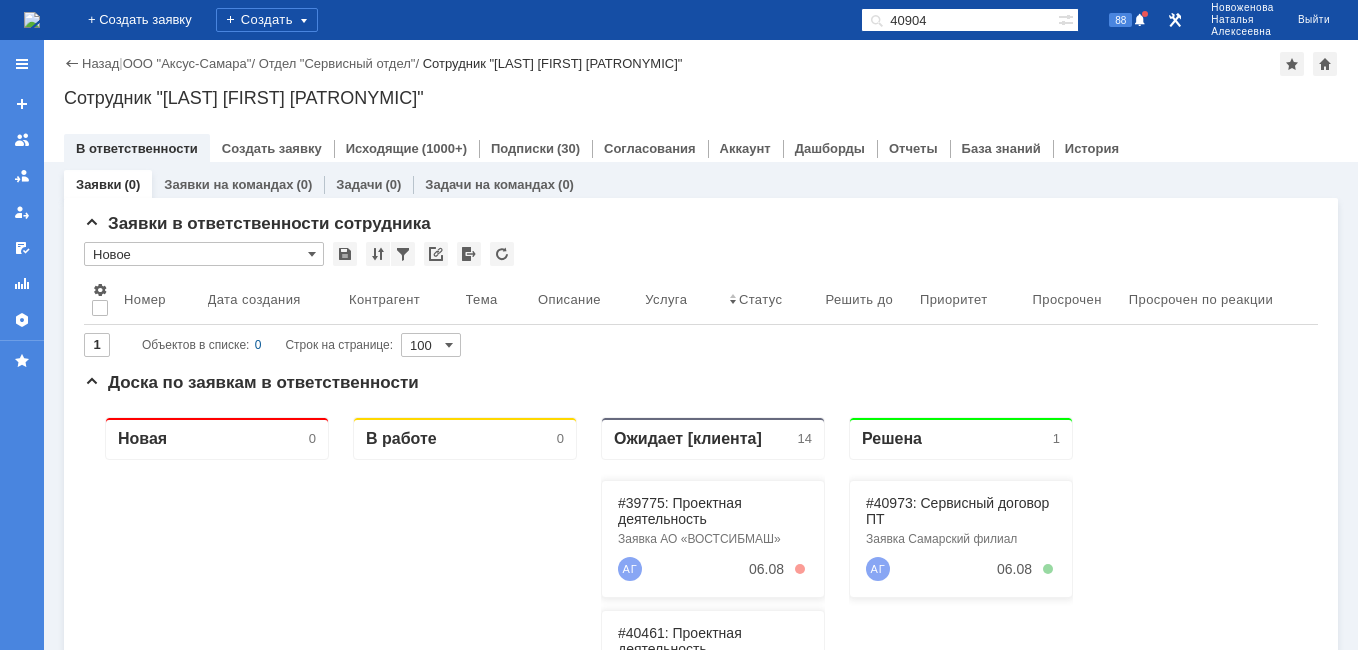 type on "40904" 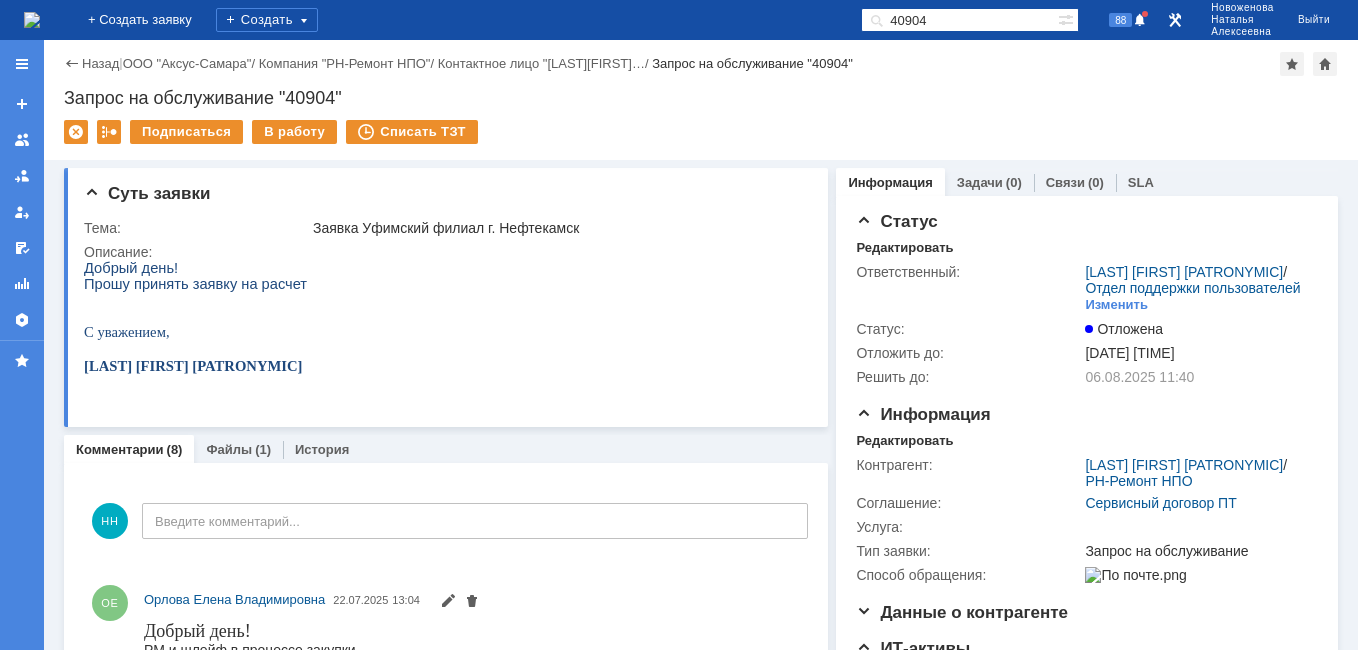 scroll, scrollTop: 0, scrollLeft: 0, axis: both 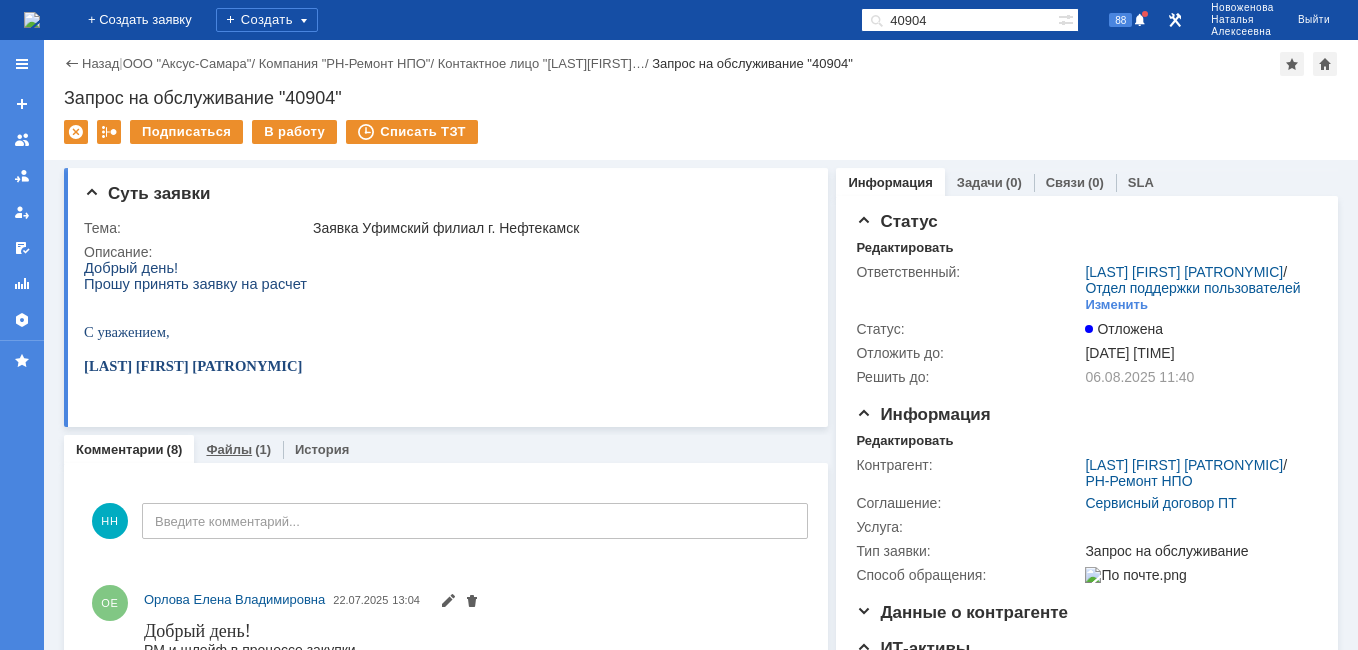 click on "Файлы" at bounding box center [229, 449] 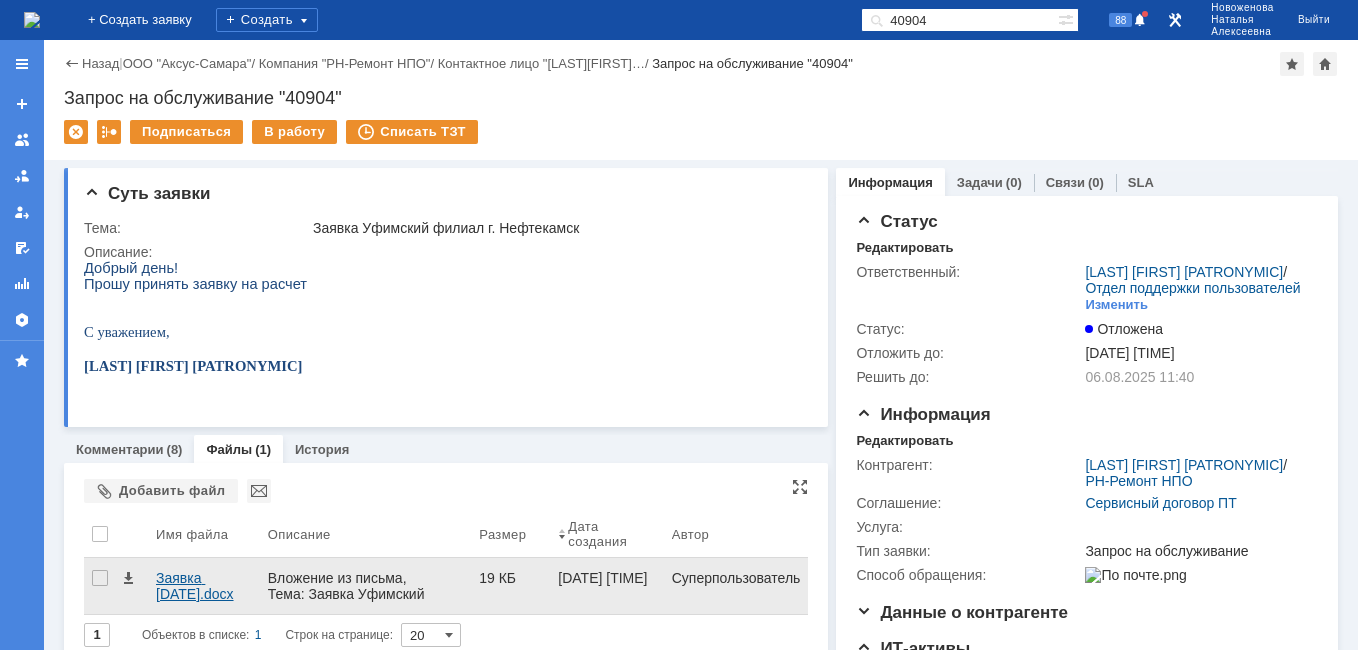 click on "Заявка 21_07_2025.docx" at bounding box center [204, 586] 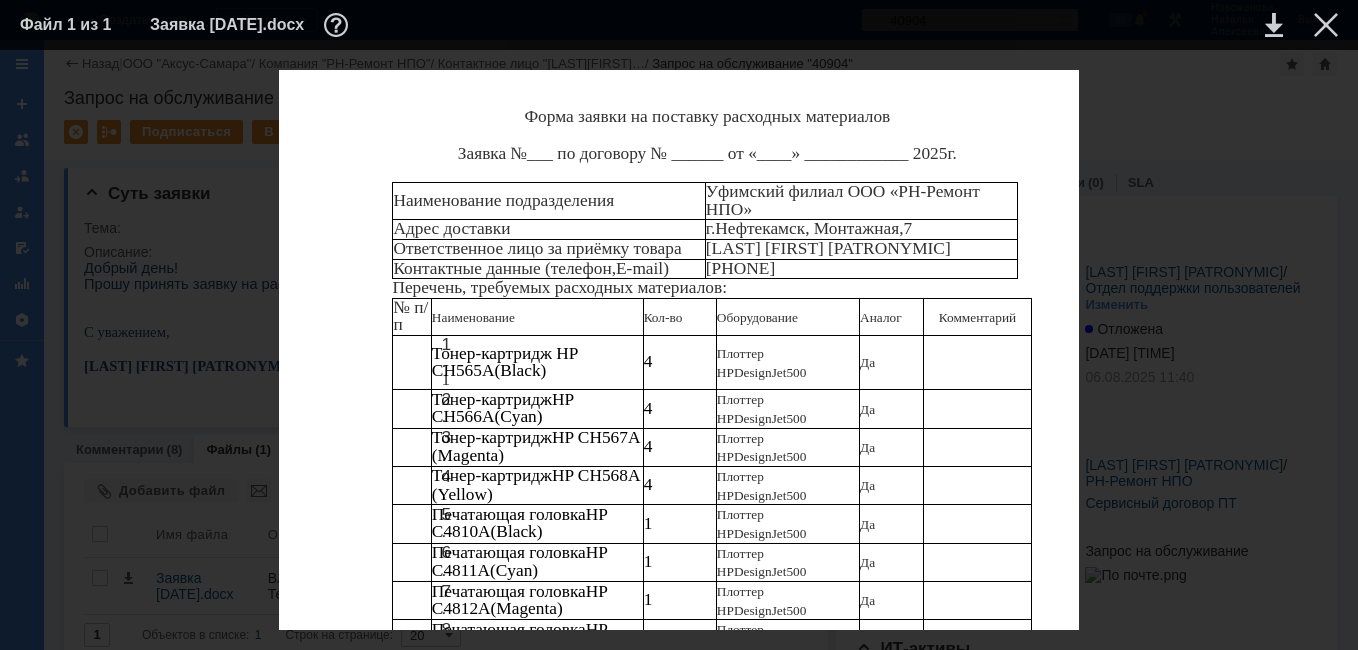 scroll, scrollTop: 25, scrollLeft: 0, axis: vertical 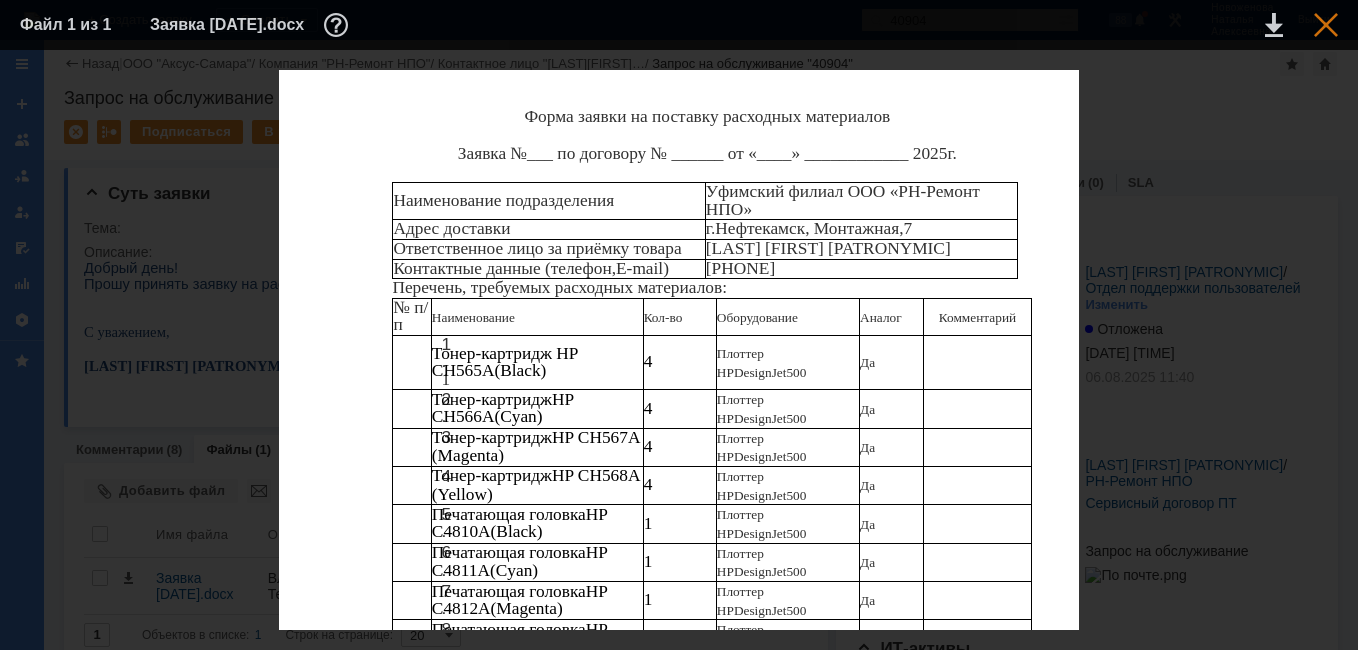 click at bounding box center (1326, 25) 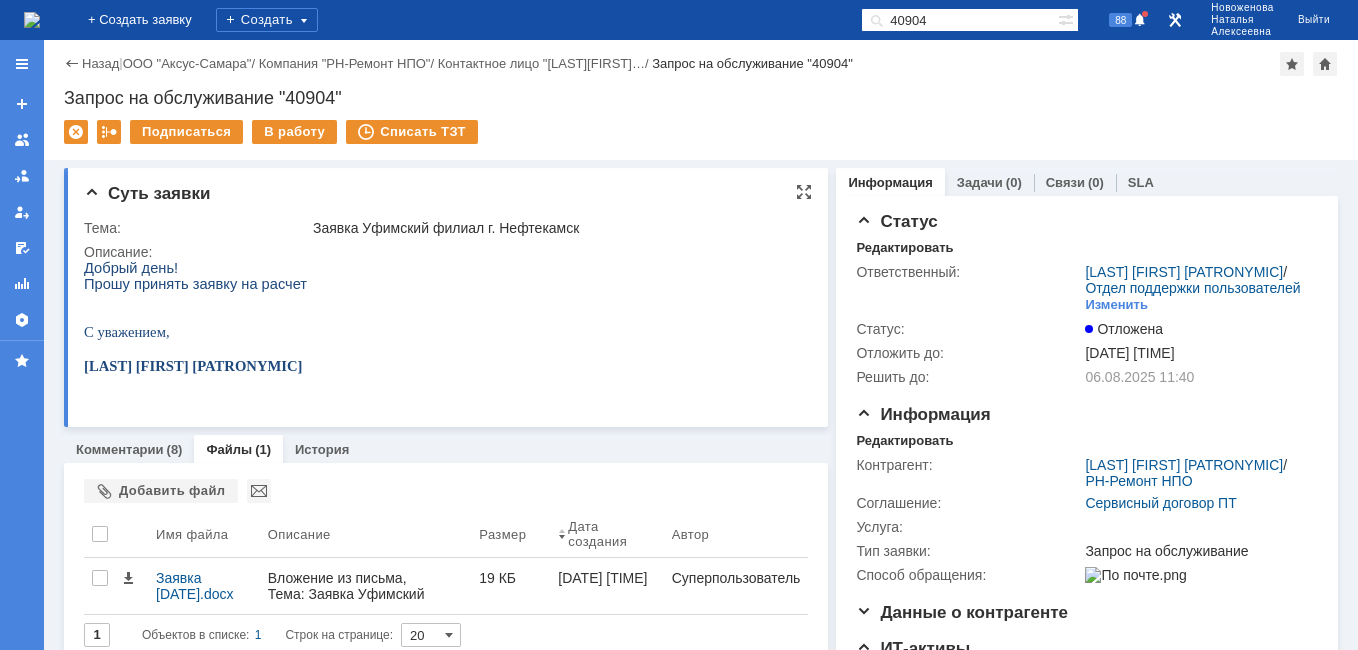 scroll, scrollTop: 200, scrollLeft: 0, axis: vertical 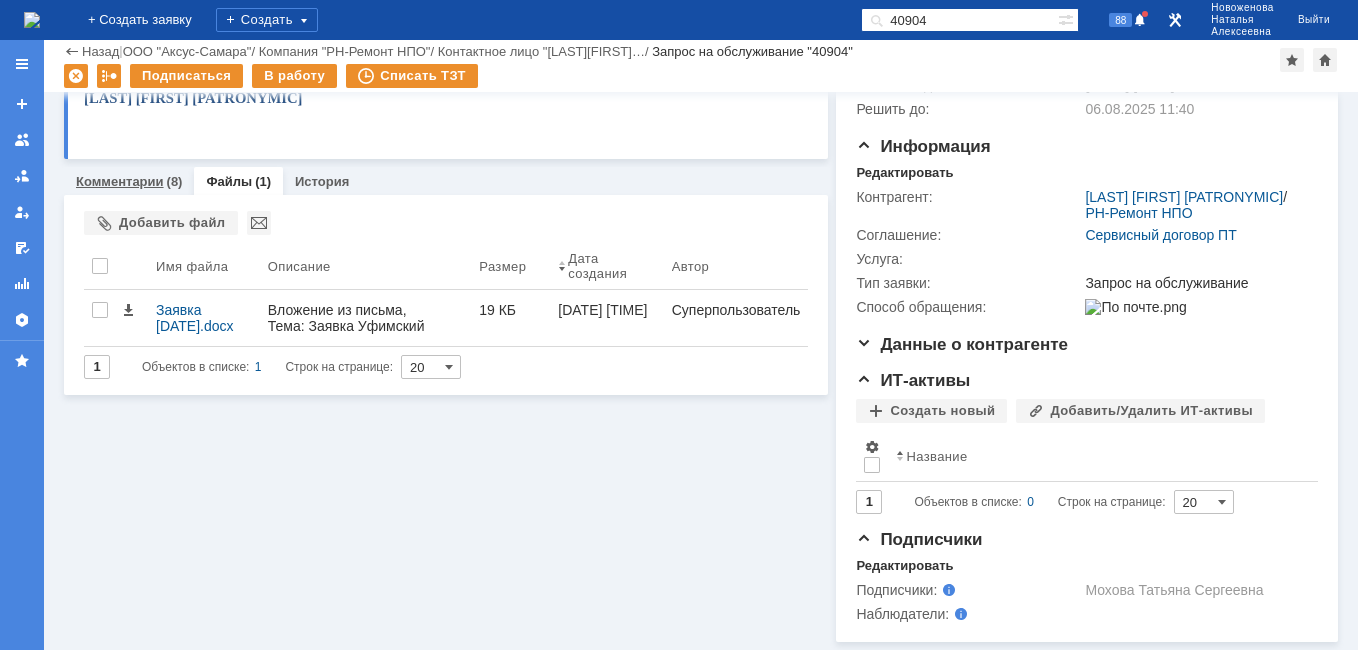 click on "Комментарии" at bounding box center [120, 181] 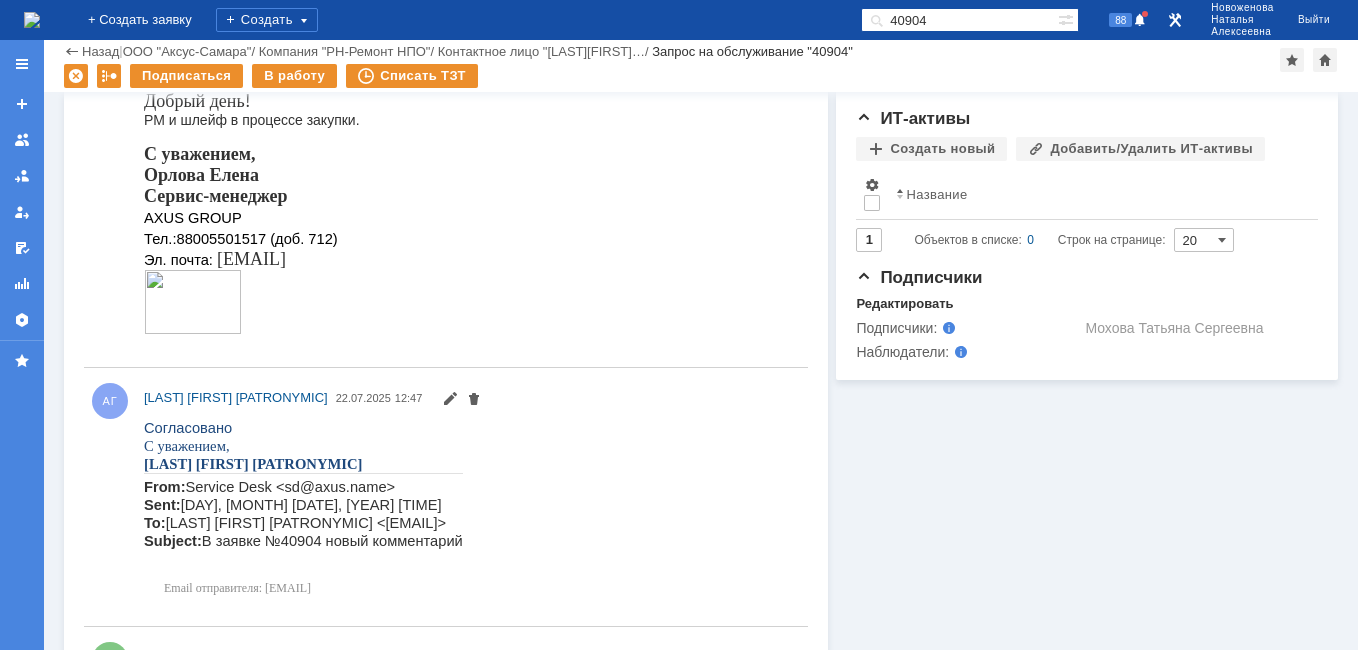 scroll, scrollTop: 162, scrollLeft: 0, axis: vertical 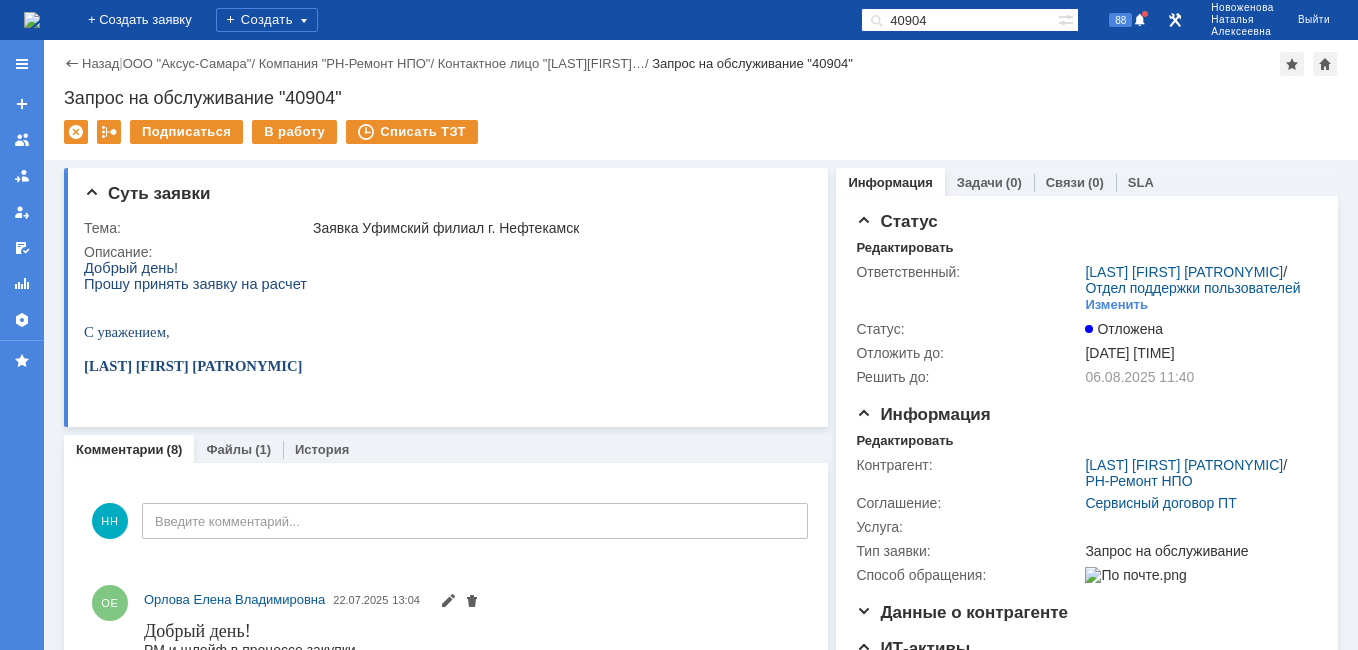click at bounding box center [32, 20] 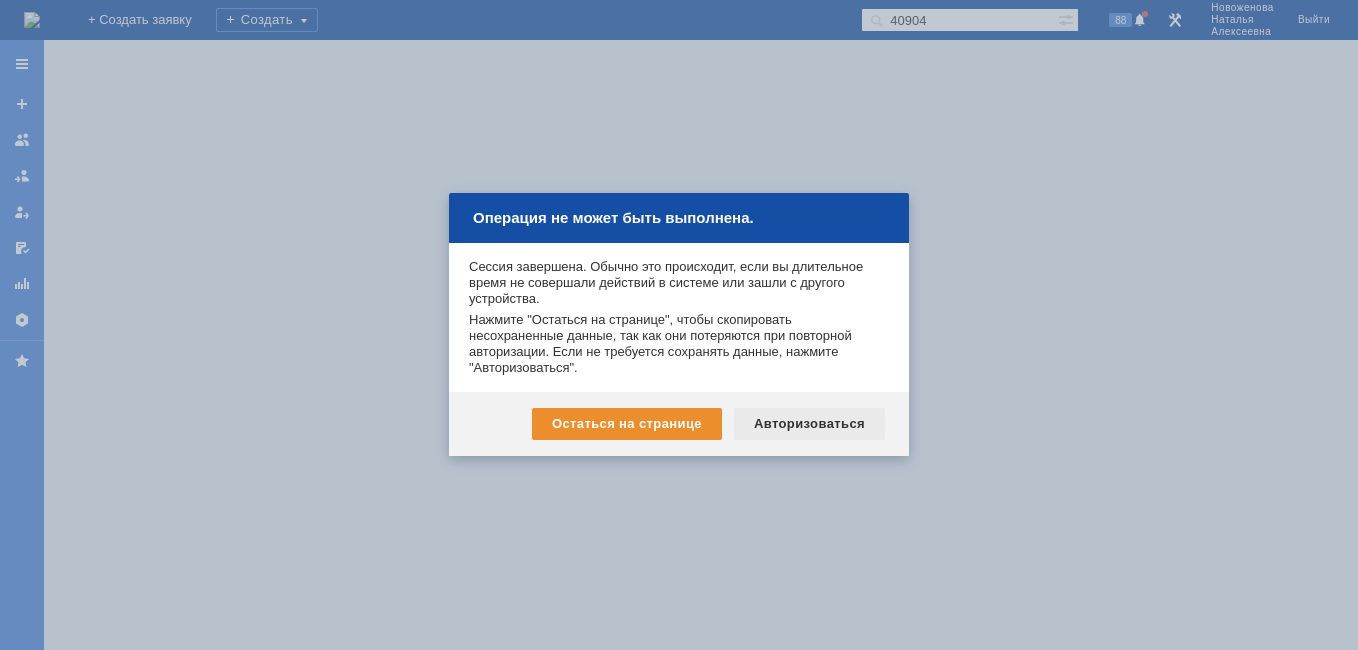 click on "Авторизоваться" at bounding box center [809, 424] 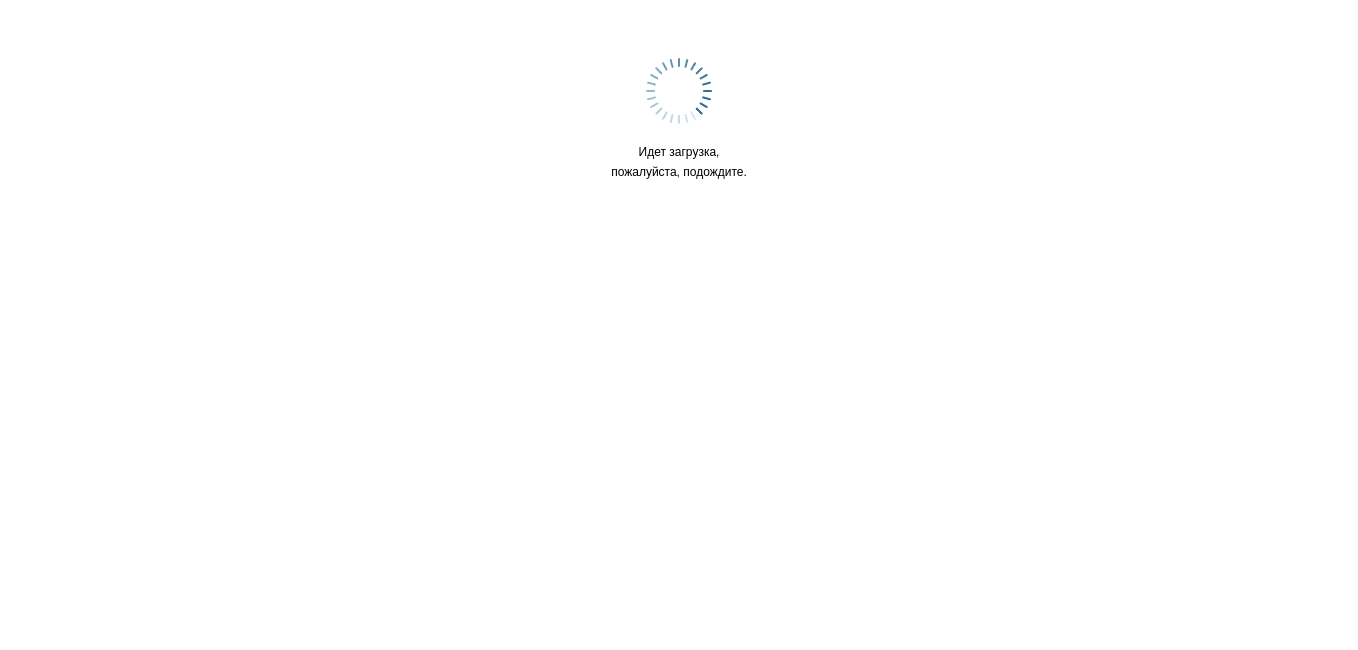 scroll, scrollTop: 0, scrollLeft: 0, axis: both 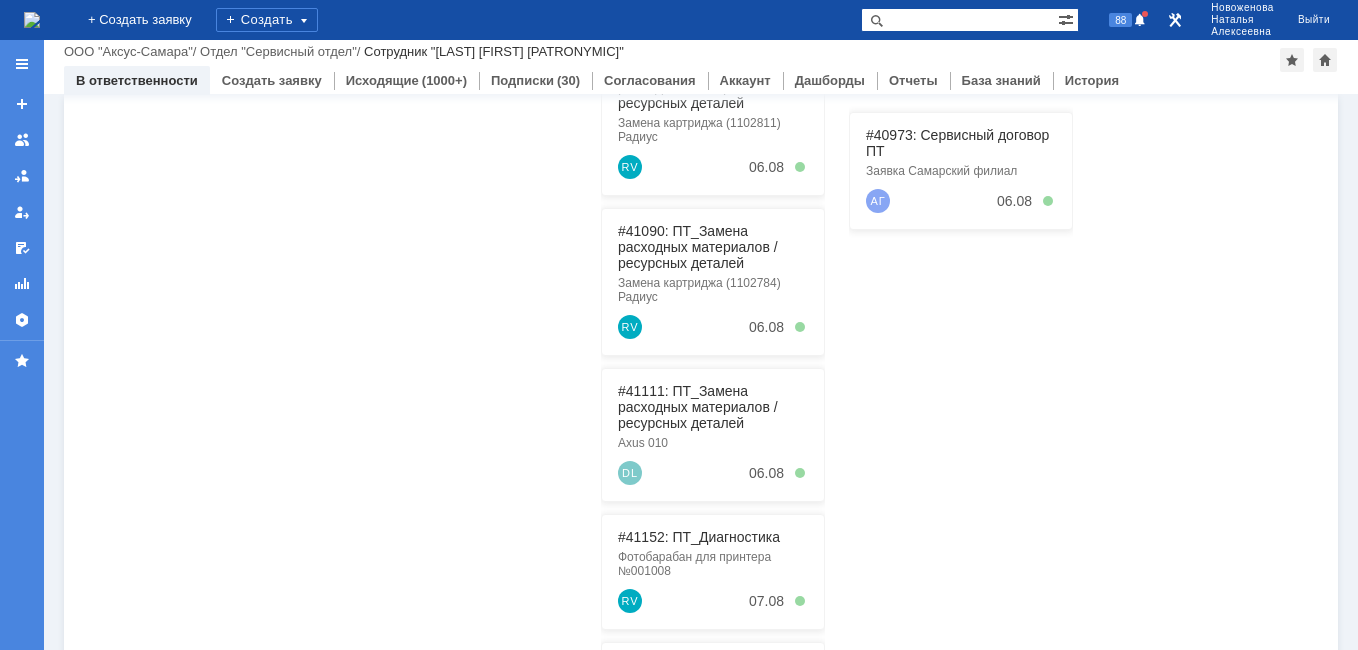 click at bounding box center [959, 20] 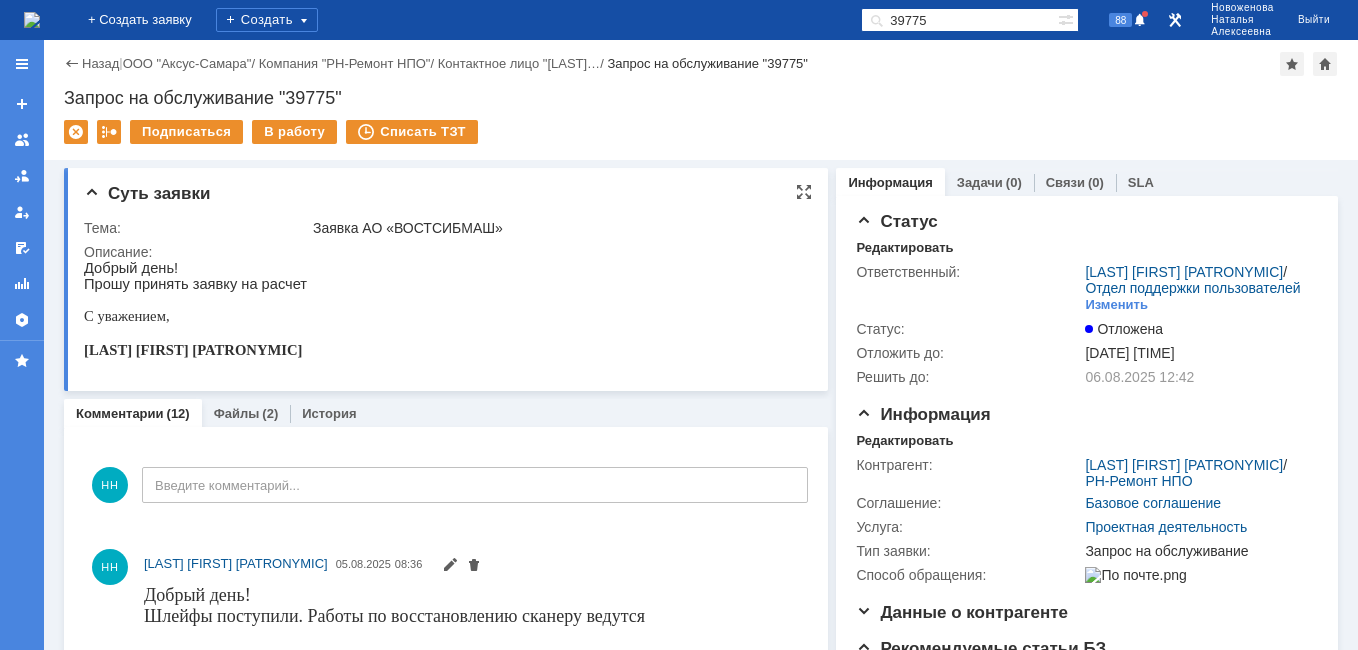 scroll, scrollTop: 0, scrollLeft: 0, axis: both 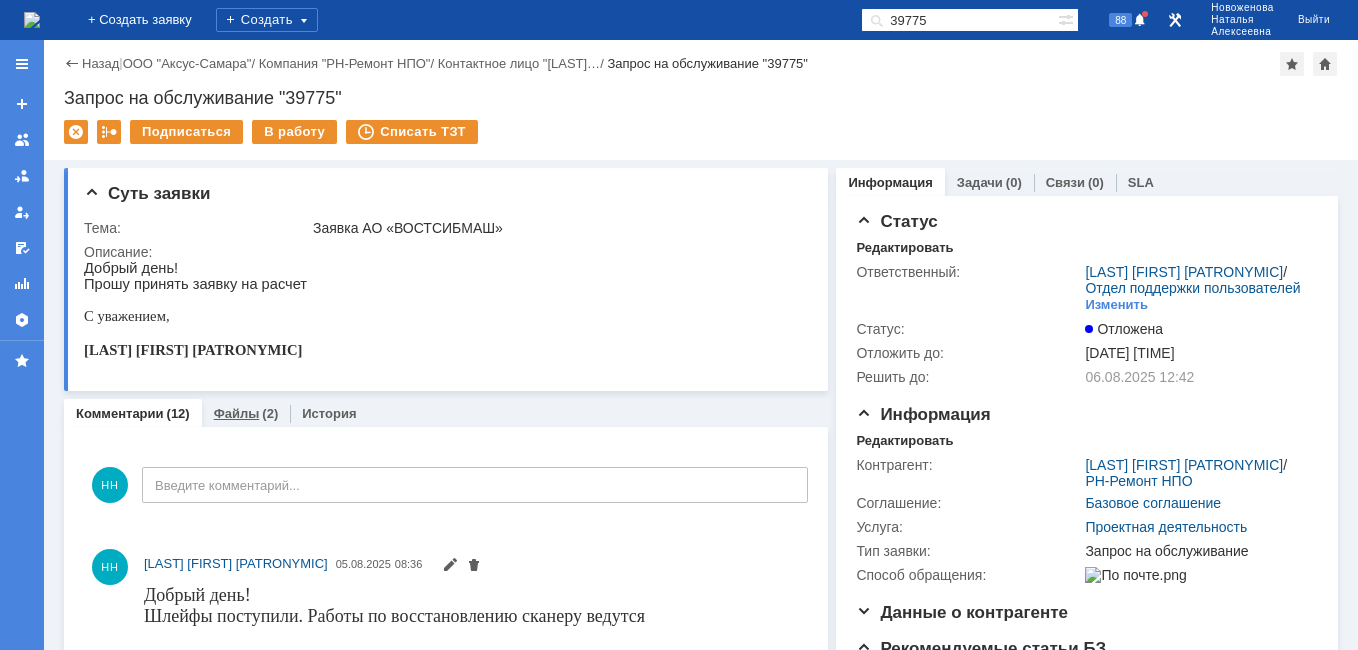 click on "Файлы" at bounding box center [237, 413] 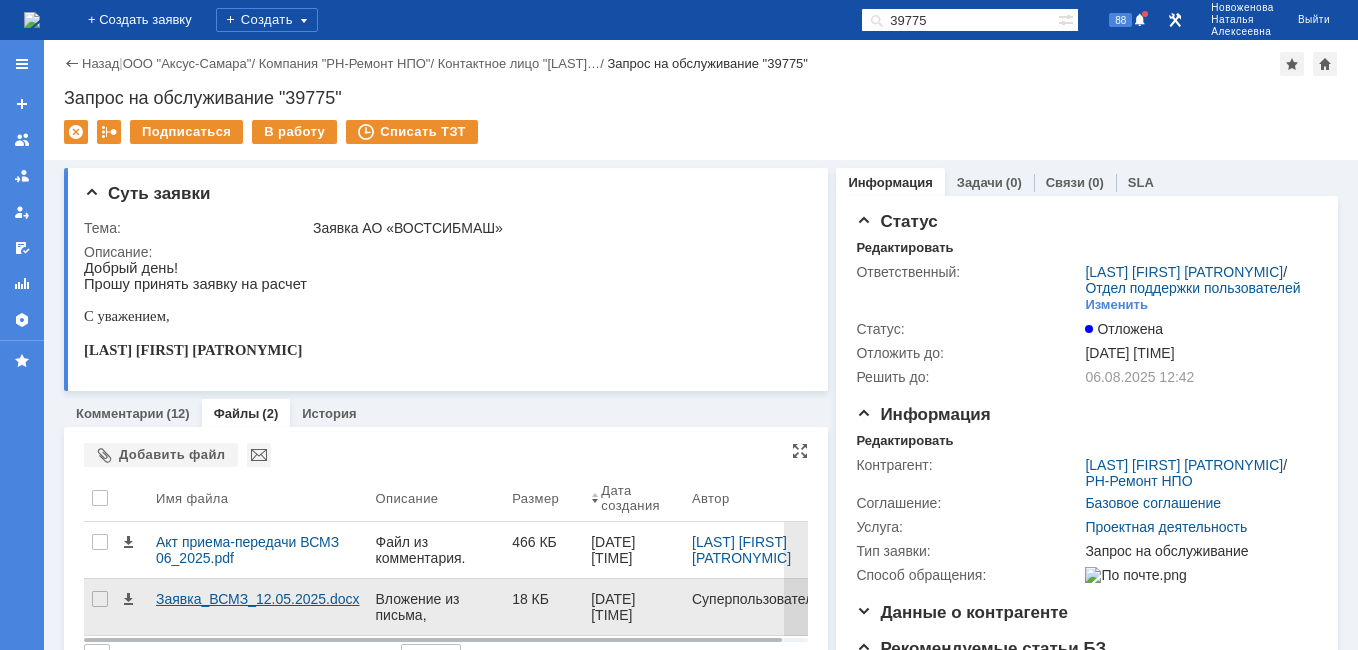 click on "Заявка_ВСМЗ_12.05.2025.docx" at bounding box center (258, 599) 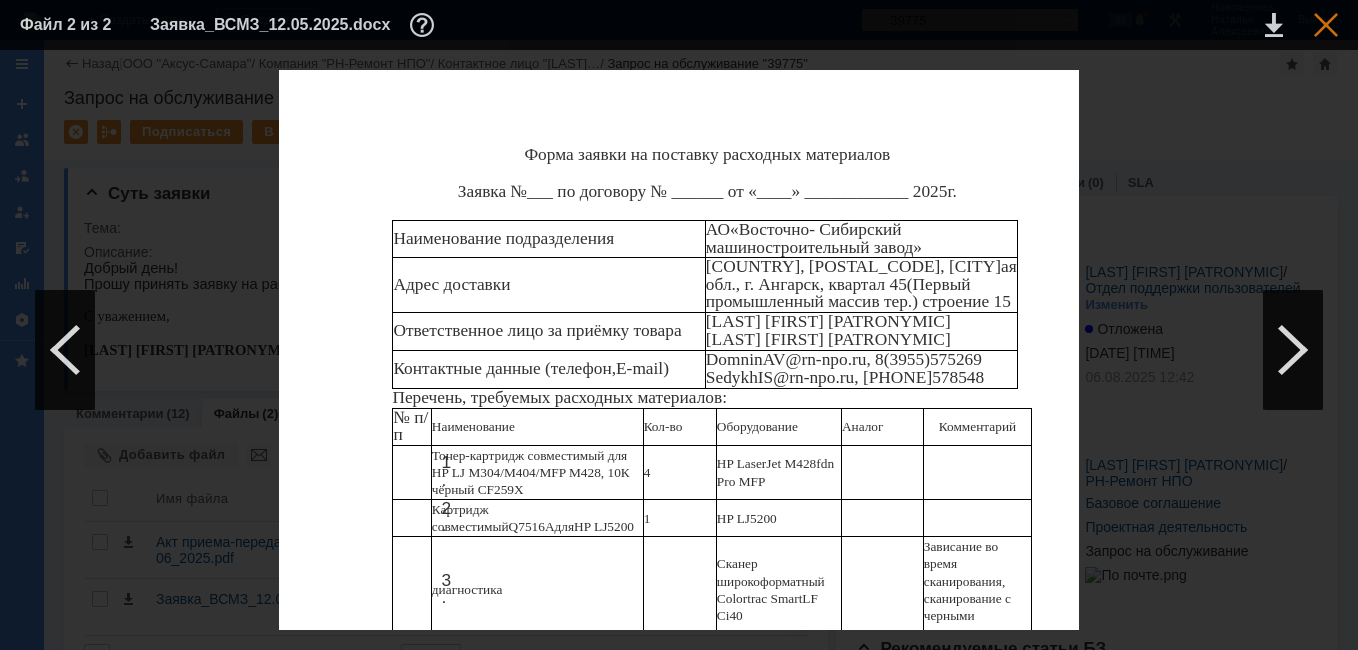 click at bounding box center [1326, 25] 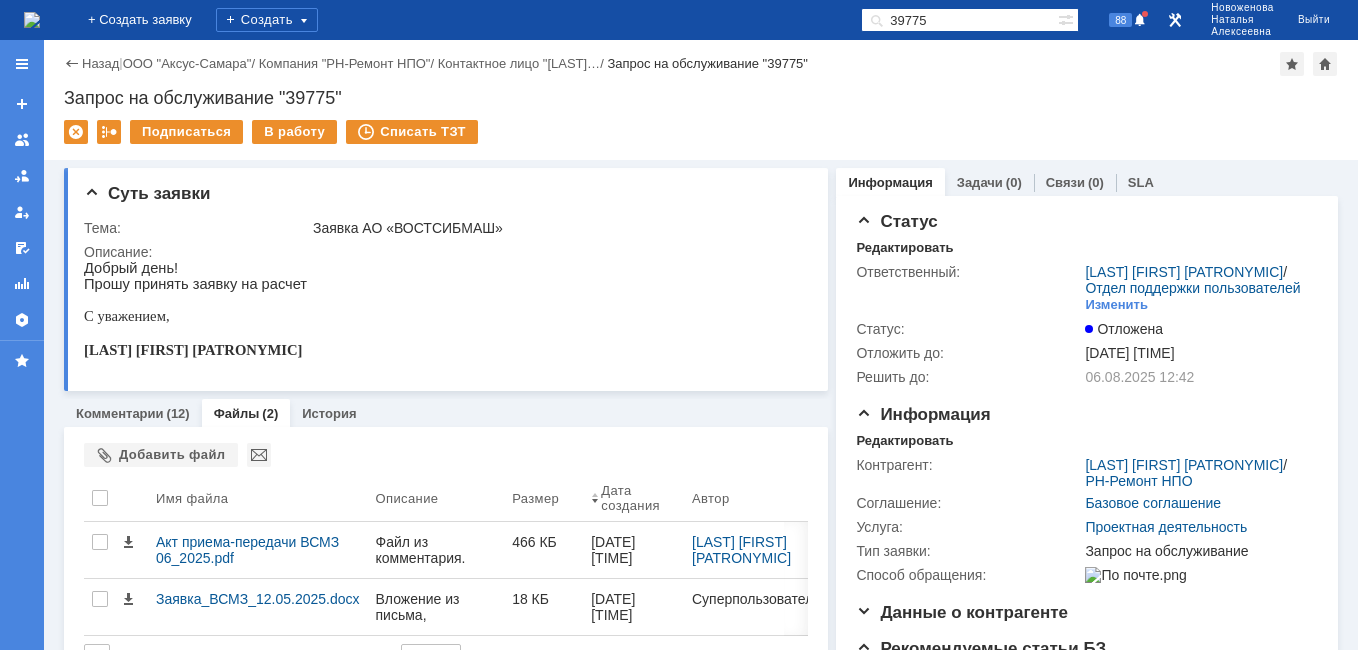 click at bounding box center [32, 20] 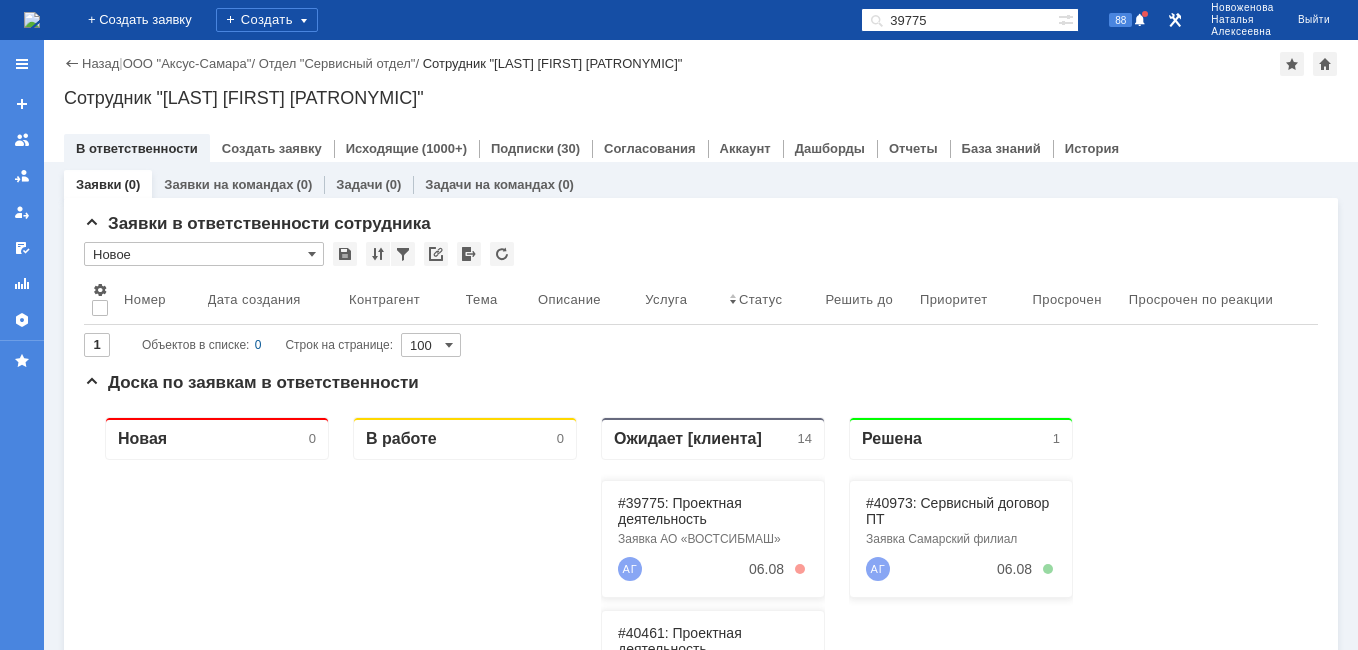 scroll, scrollTop: 0, scrollLeft: 0, axis: both 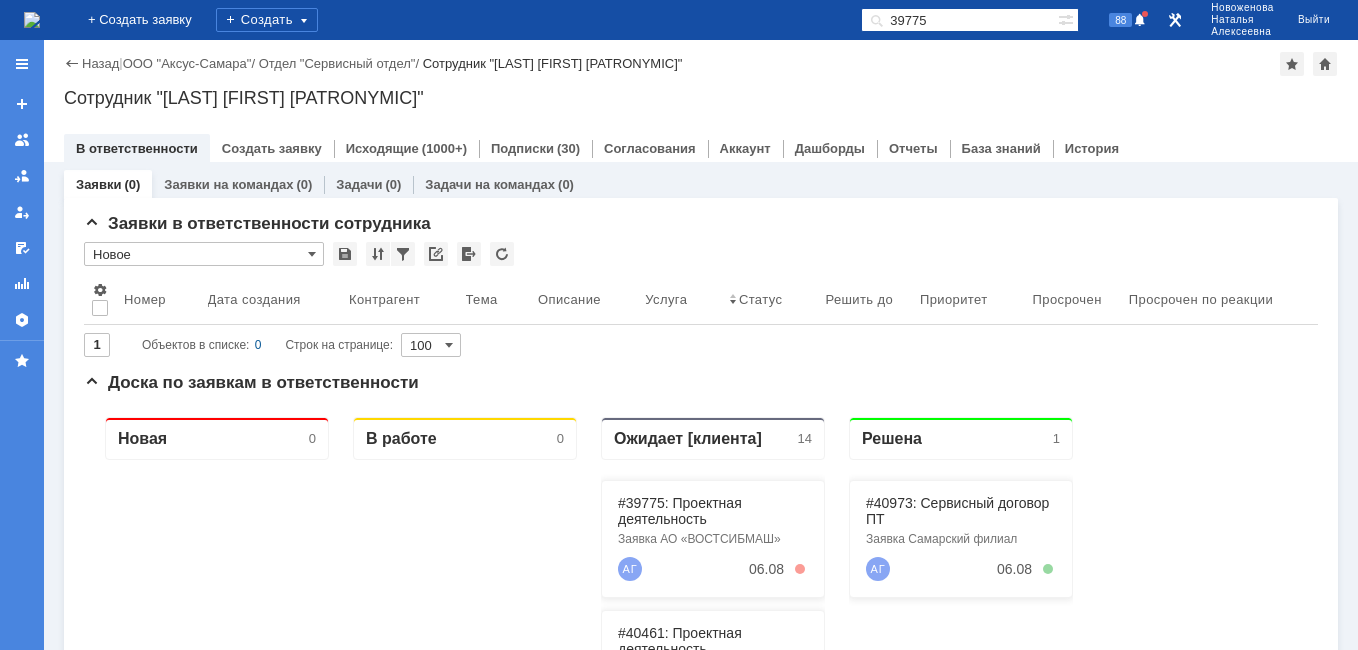drag, startPoint x: 990, startPoint y: 24, endPoint x: 667, endPoint y: 37, distance: 323.2615 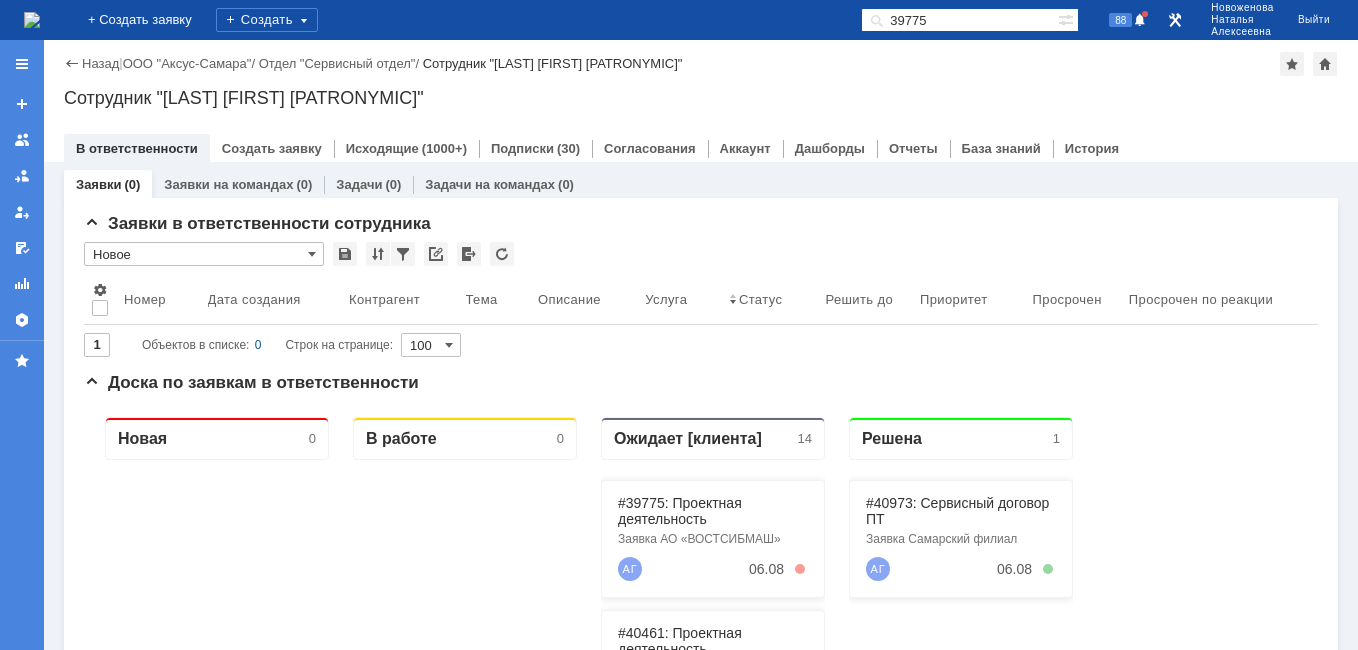 paste on "40461" 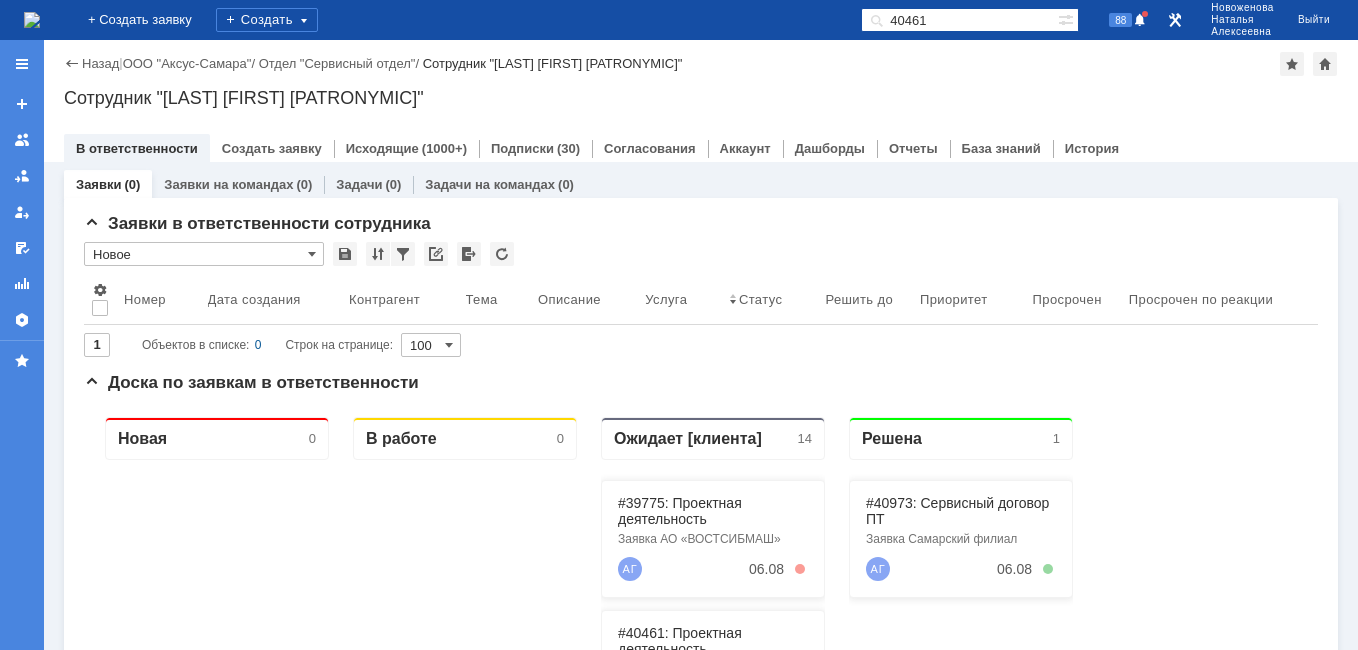 type on "40461" 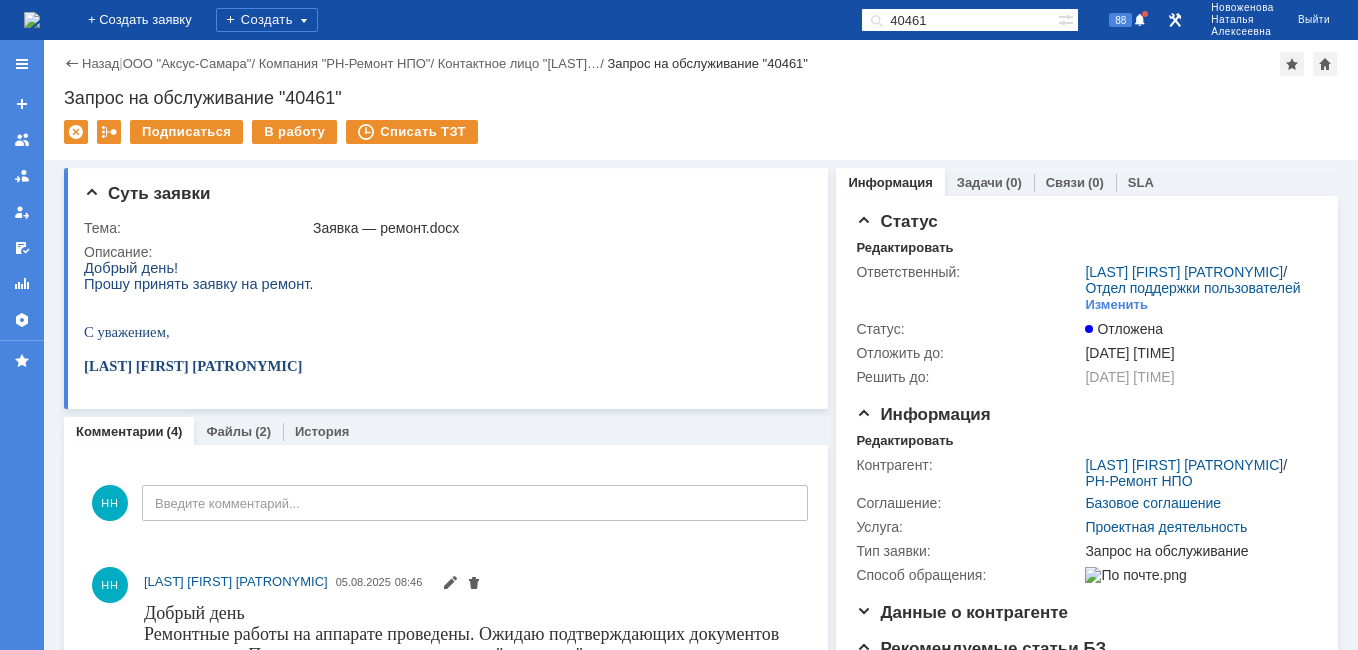 scroll, scrollTop: 0, scrollLeft: 0, axis: both 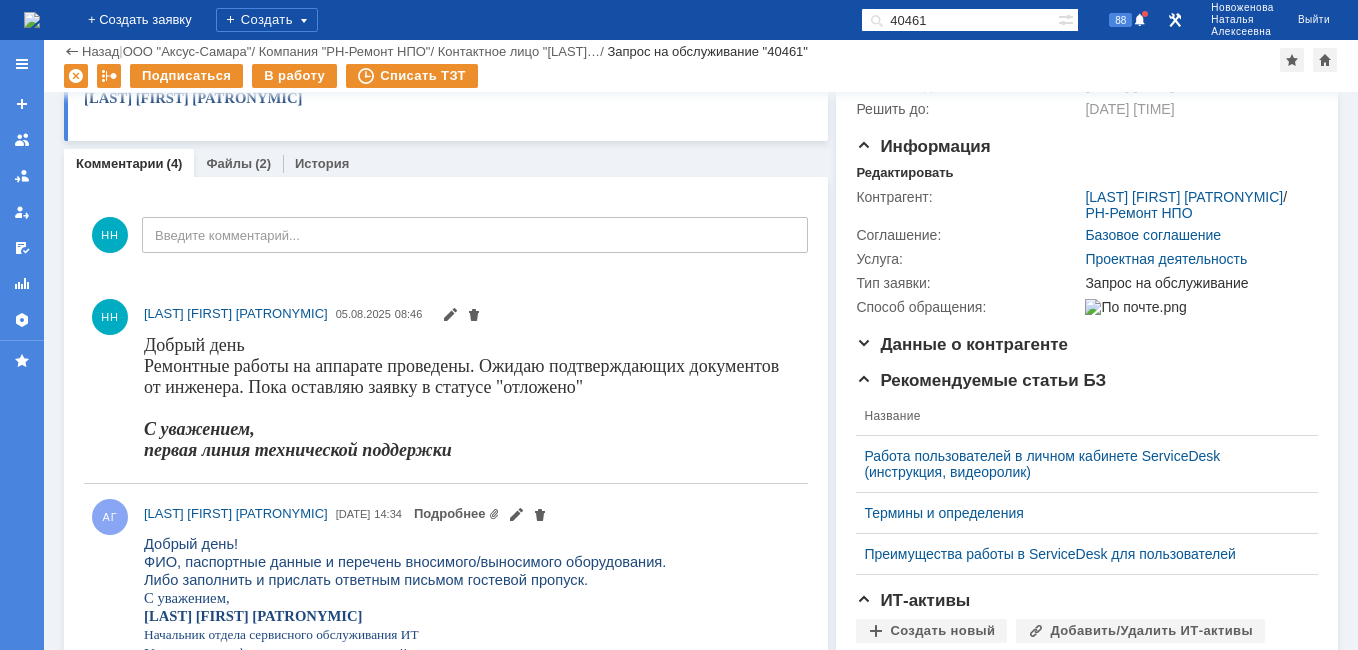 click on "40461" at bounding box center [959, 20] 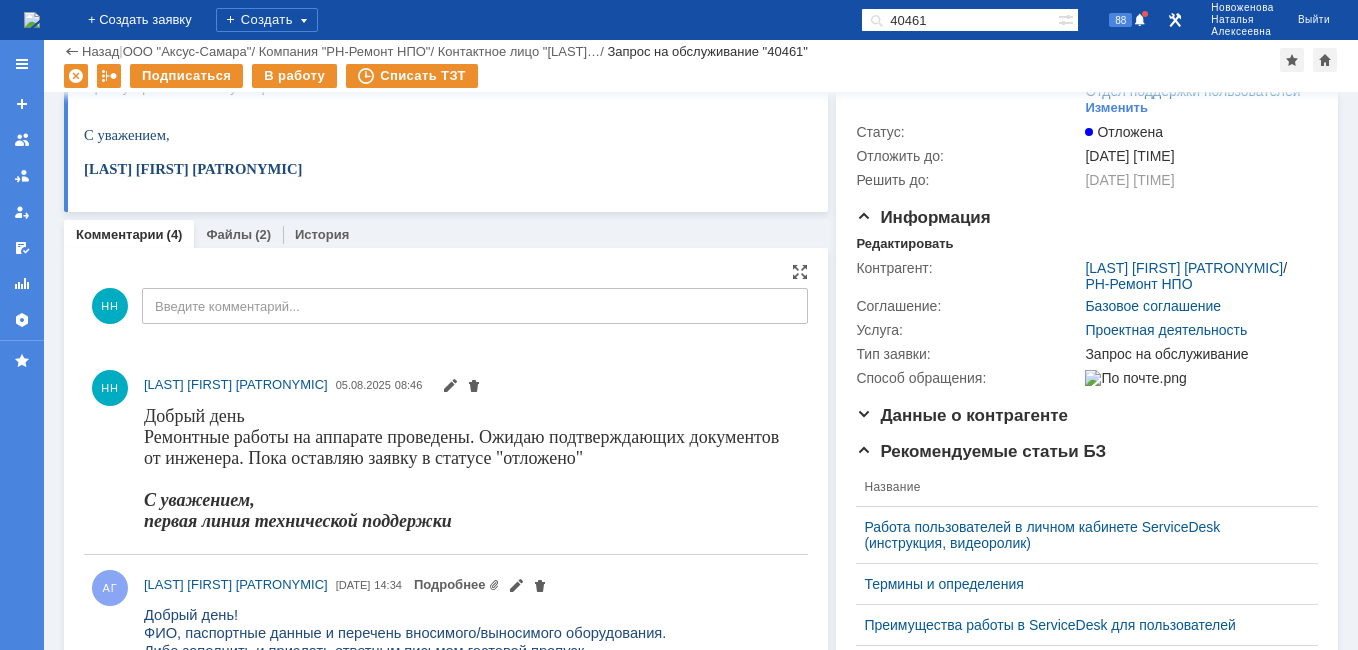 scroll, scrollTop: 0, scrollLeft: 0, axis: both 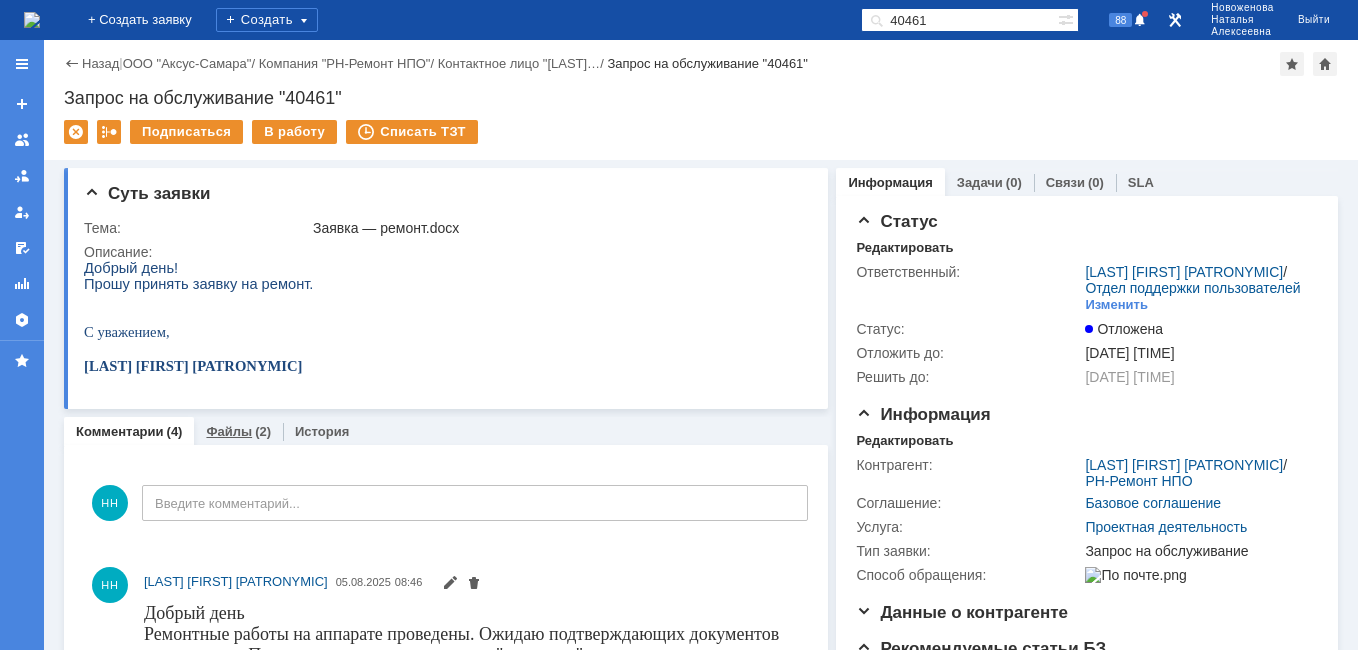 click on "Файлы" at bounding box center [229, 431] 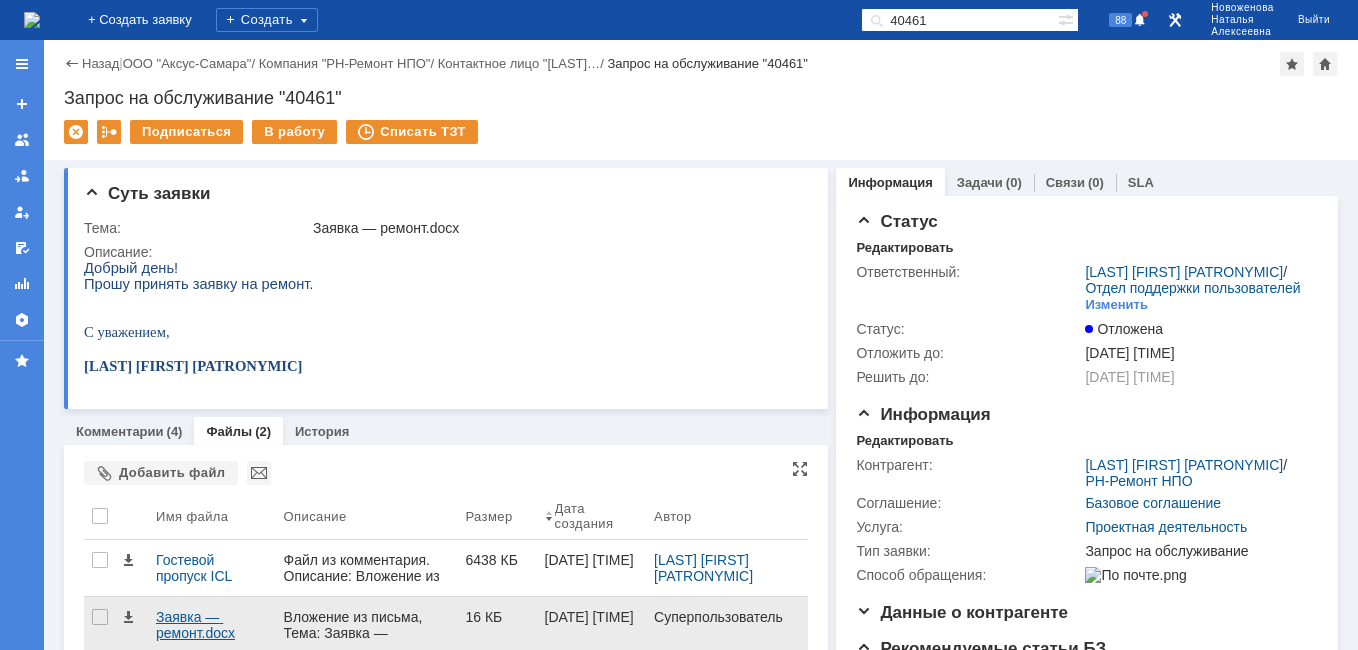 click on "Заявка — ремонт.docx" at bounding box center (212, 625) 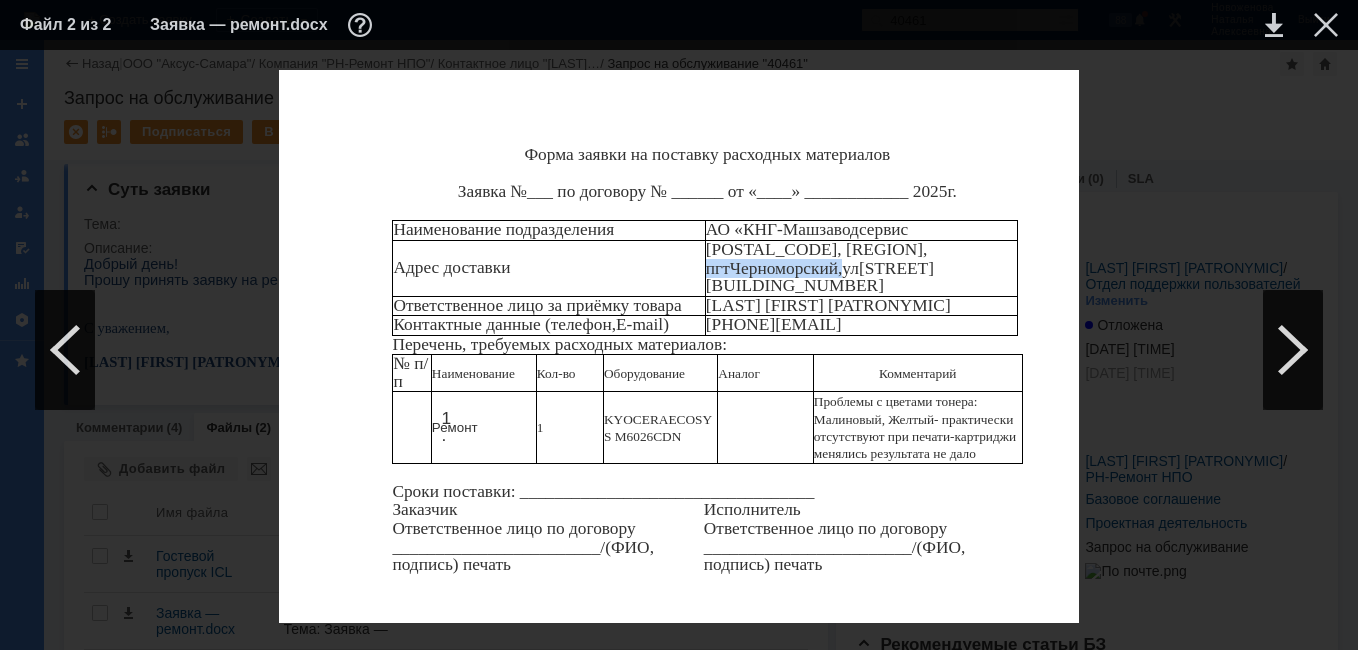 drag, startPoint x: 707, startPoint y: 288, endPoint x: 844, endPoint y: 294, distance: 137.13132 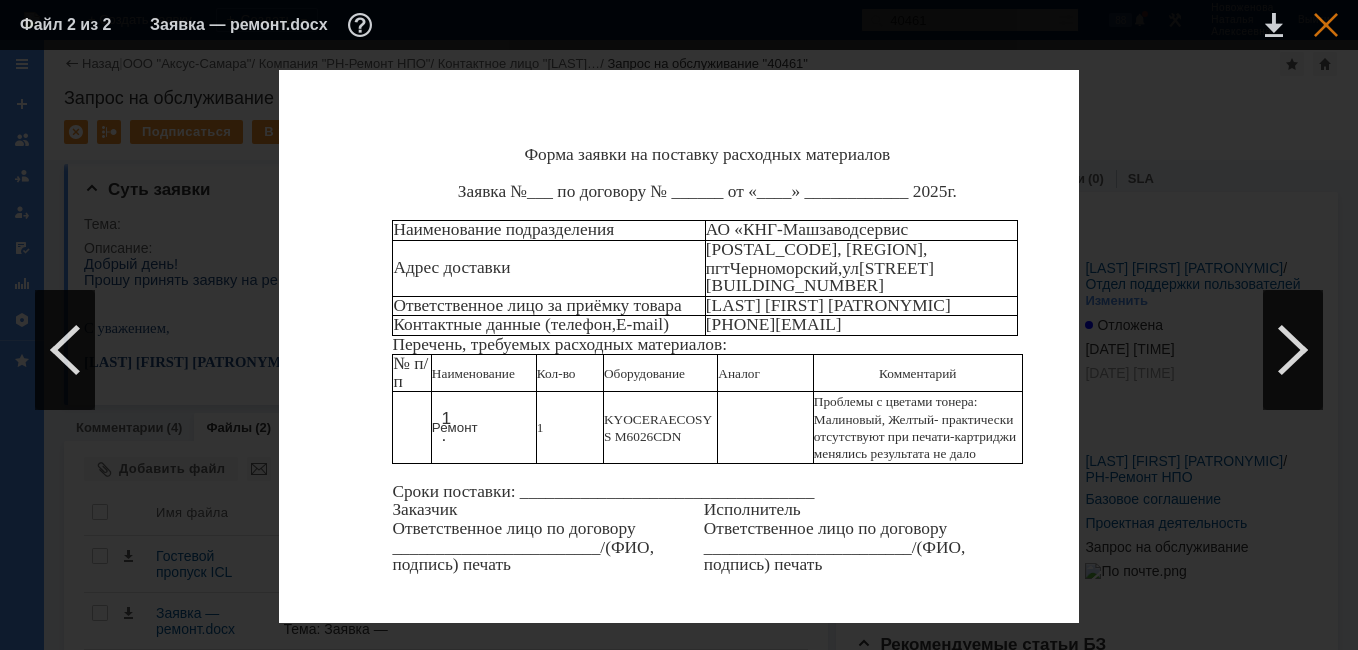 click at bounding box center (1326, 25) 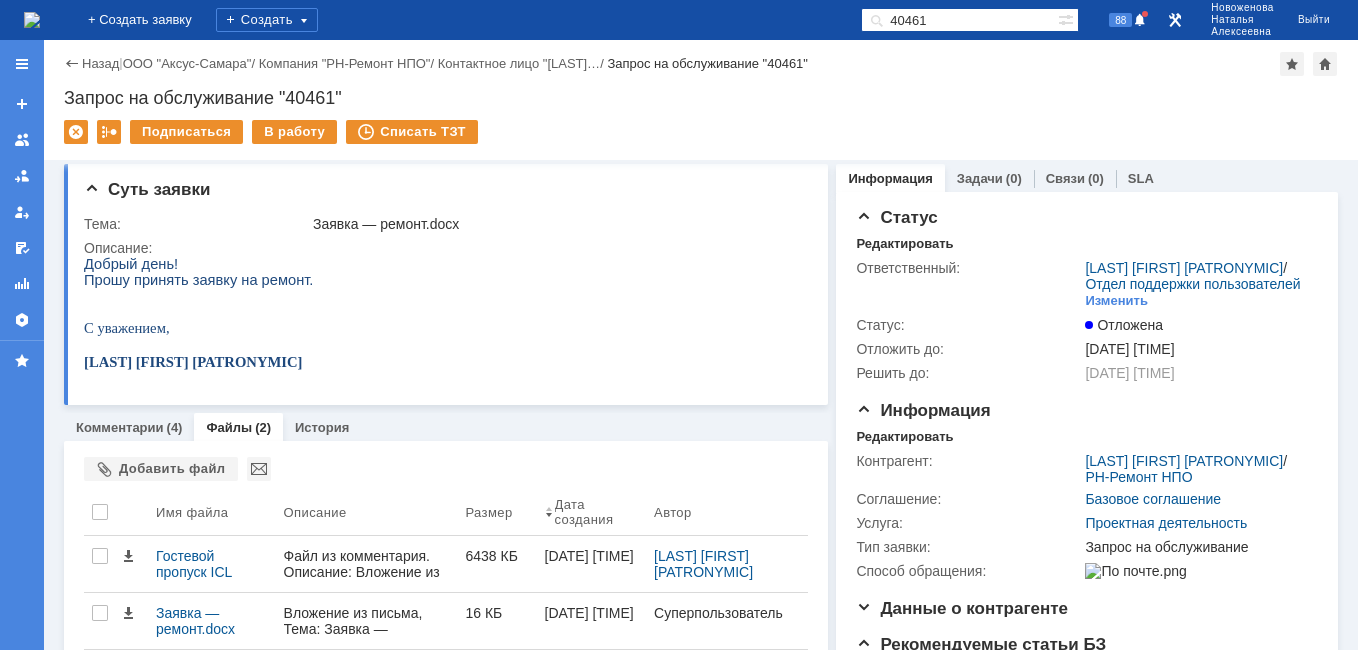 drag, startPoint x: 963, startPoint y: 16, endPoint x: 768, endPoint y: 29, distance: 195.43285 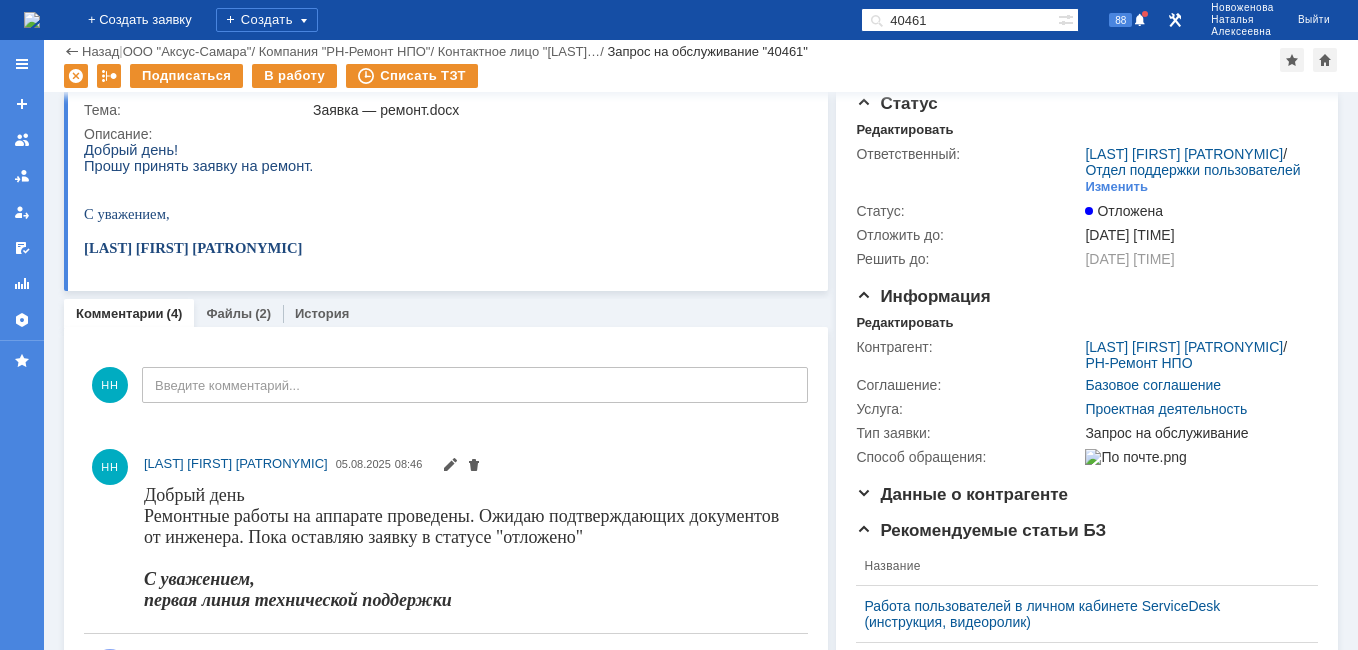 scroll, scrollTop: 0, scrollLeft: 0, axis: both 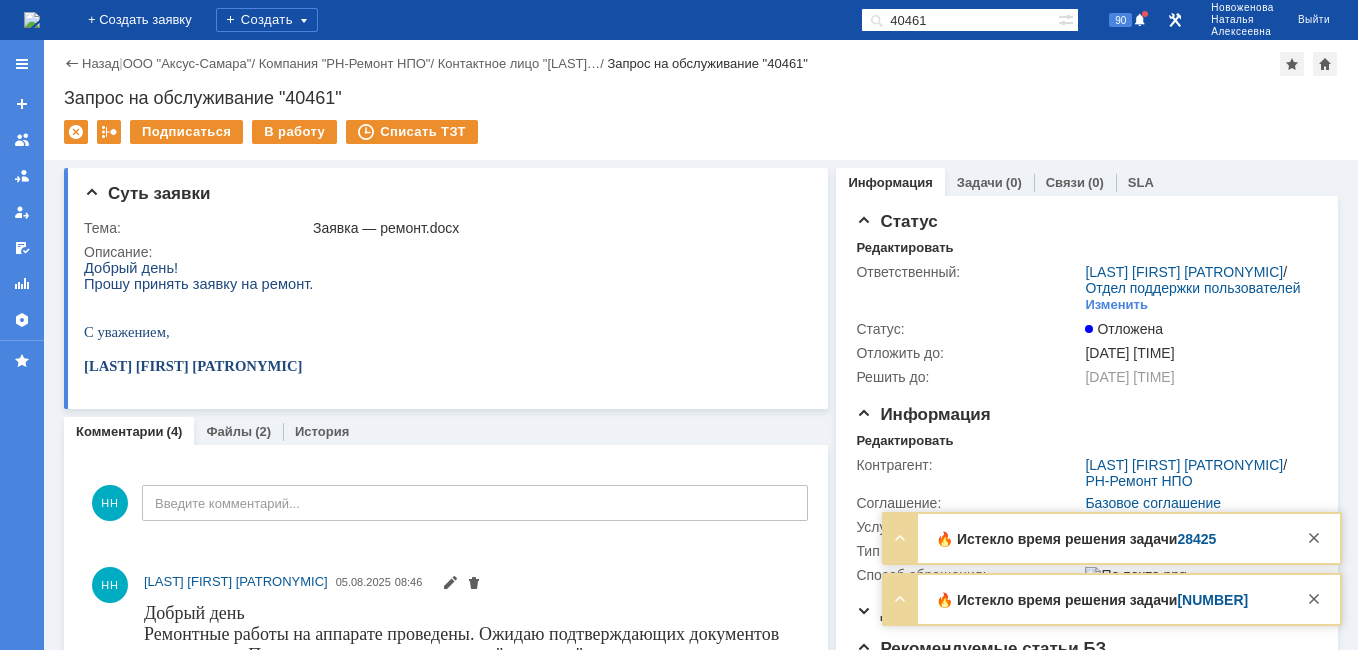 click on "28425" at bounding box center (1196, 539) 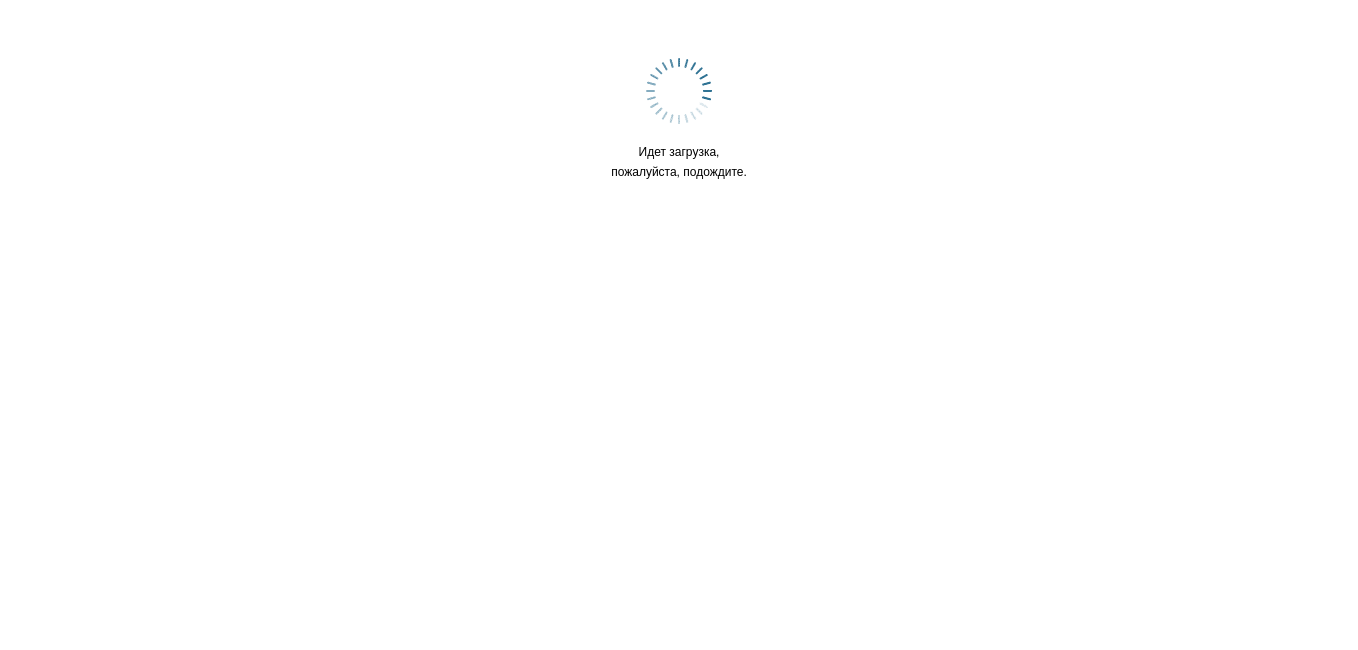 scroll, scrollTop: 0, scrollLeft: 0, axis: both 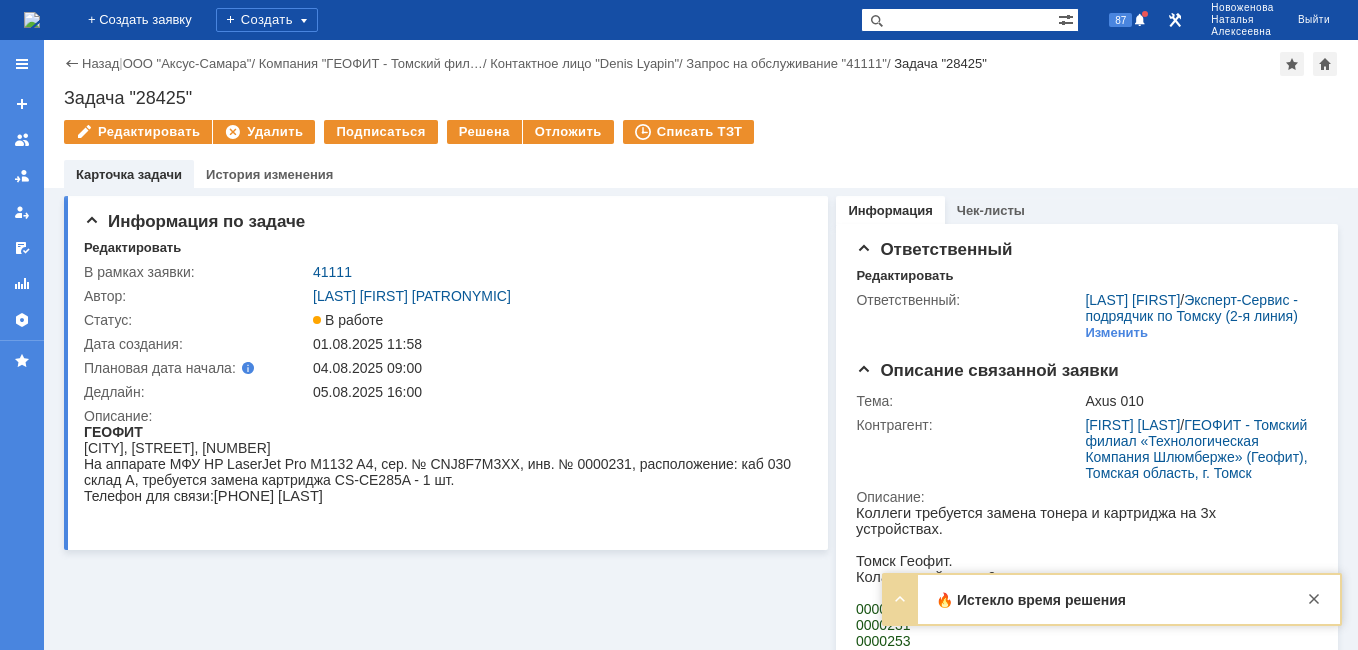 click on "[POSTAL_CODE]" at bounding box center [1040, 619] 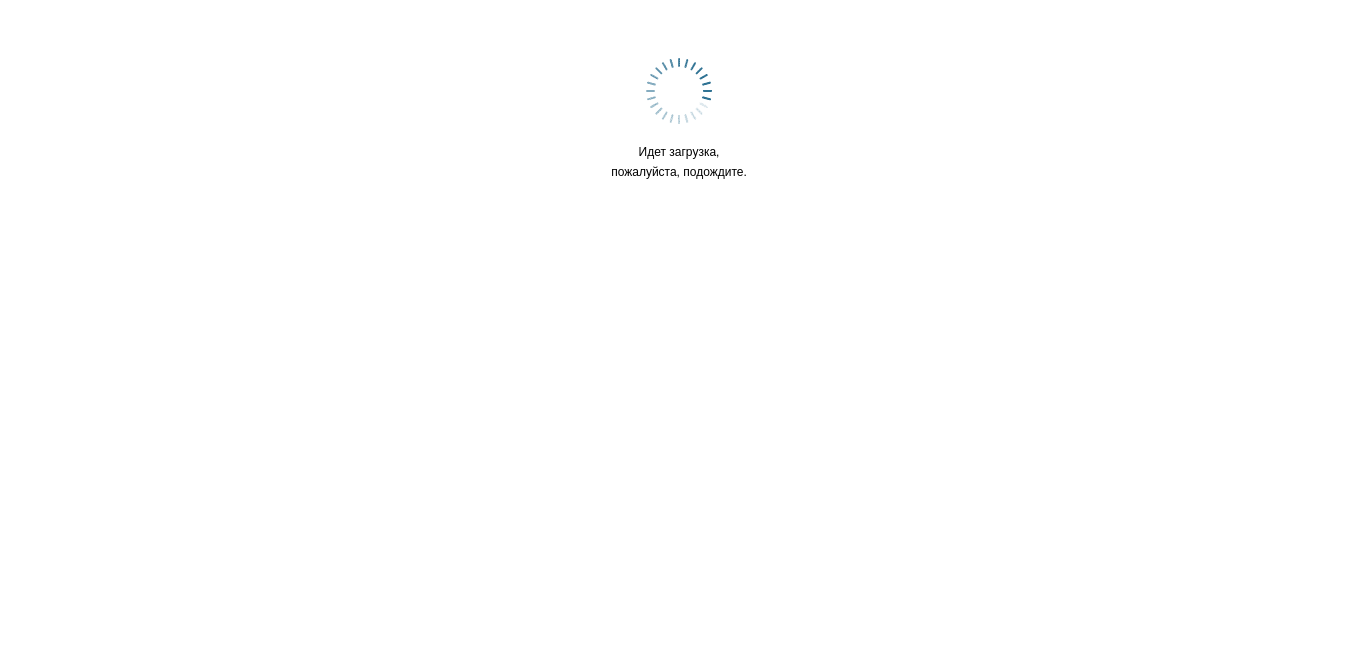 scroll, scrollTop: 0, scrollLeft: 0, axis: both 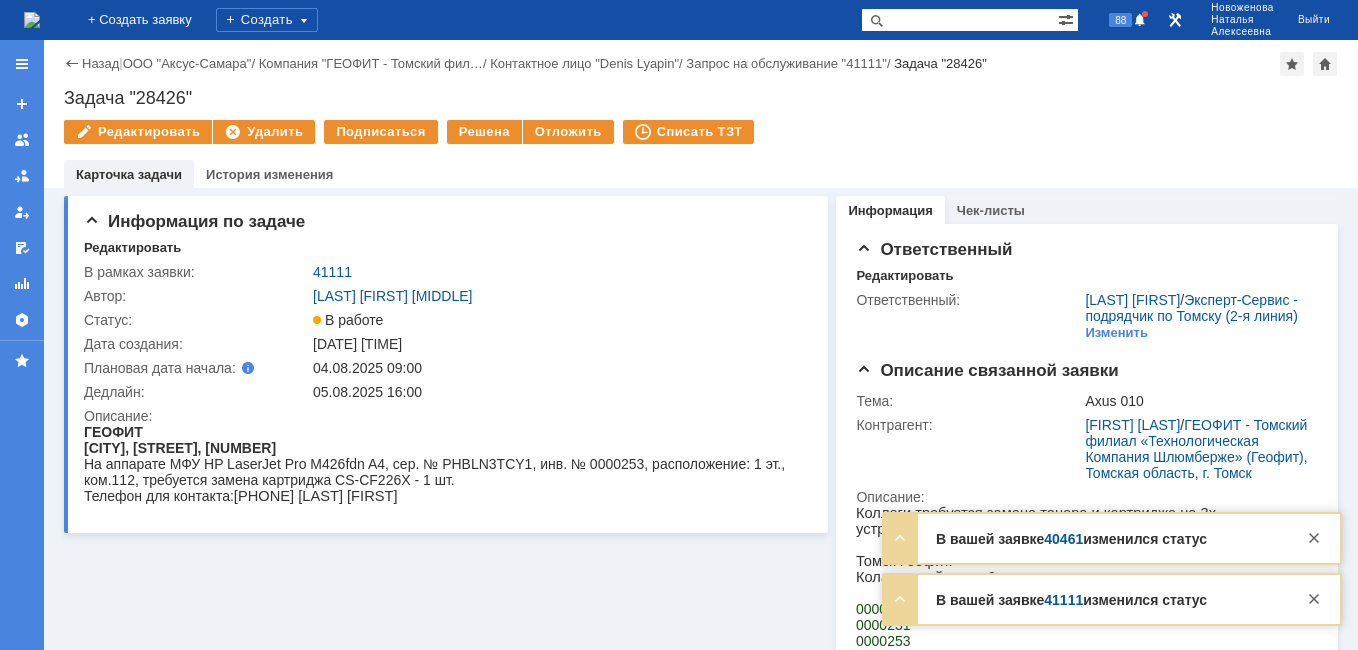 click on "40461" at bounding box center (1063, 539) 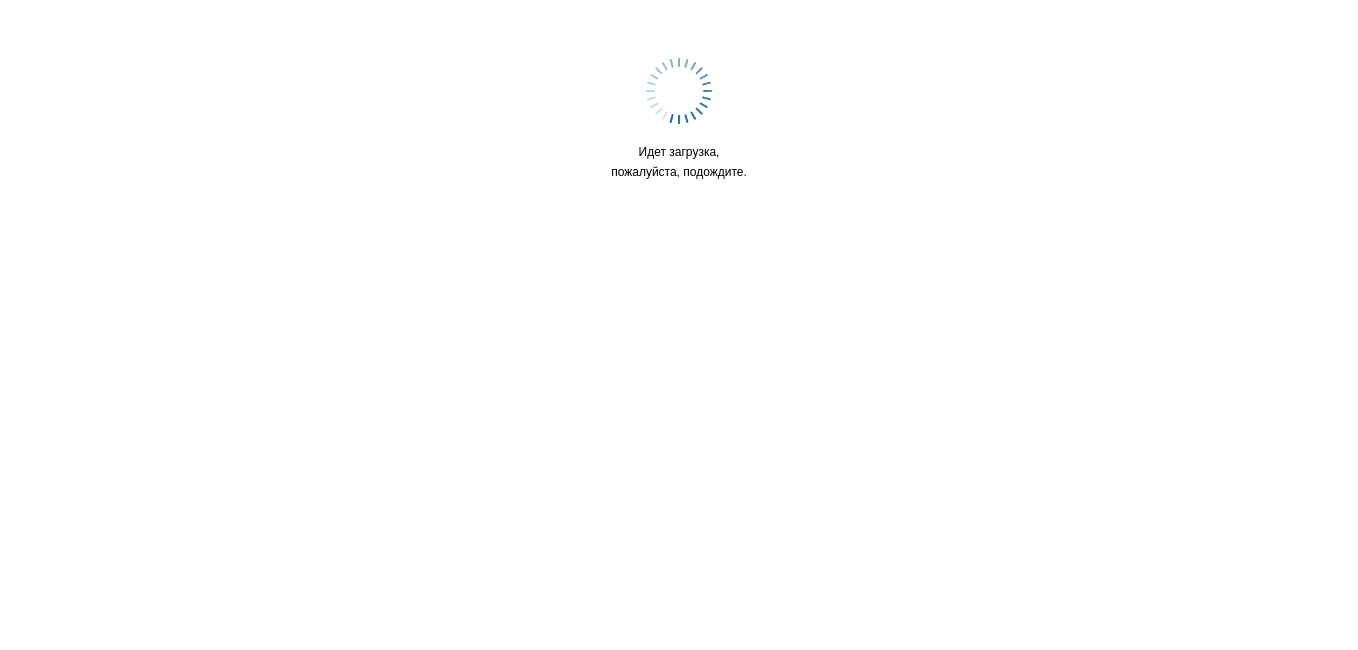 scroll, scrollTop: 0, scrollLeft: 0, axis: both 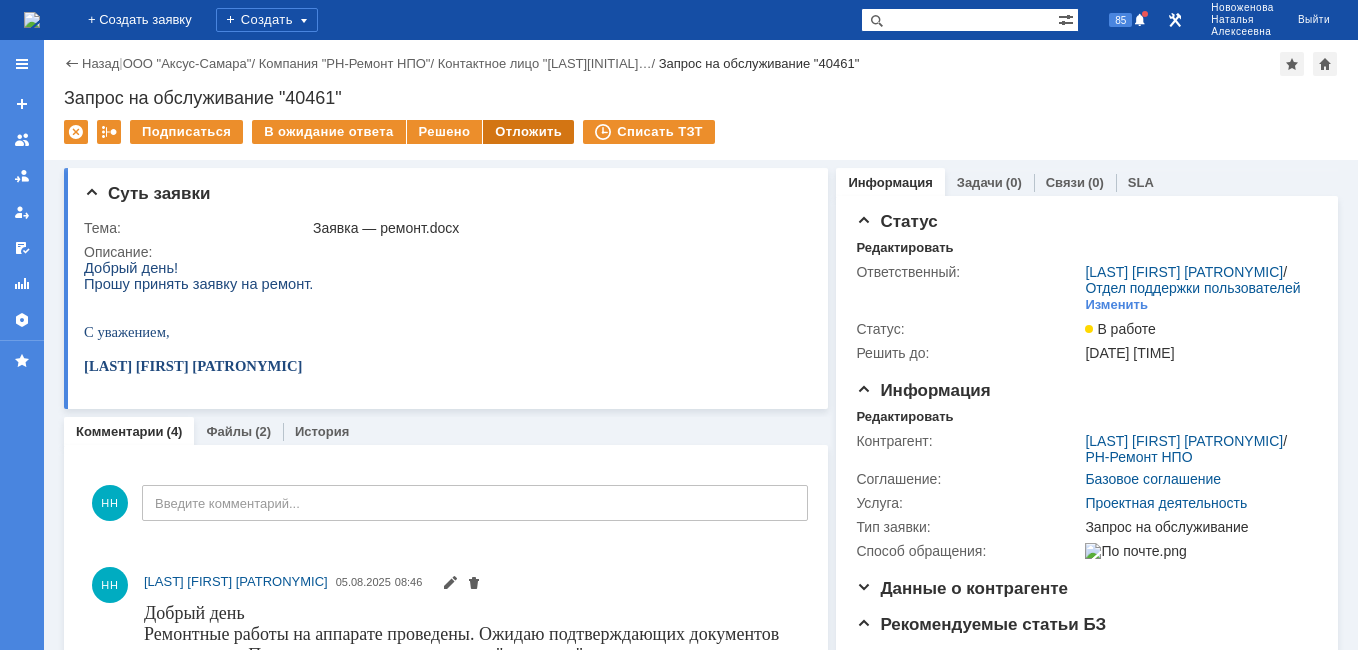 click on "Отложить" at bounding box center (528, 132) 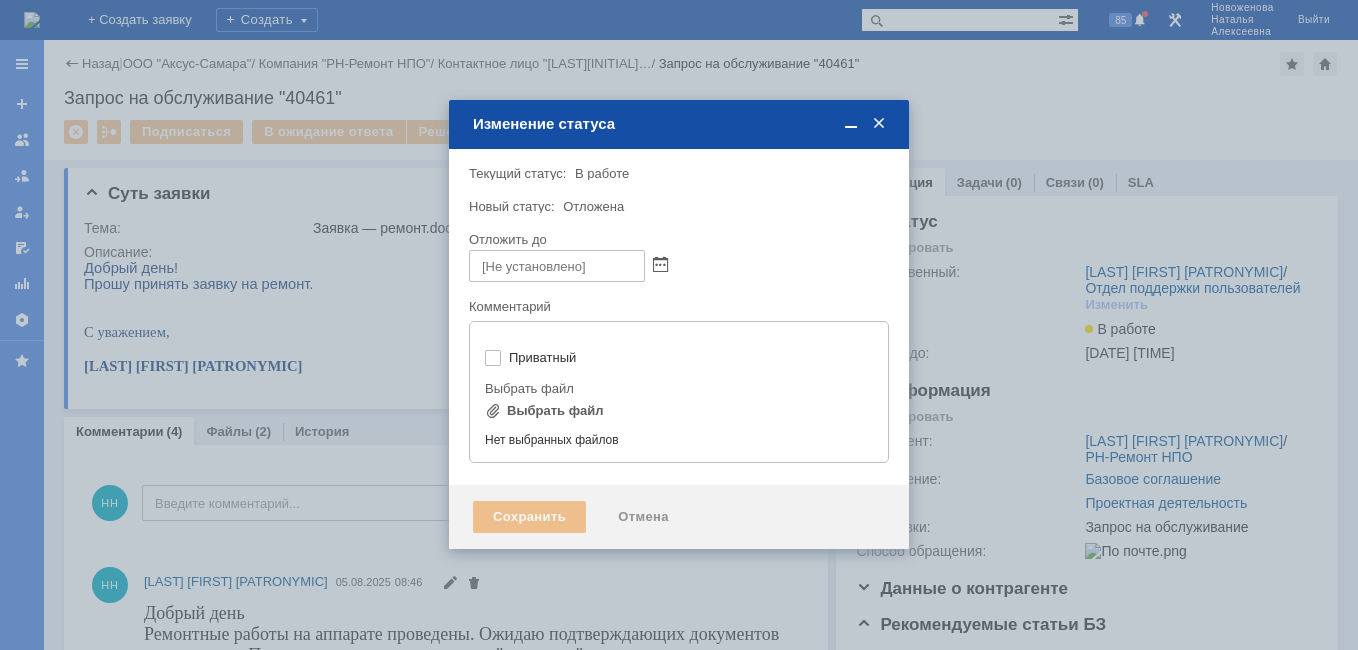 type on "[не указано]" 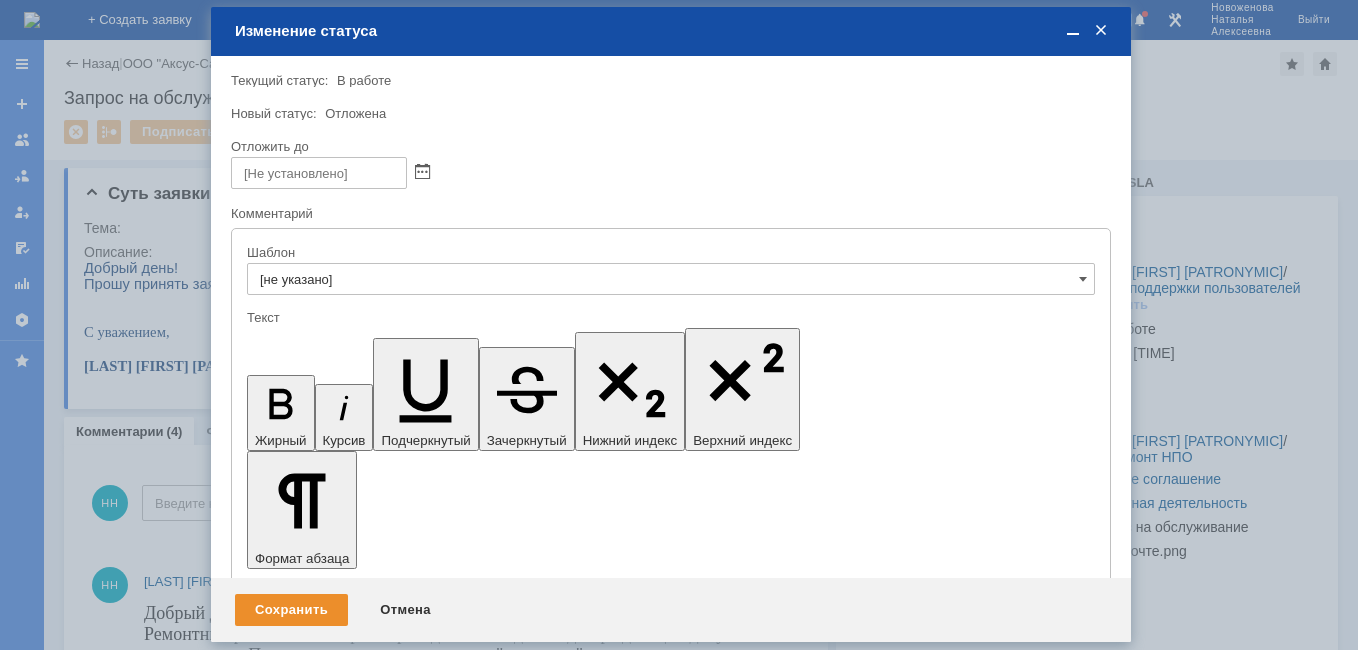 scroll, scrollTop: 0, scrollLeft: 0, axis: both 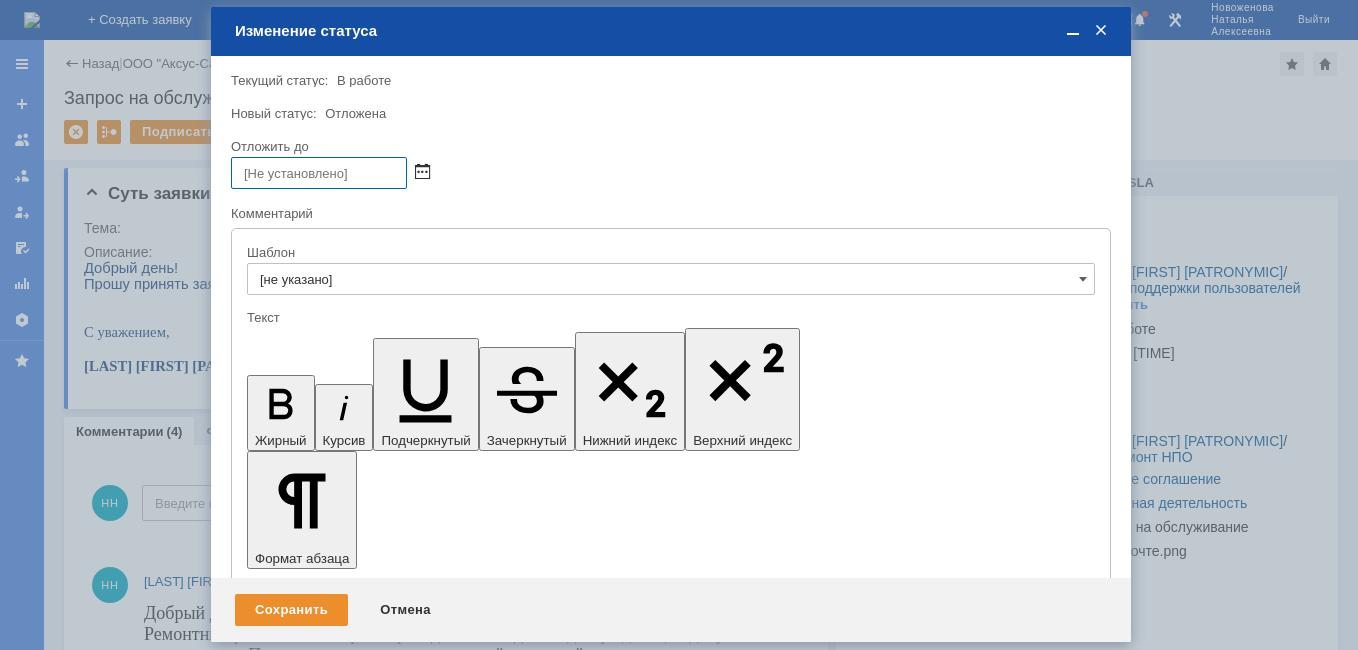 click at bounding box center [422, 173] 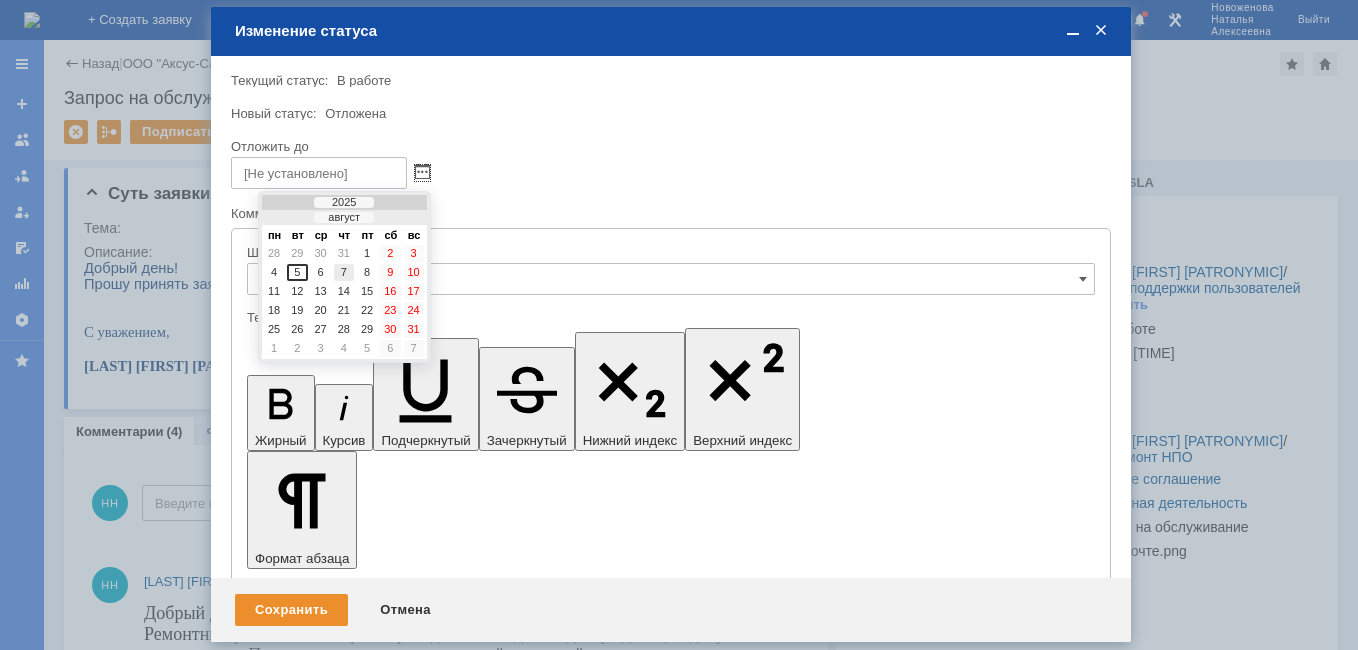 click on "7" at bounding box center (344, 272) 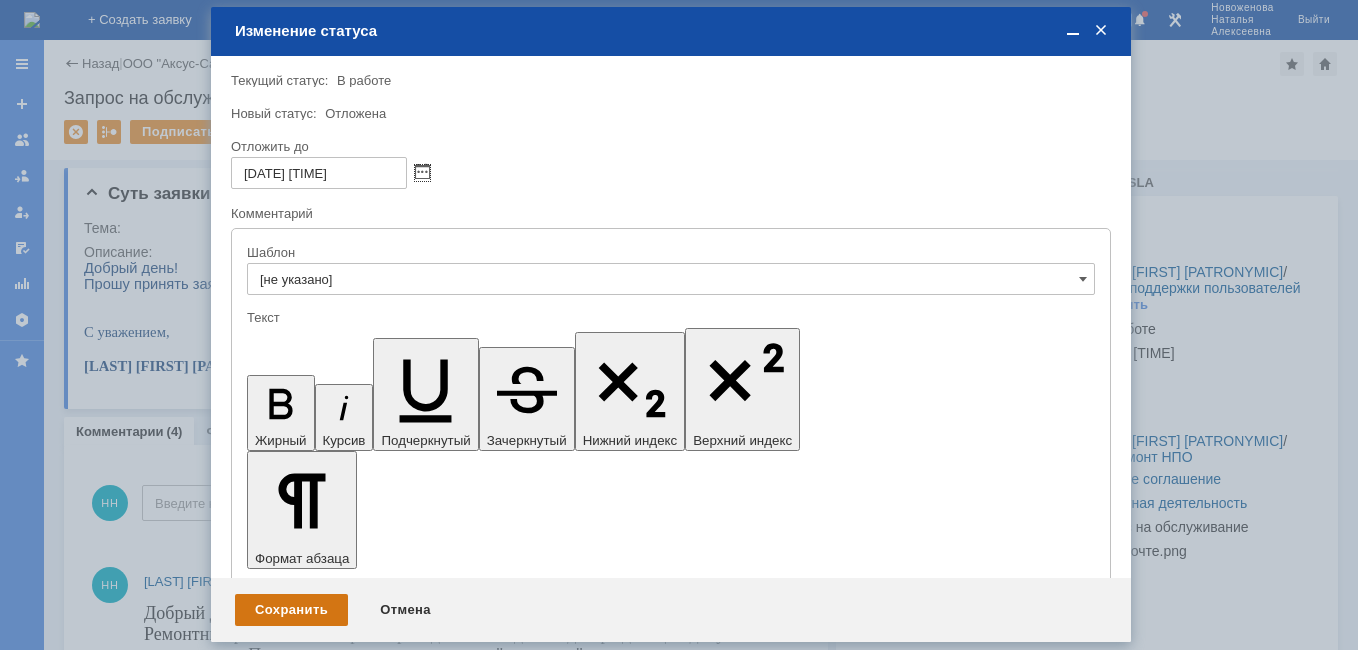 click on "Сохранить" at bounding box center (291, 610) 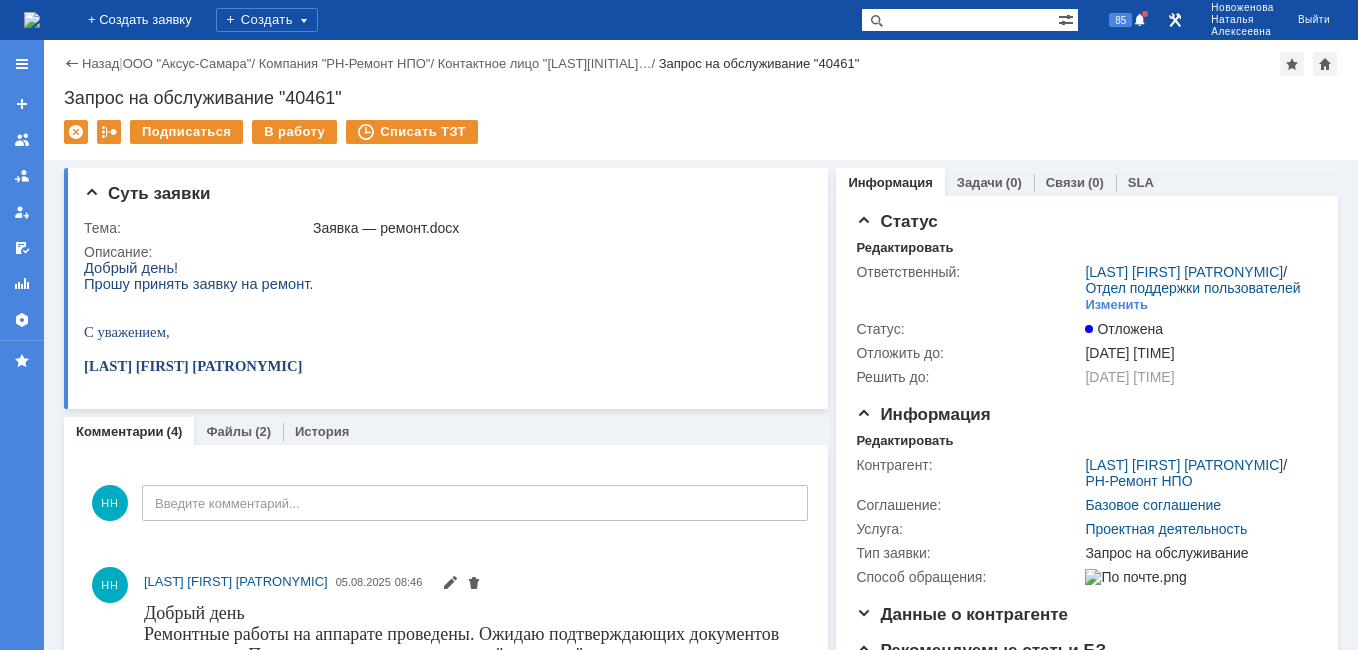 scroll, scrollTop: 0, scrollLeft: 0, axis: both 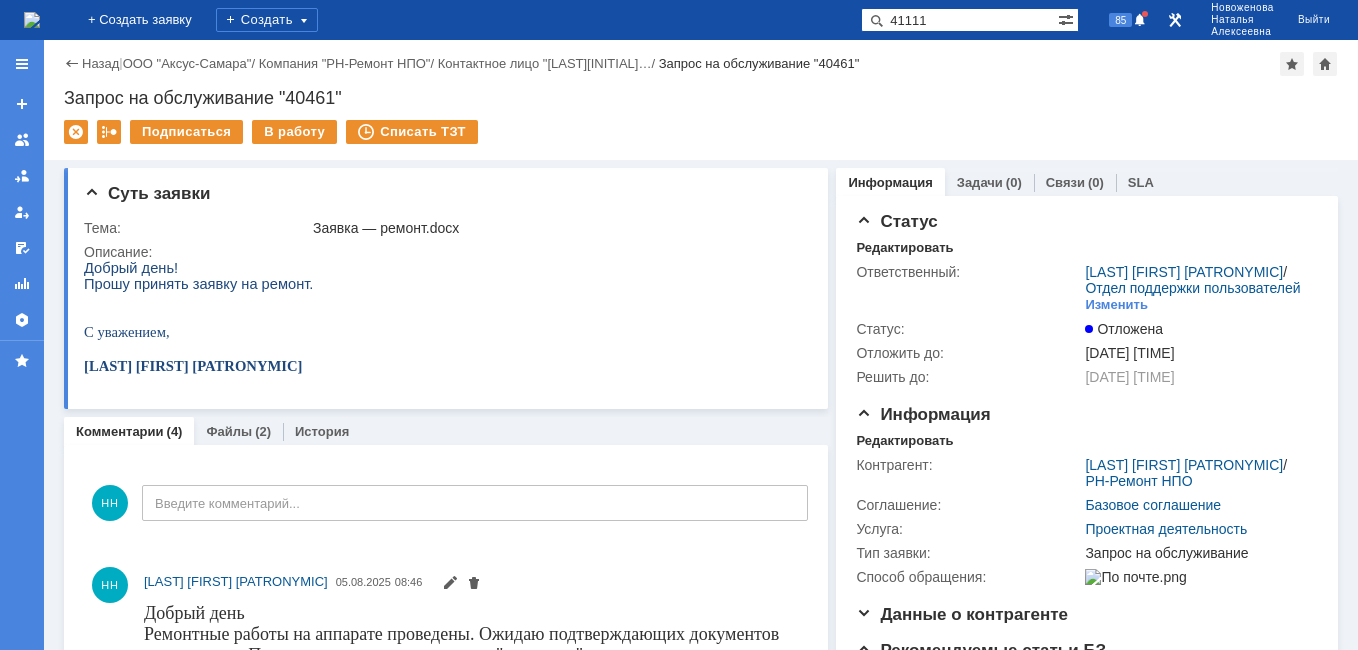 type on "41111" 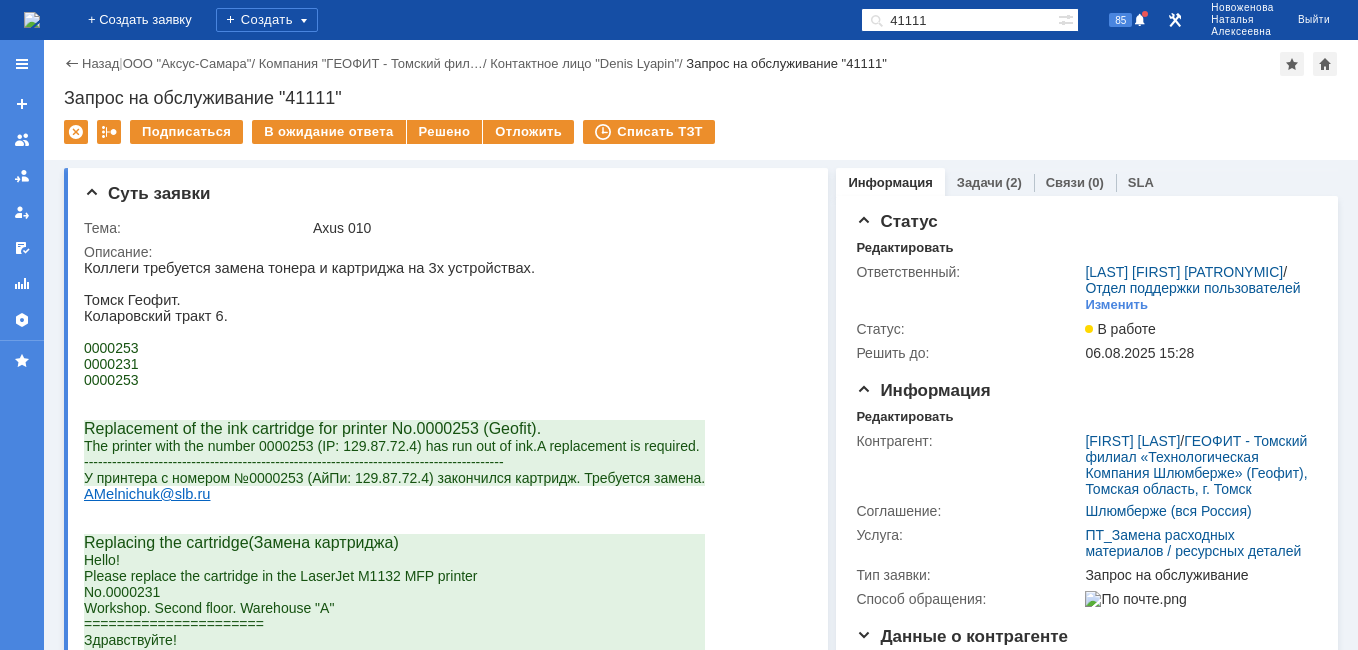 scroll, scrollTop: 0, scrollLeft: 0, axis: both 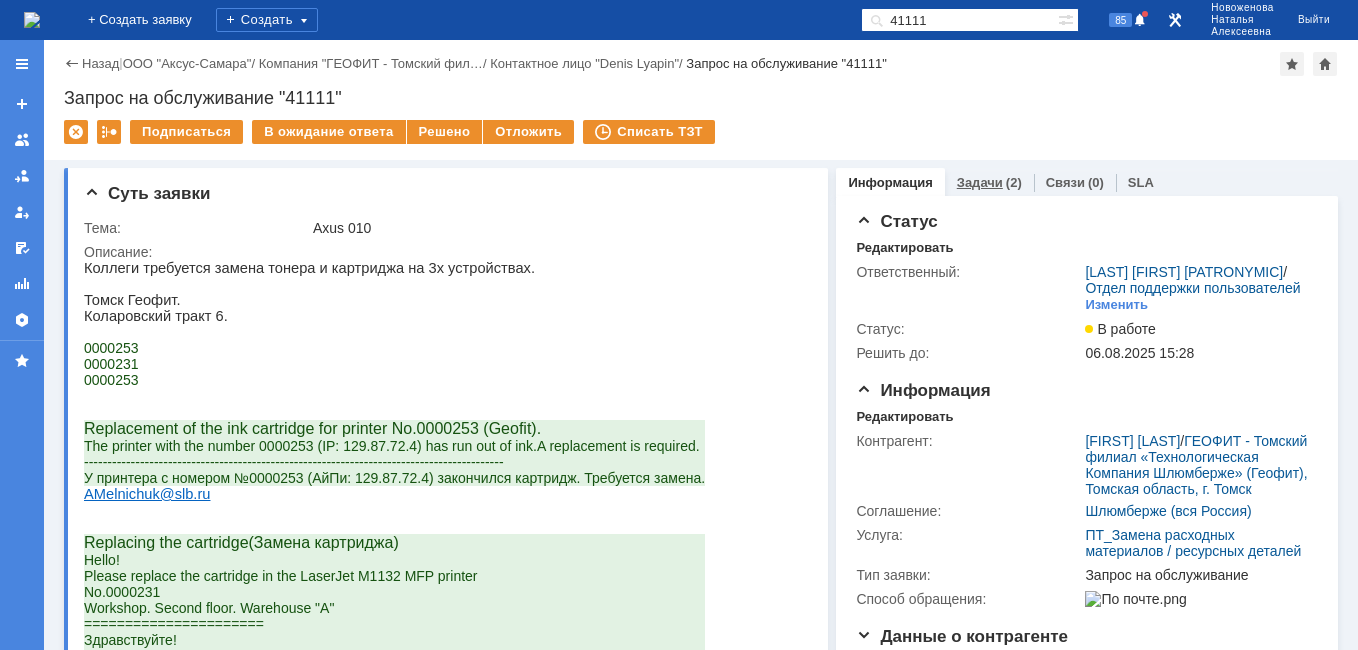 click on "Задачи" at bounding box center (980, 182) 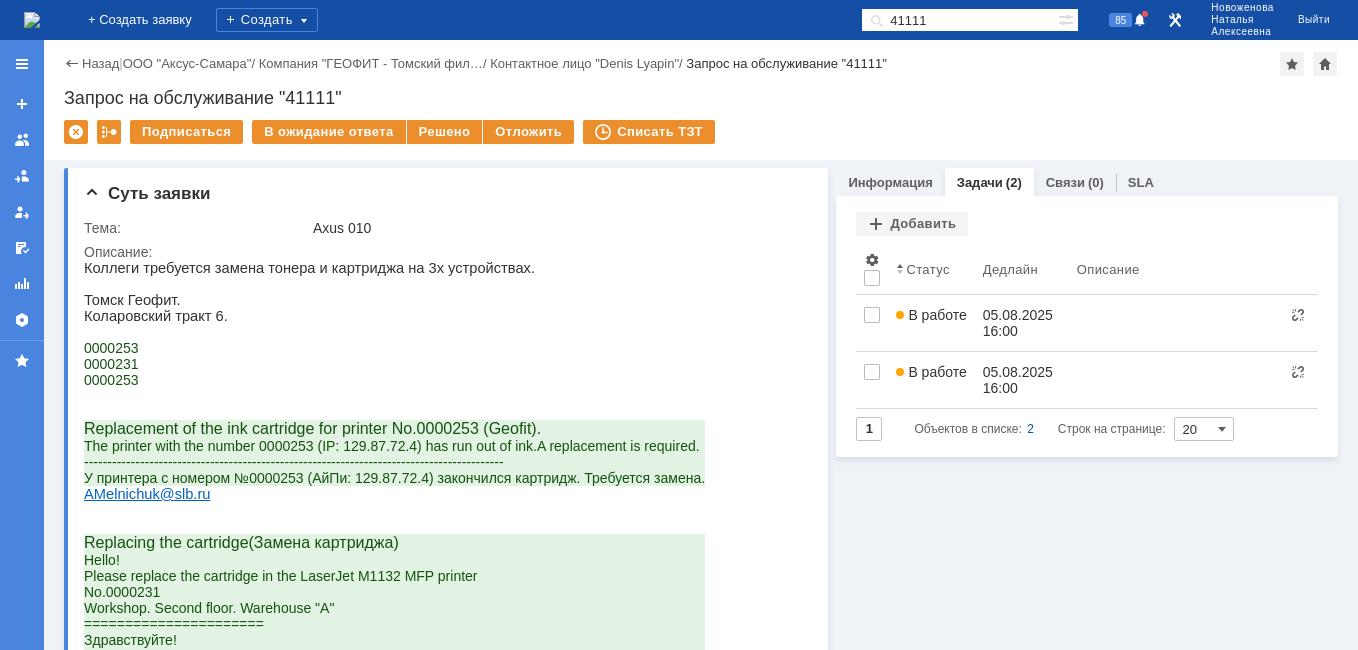 scroll, scrollTop: 0, scrollLeft: 0, axis: both 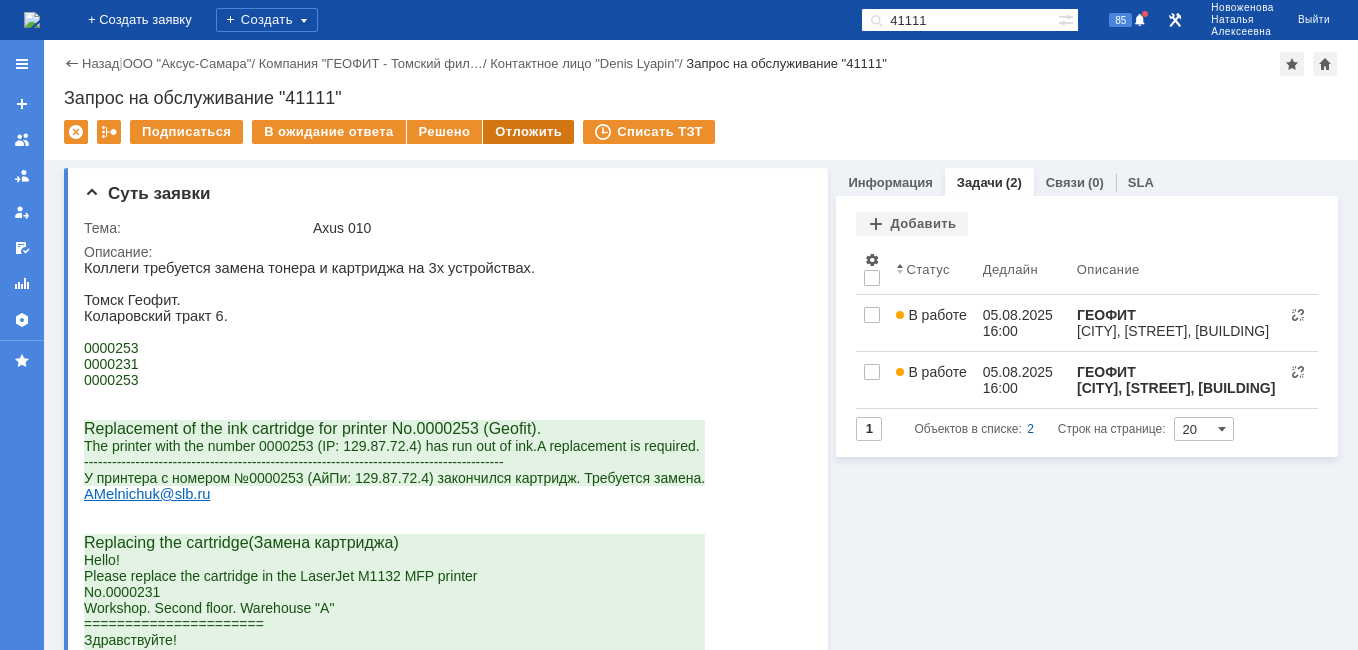 click on "Отложить" at bounding box center (528, 132) 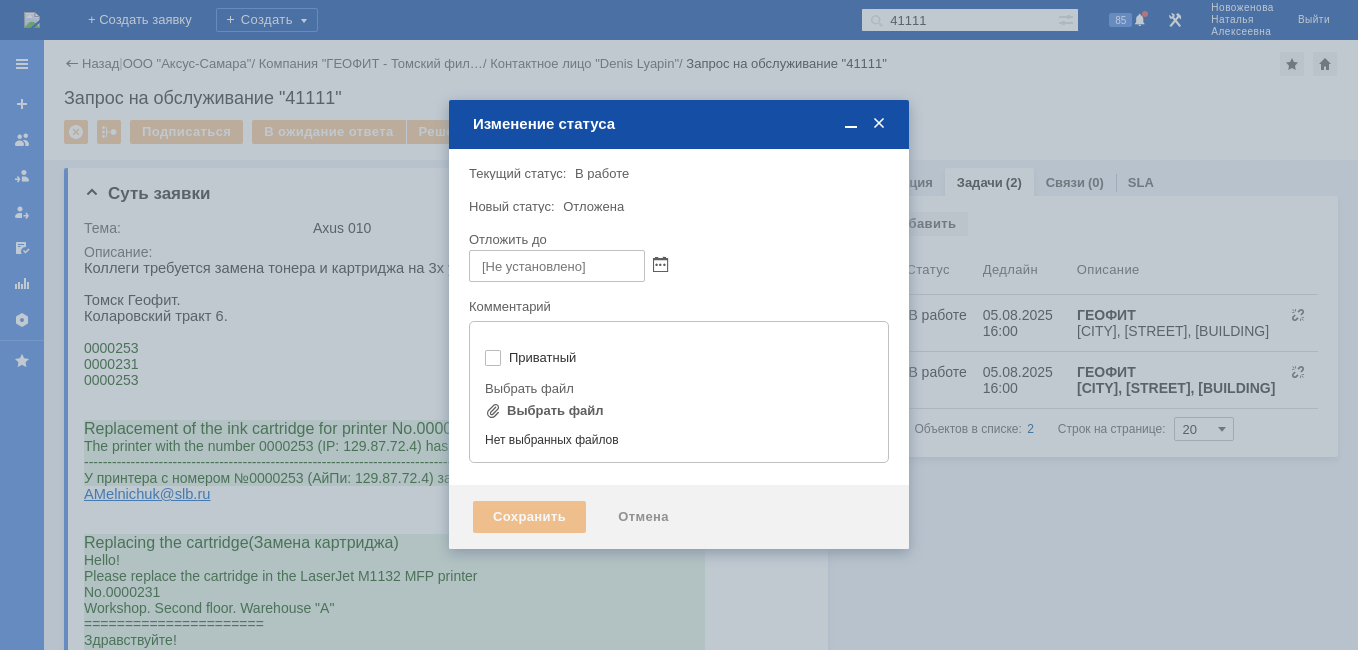 type on "[не указано]" 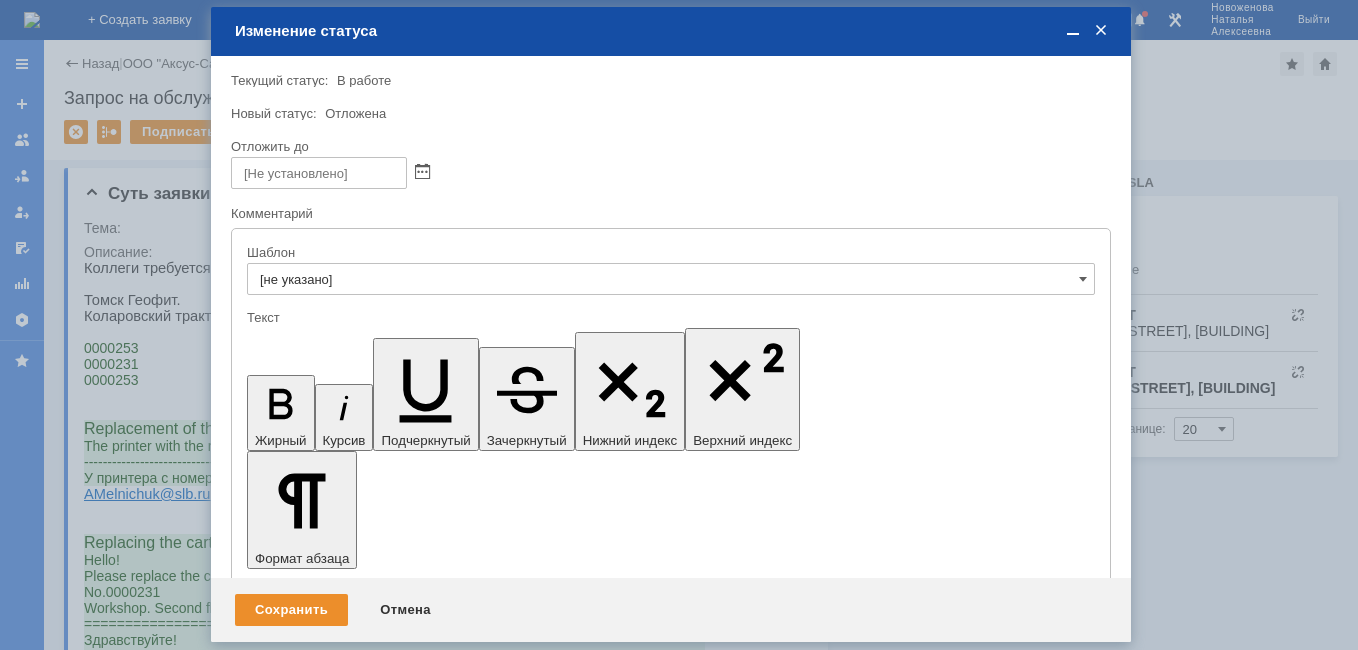 scroll, scrollTop: 0, scrollLeft: 0, axis: both 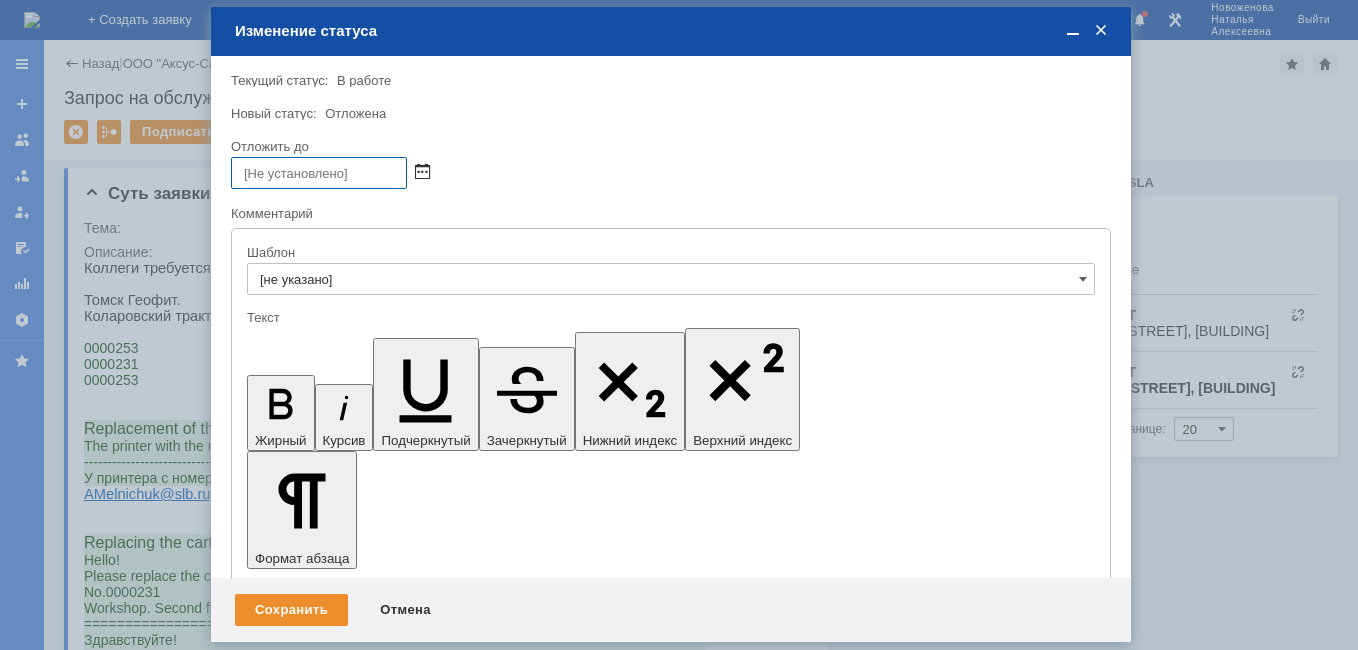 click at bounding box center (422, 173) 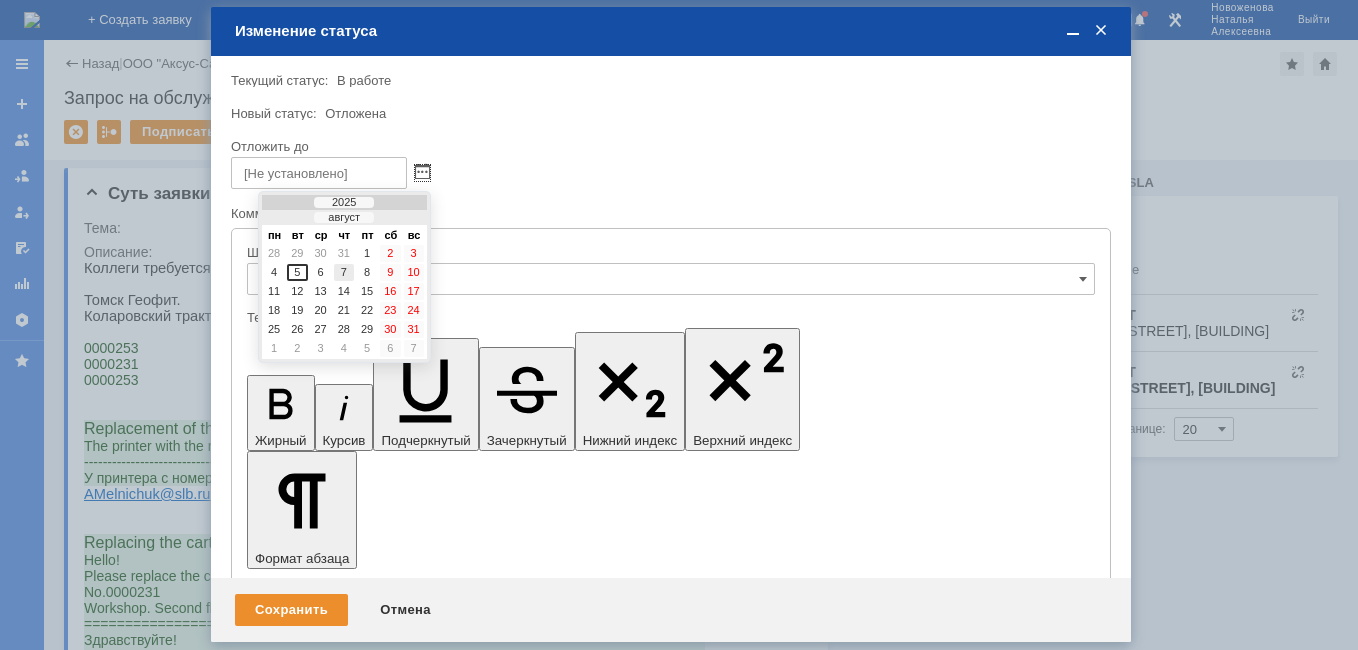 click on "7" at bounding box center (344, 272) 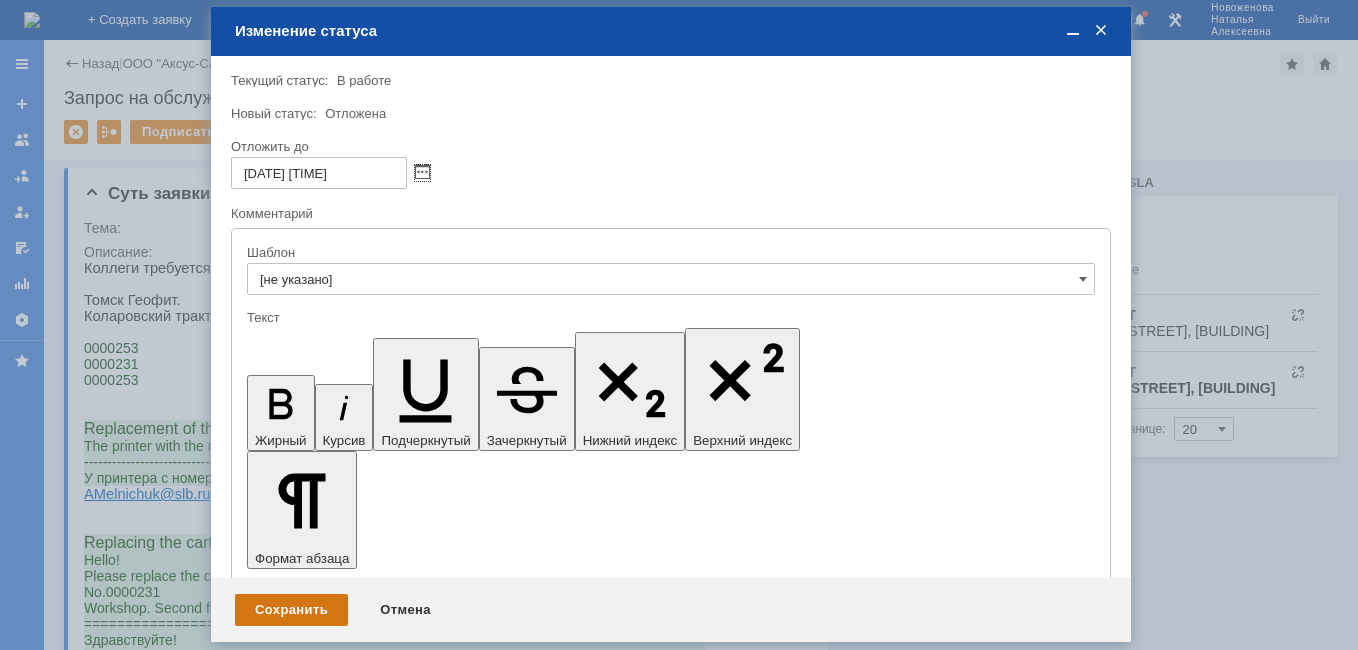 click on "Сохранить" at bounding box center (291, 610) 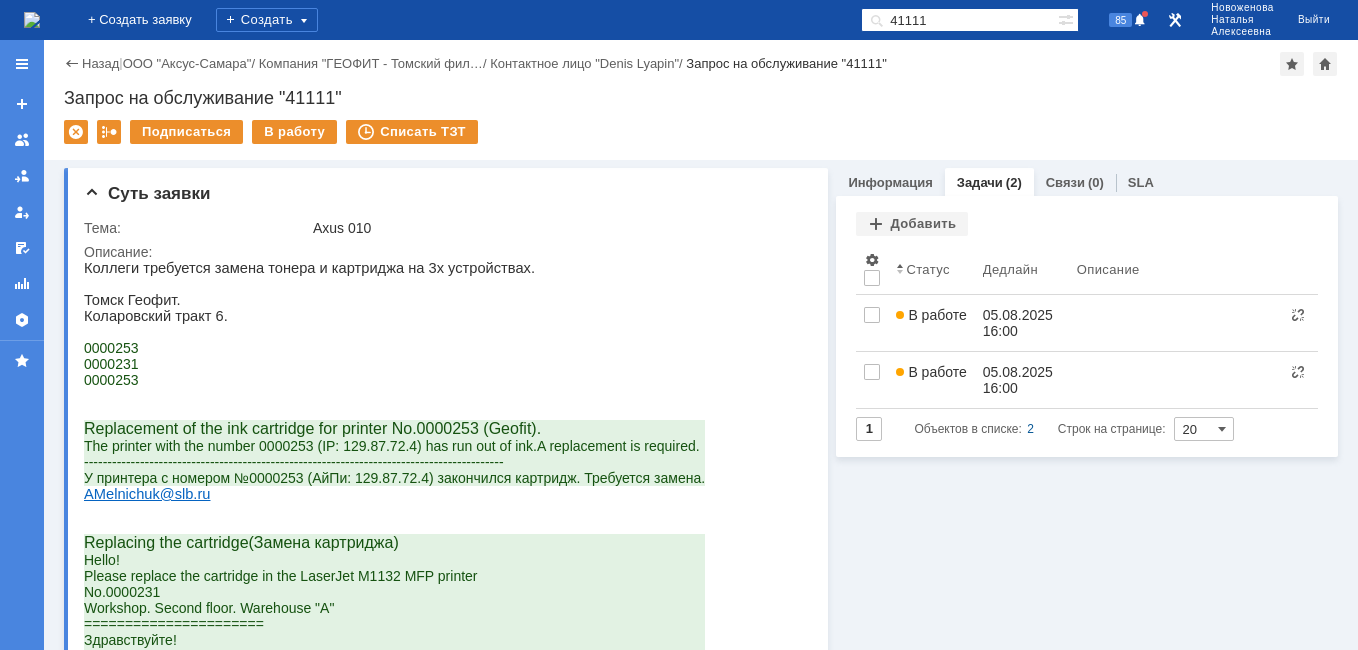 scroll, scrollTop: 0, scrollLeft: 0, axis: both 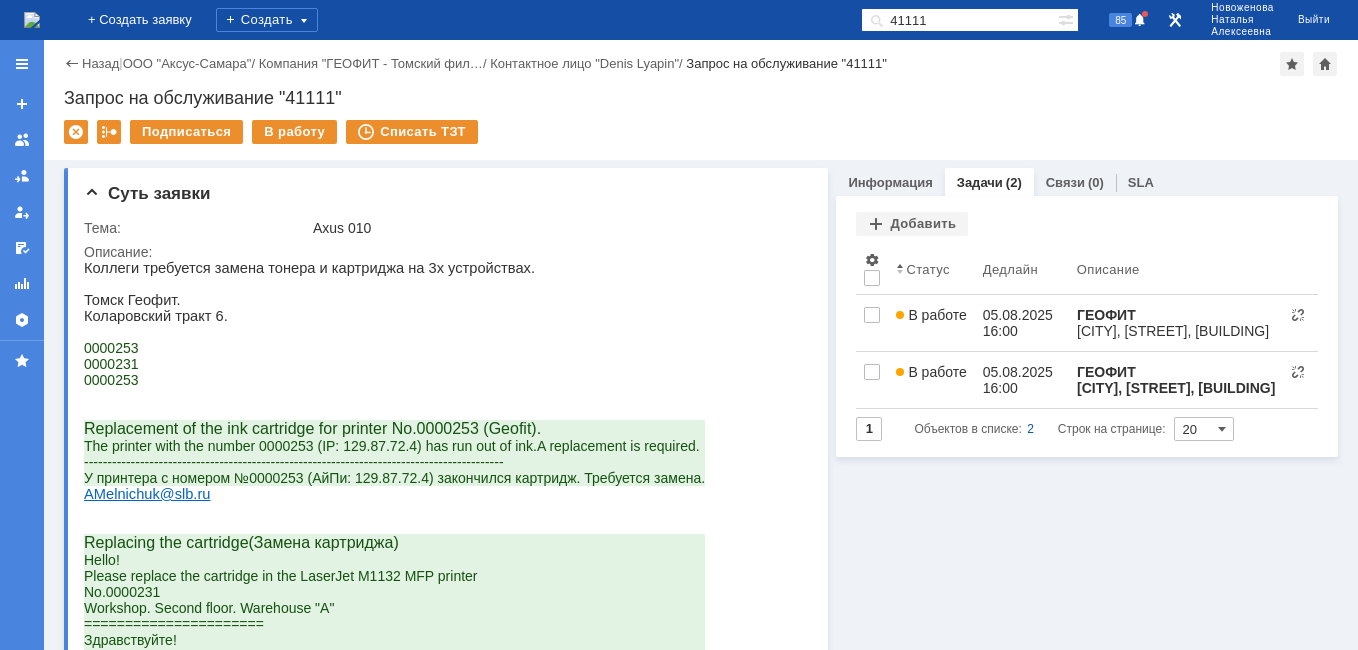 click at bounding box center [32, 20] 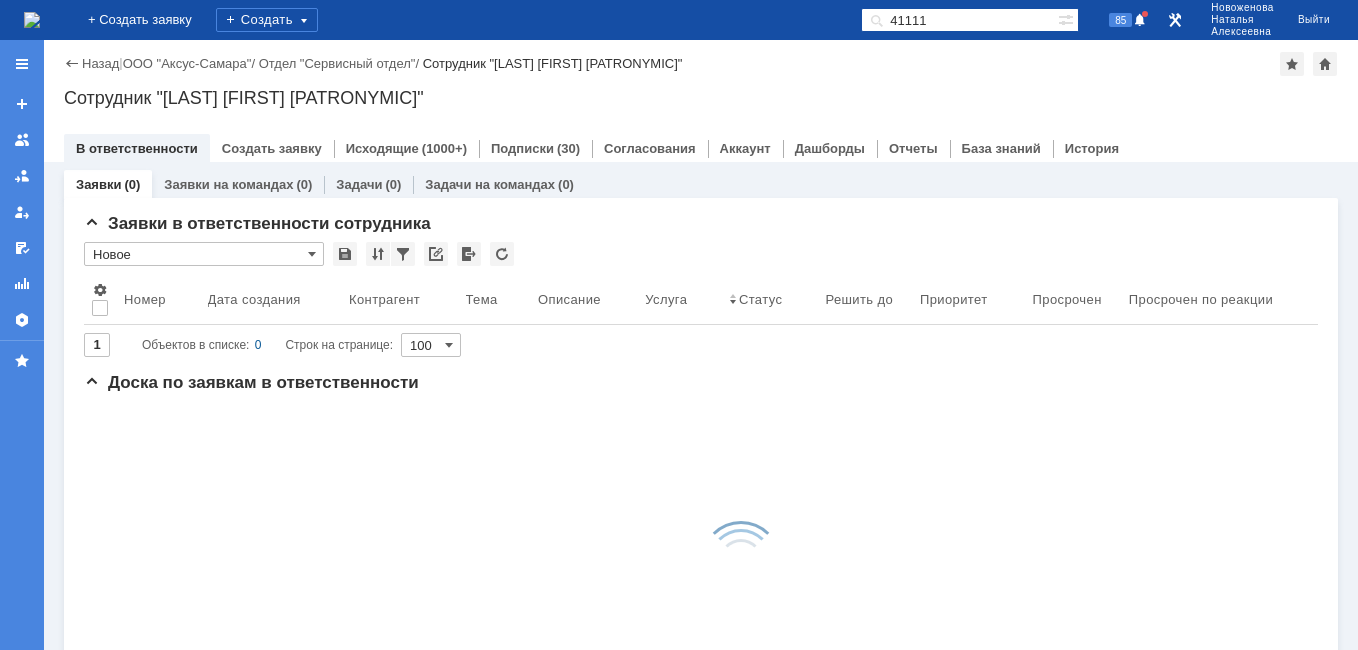 scroll, scrollTop: 0, scrollLeft: 0, axis: both 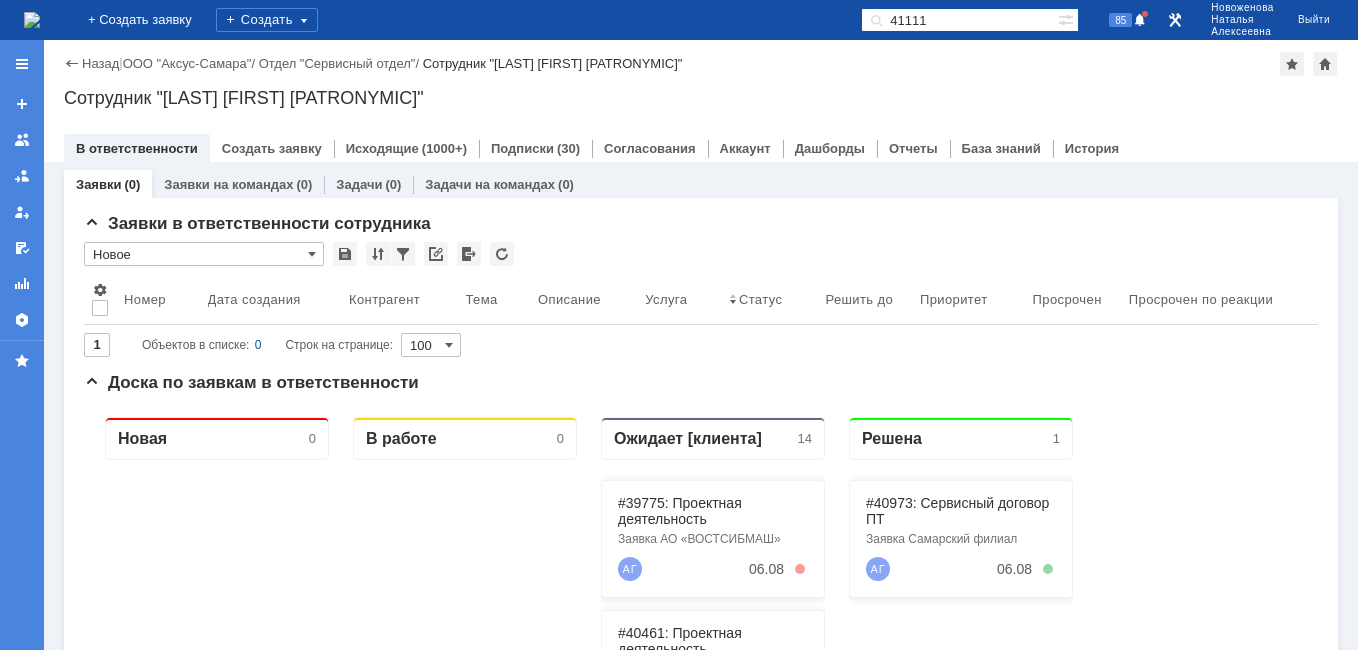 drag, startPoint x: 987, startPoint y: 13, endPoint x: 778, endPoint y: -3, distance: 209.61154 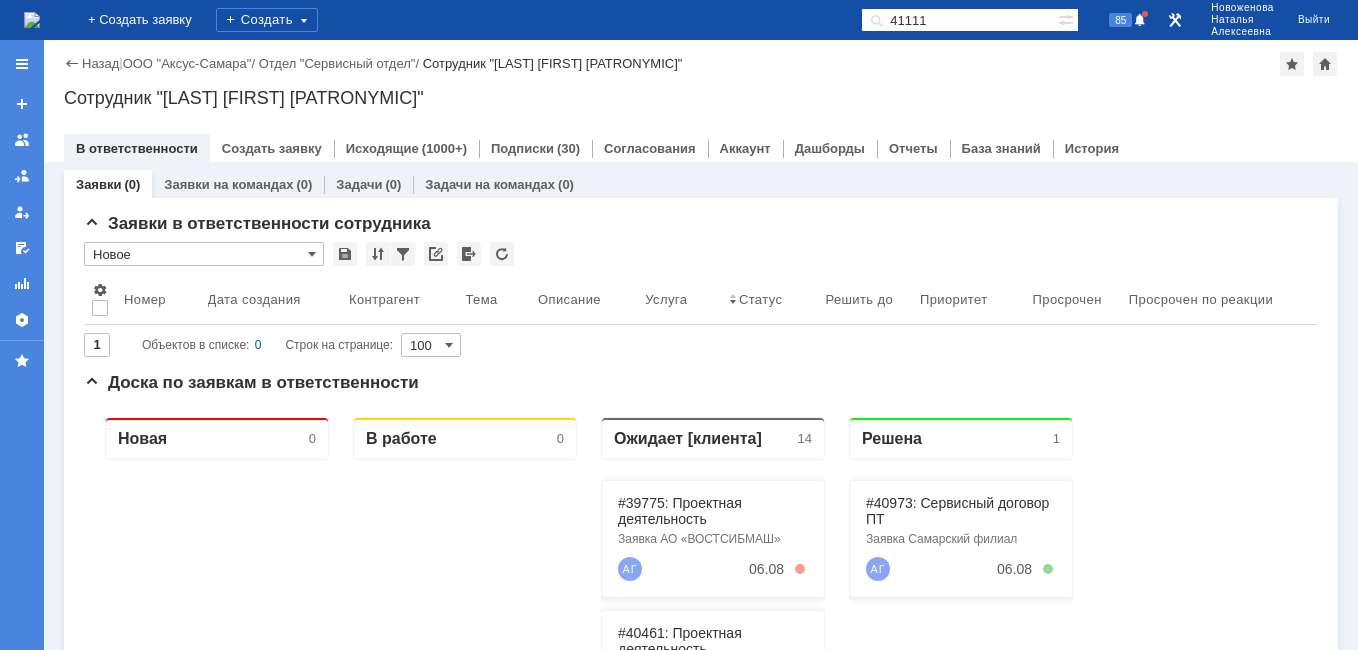 paste on "07" 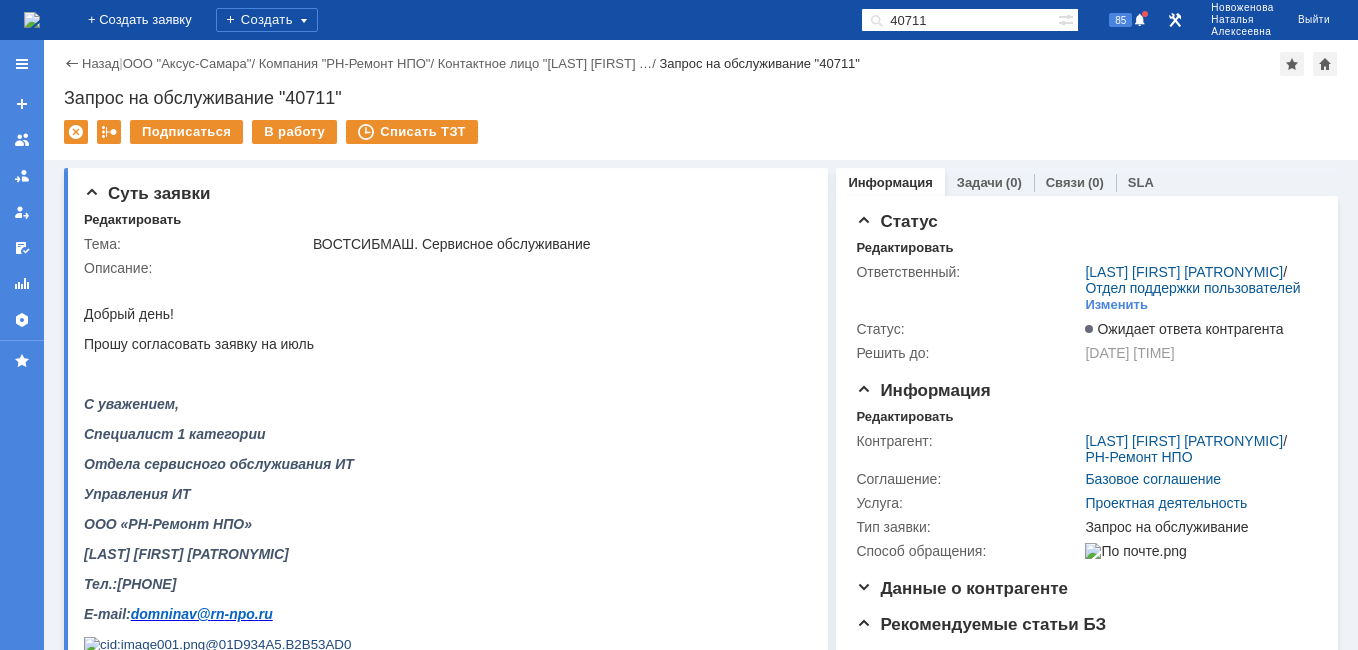 scroll, scrollTop: 0, scrollLeft: 0, axis: both 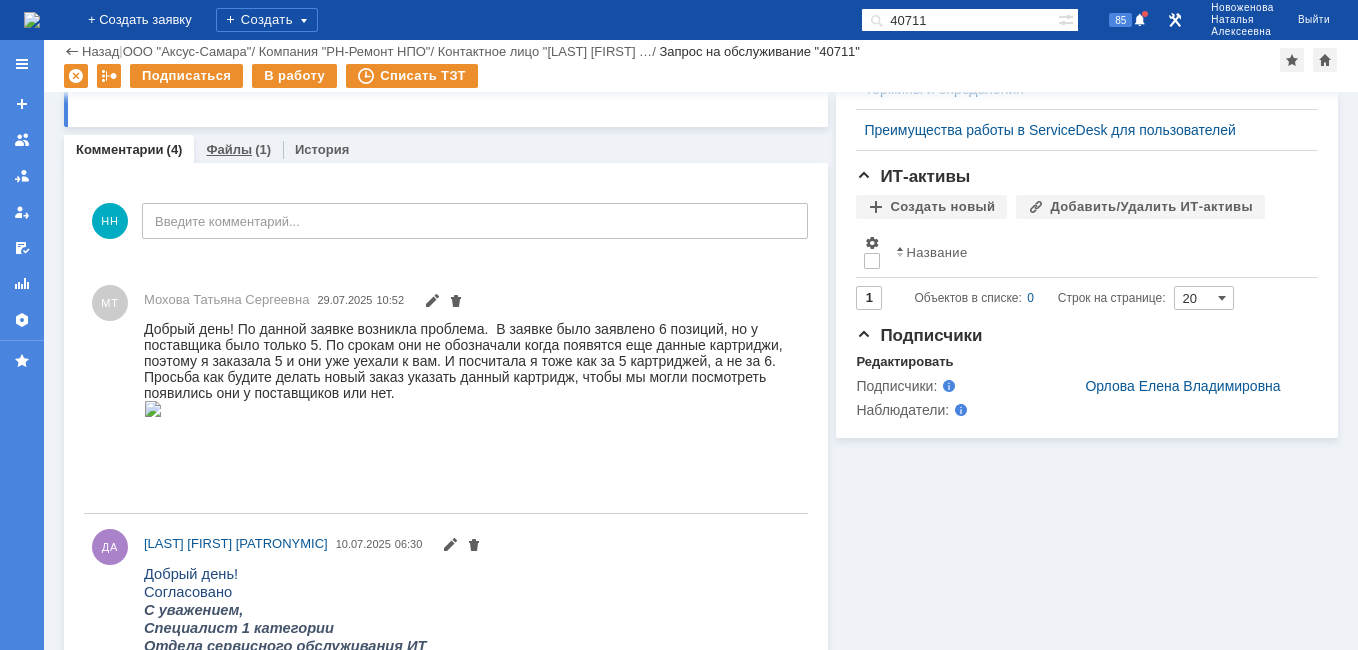 click on "Файлы" at bounding box center [229, 149] 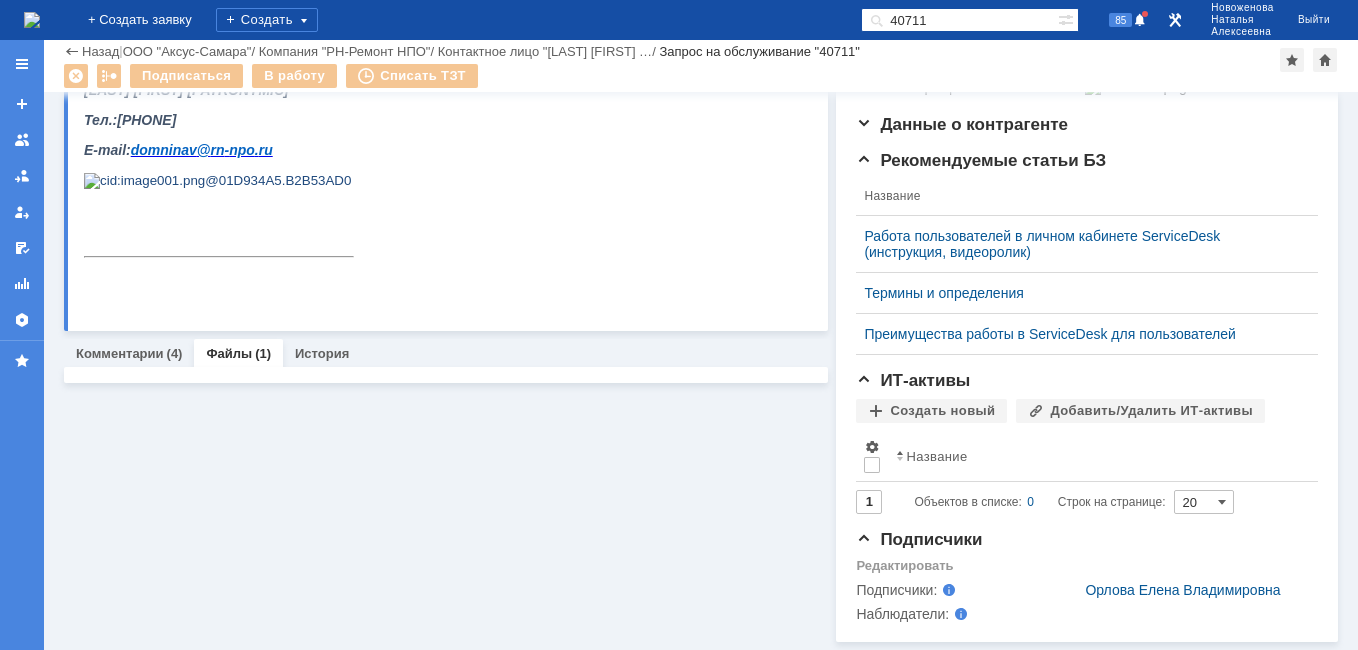 scroll, scrollTop: 425, scrollLeft: 0, axis: vertical 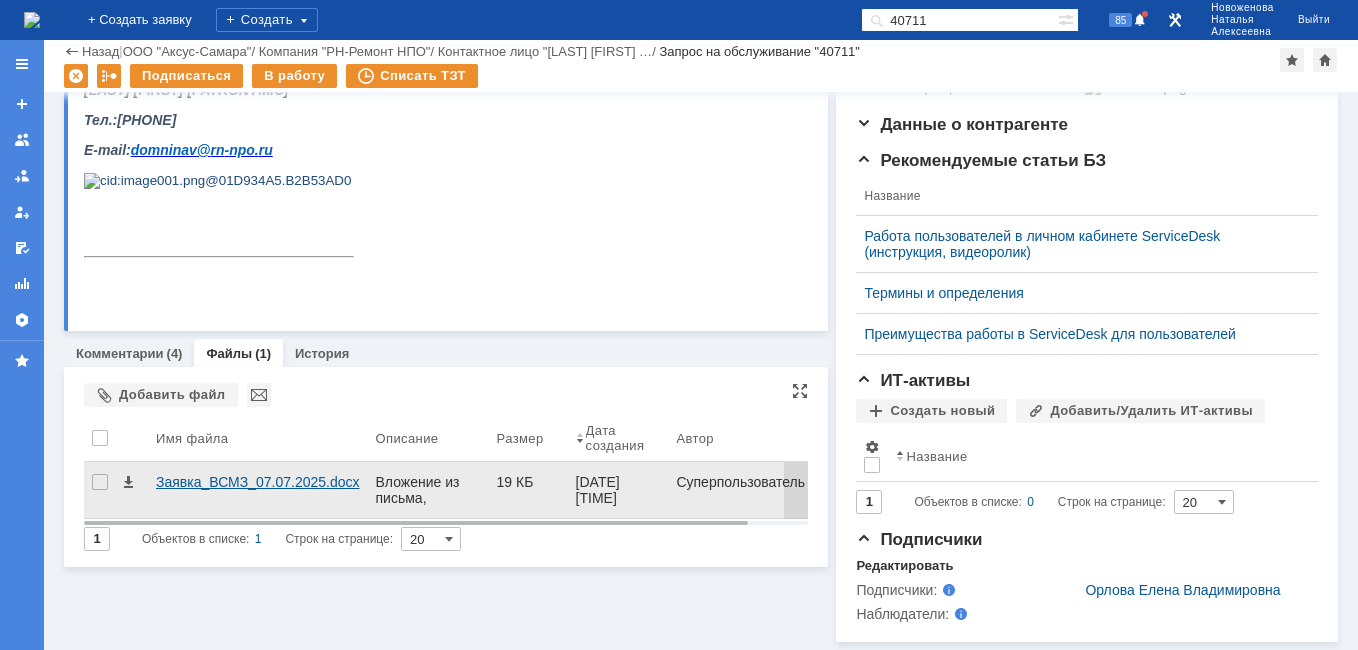 click on "Заявка_ВСМЗ_07.07.2025.docx" at bounding box center (258, 490) 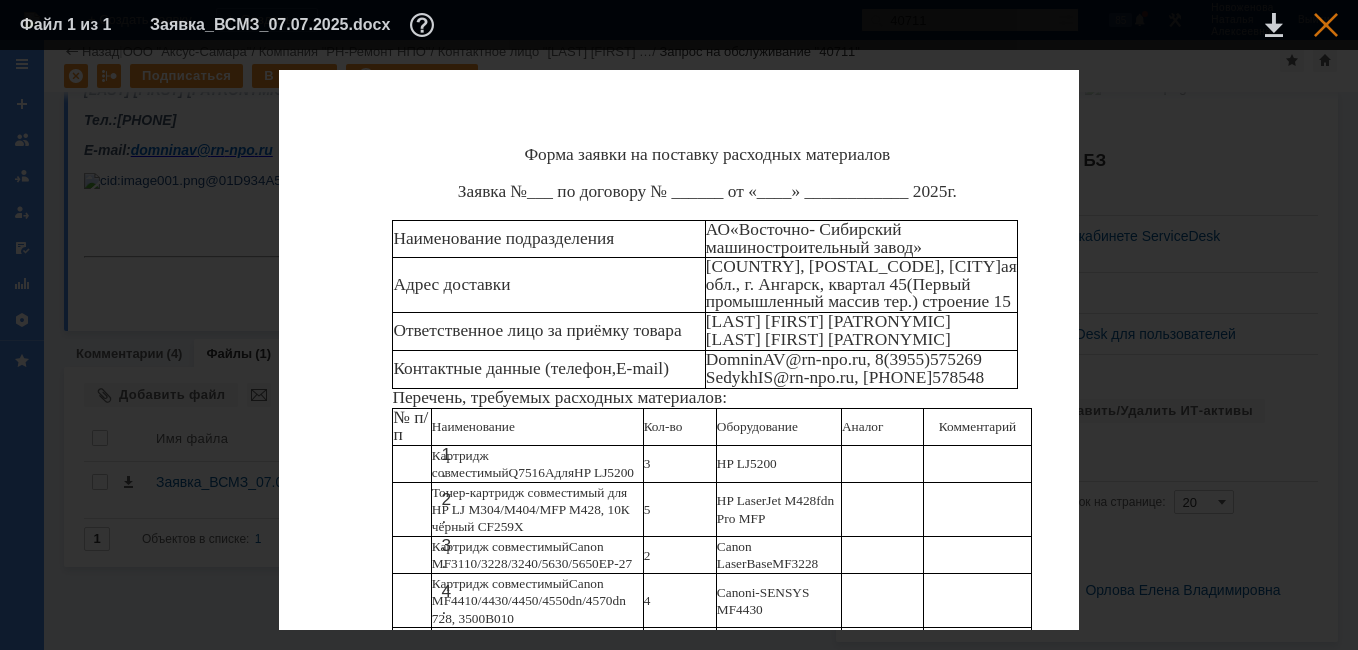 click at bounding box center (1326, 25) 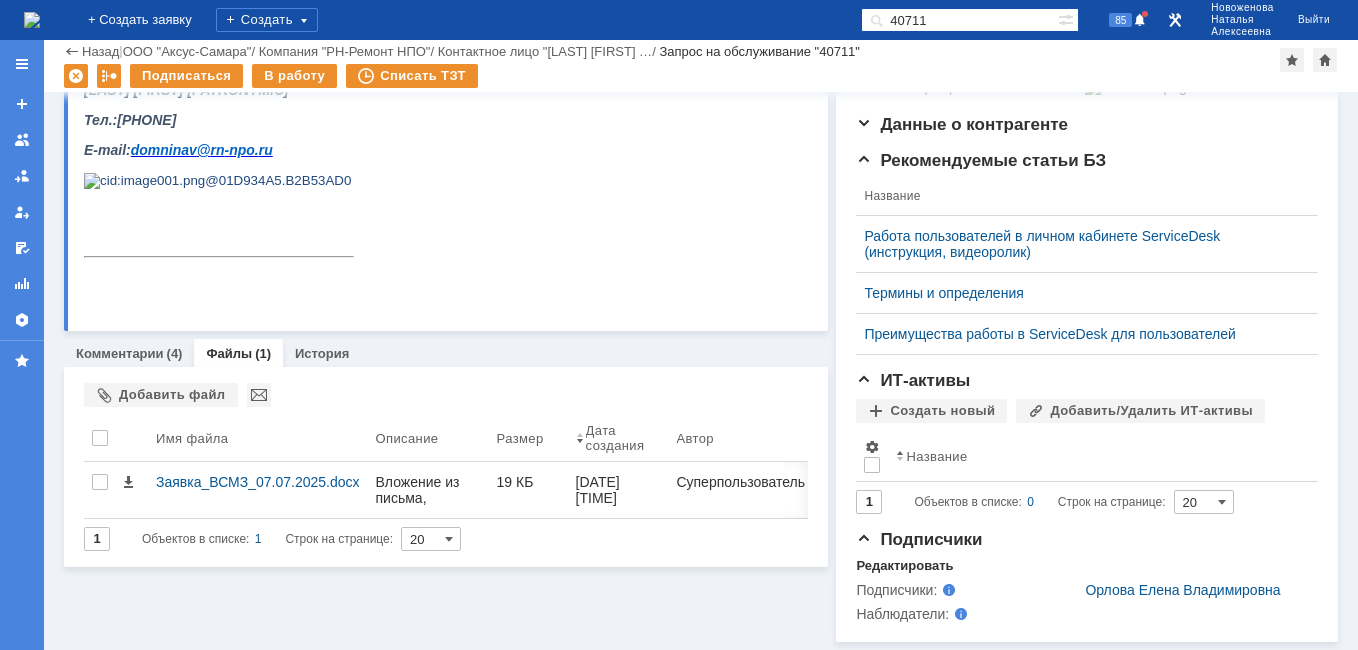 drag, startPoint x: 973, startPoint y: 17, endPoint x: 767, endPoint y: 10, distance: 206.1189 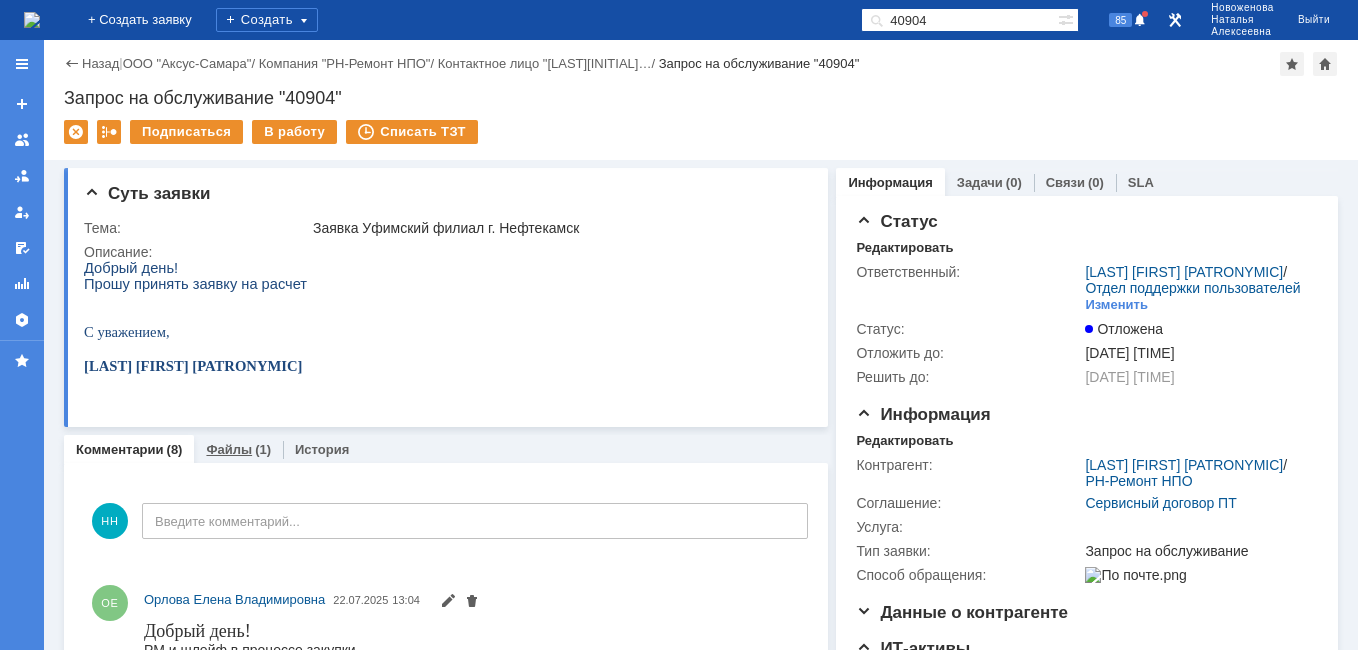scroll, scrollTop: 0, scrollLeft: 0, axis: both 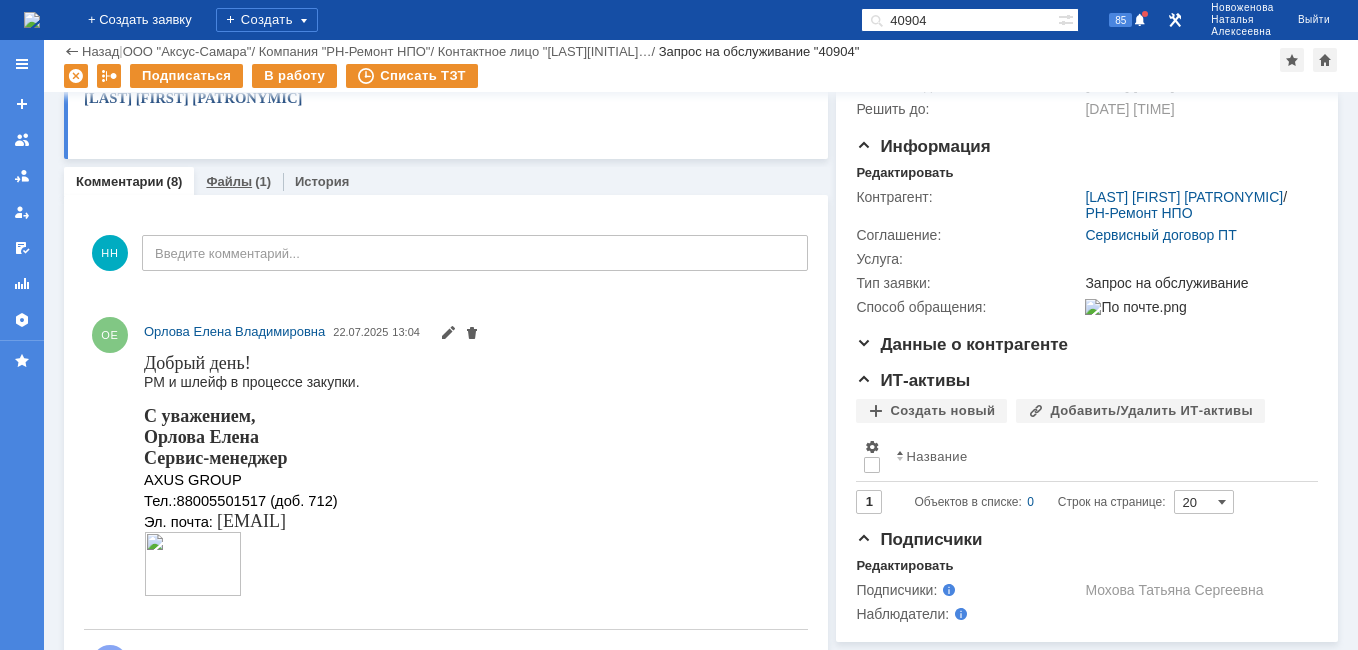 click on "Файлы" at bounding box center [229, 181] 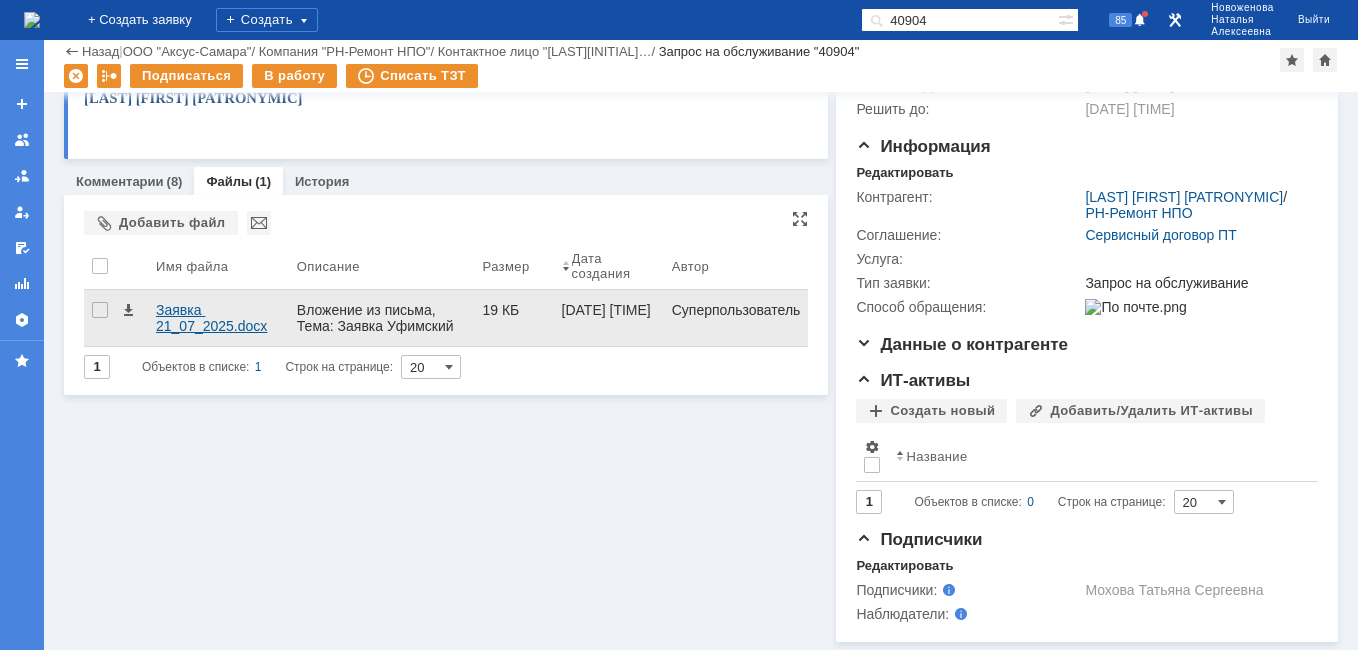 click on "Заявка 21_07_2025.docx" at bounding box center [218, 318] 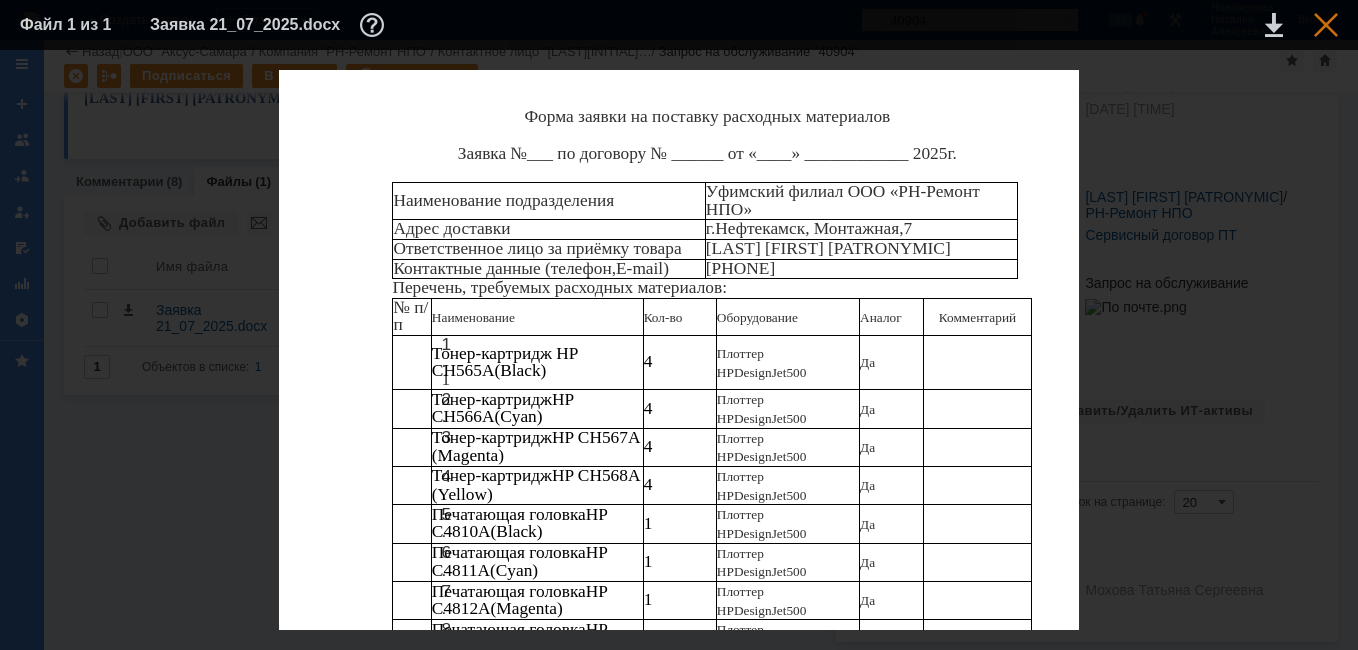 click at bounding box center [1326, 25] 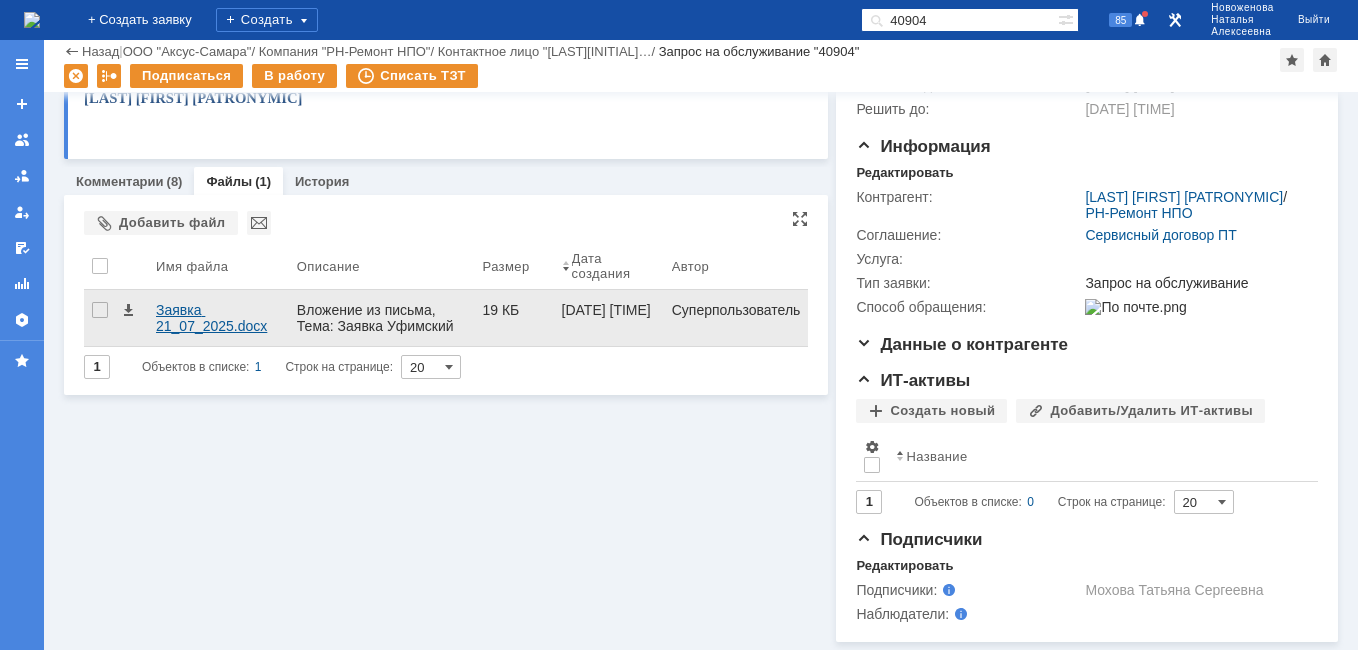 click on "Заявка 21_07_2025.docx" at bounding box center [218, 318] 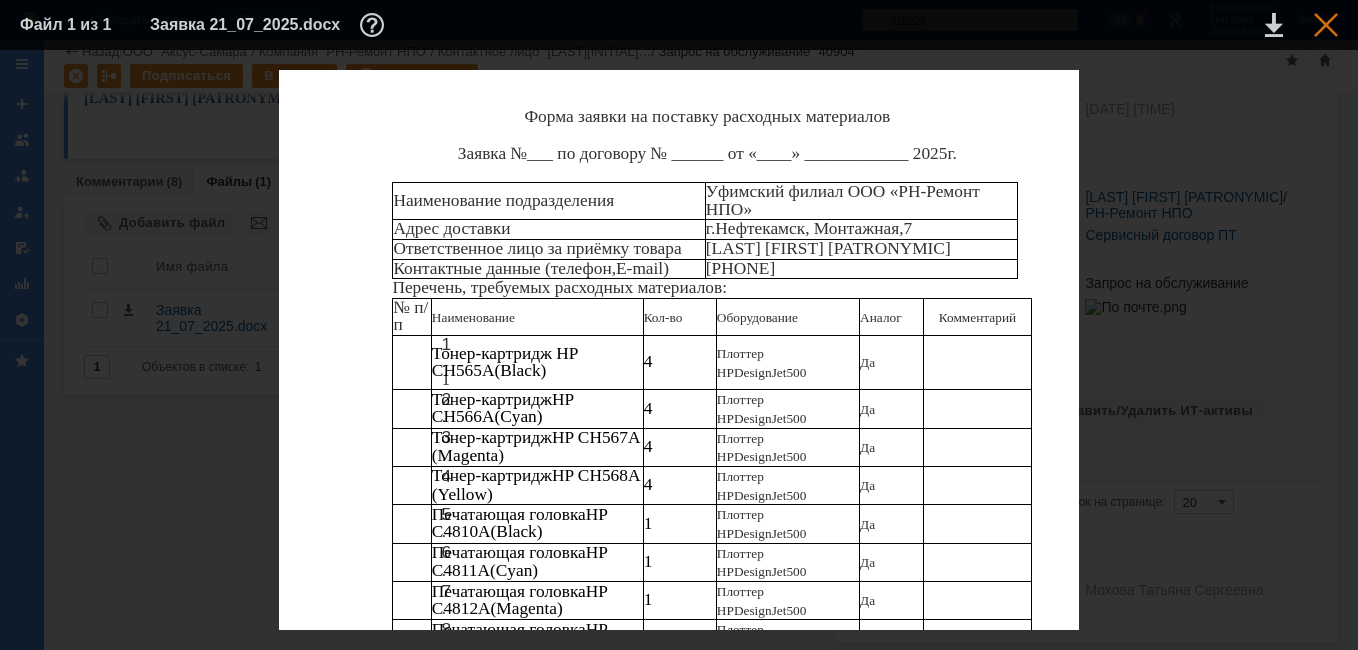 click at bounding box center (1326, 25) 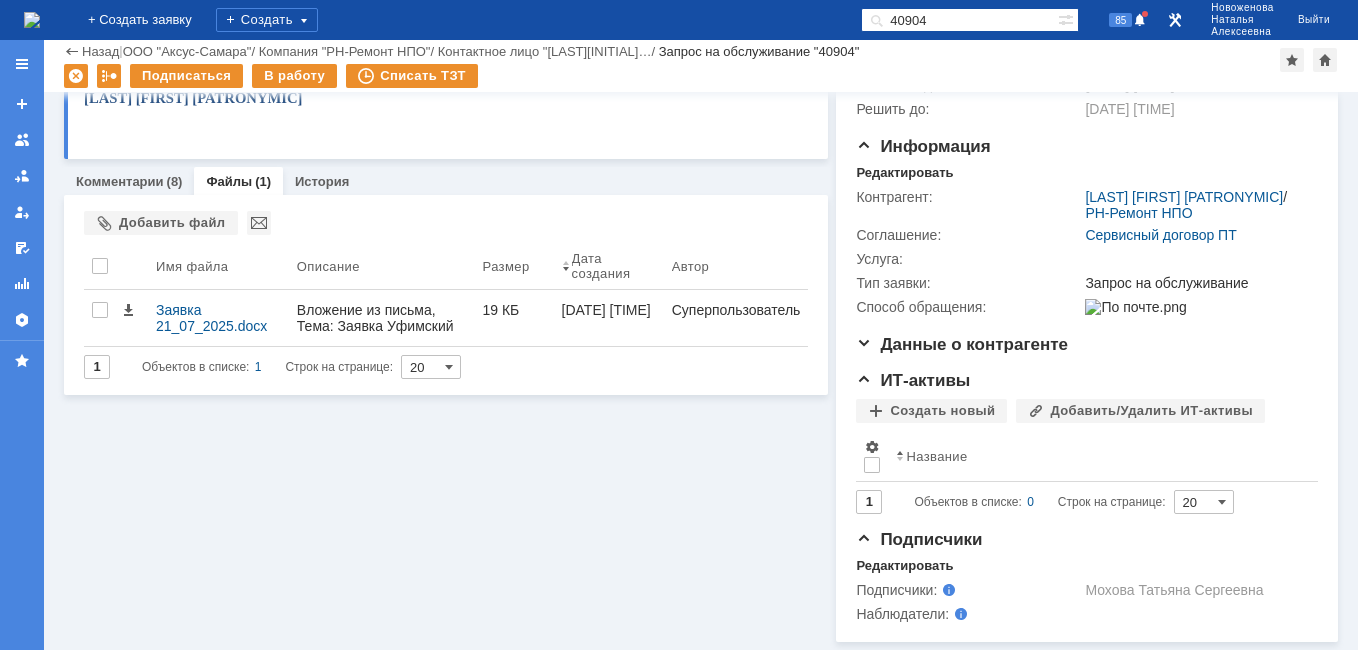 paste on "73" 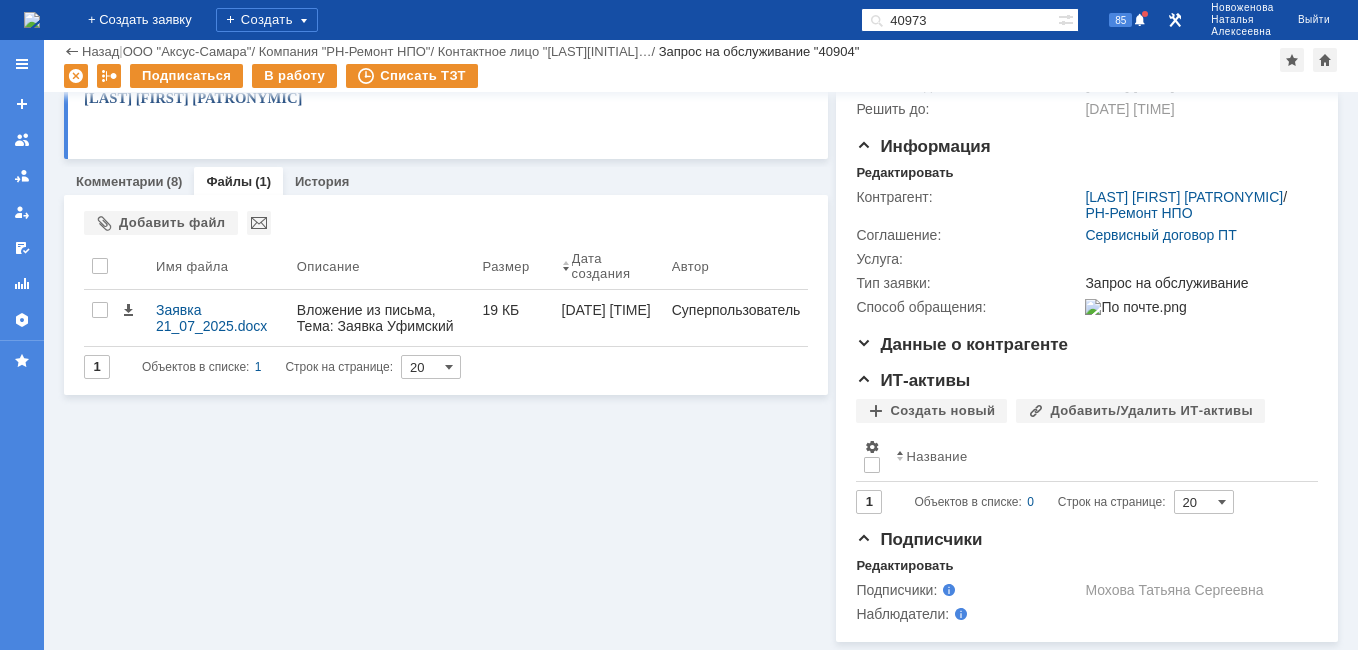 type on "40973" 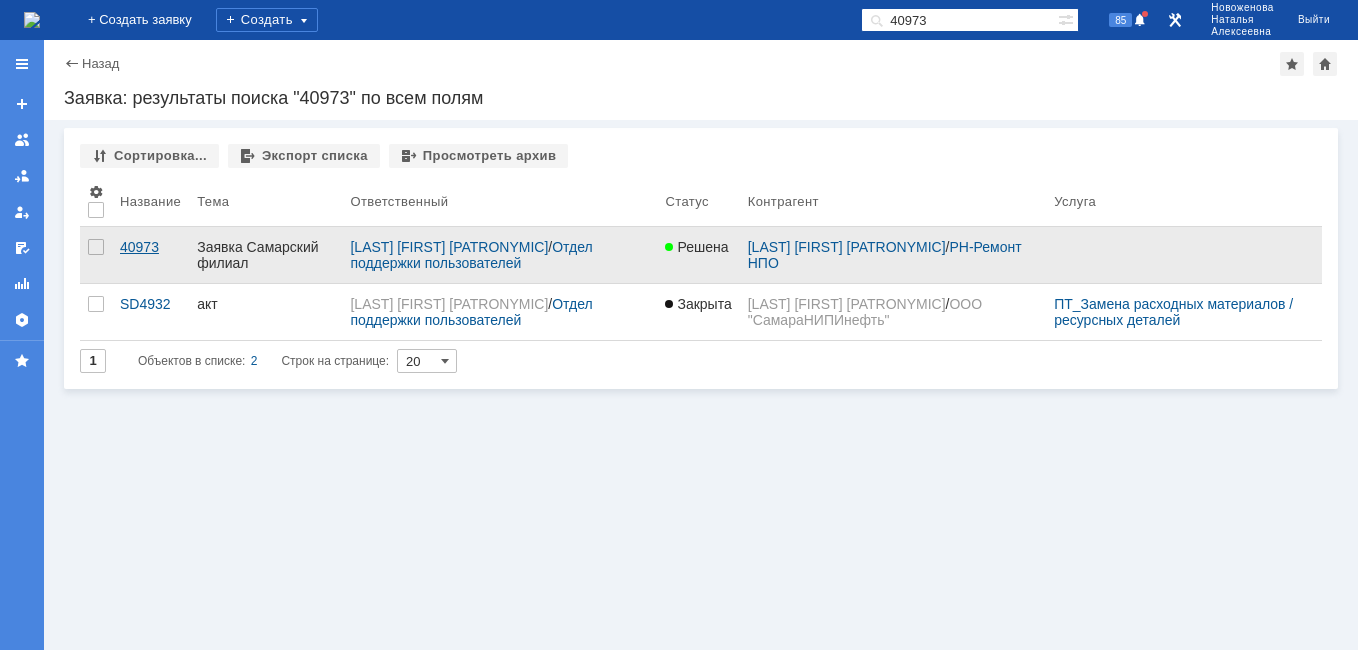 click on "40973" at bounding box center (150, 247) 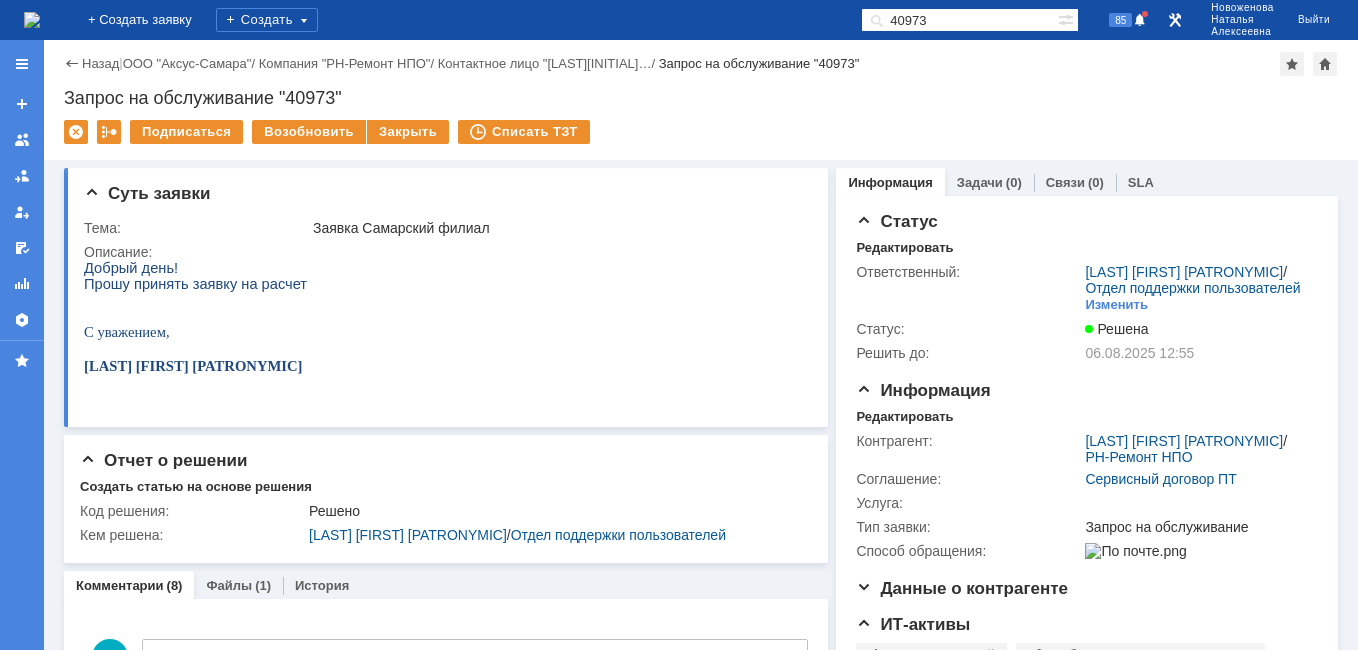 scroll, scrollTop: 0, scrollLeft: 0, axis: both 